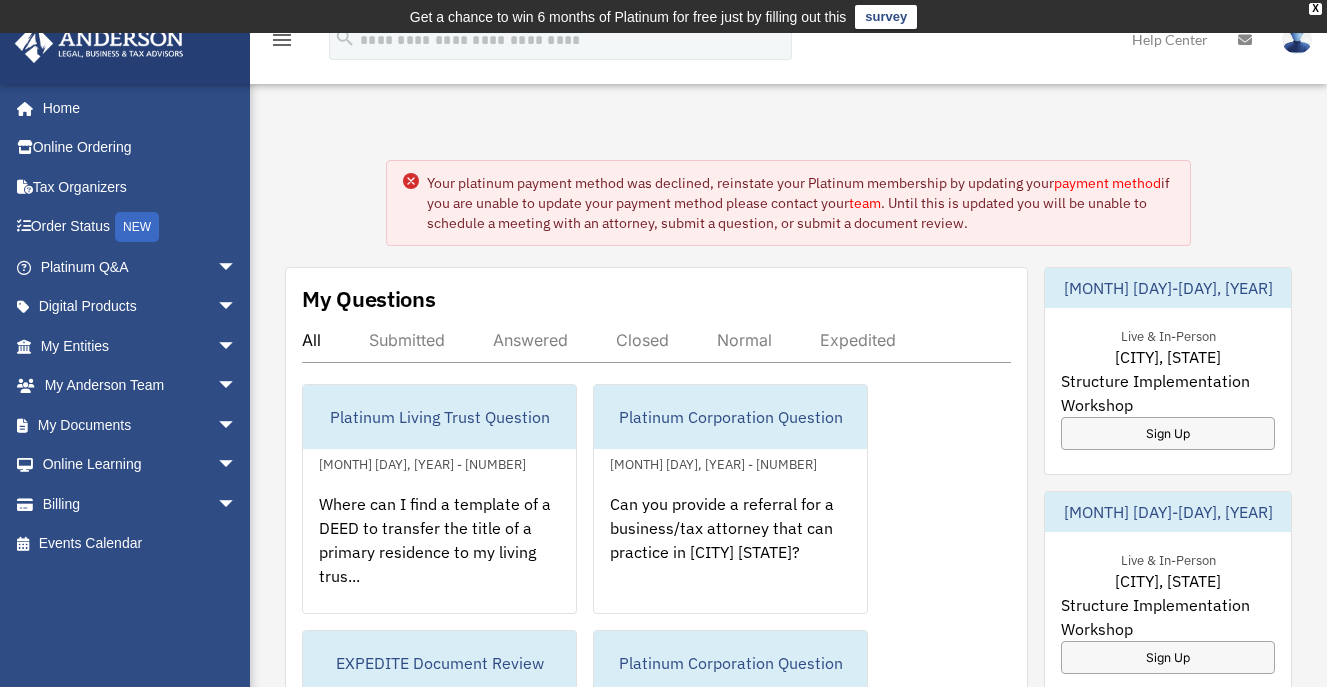 scroll, scrollTop: 0, scrollLeft: 0, axis: both 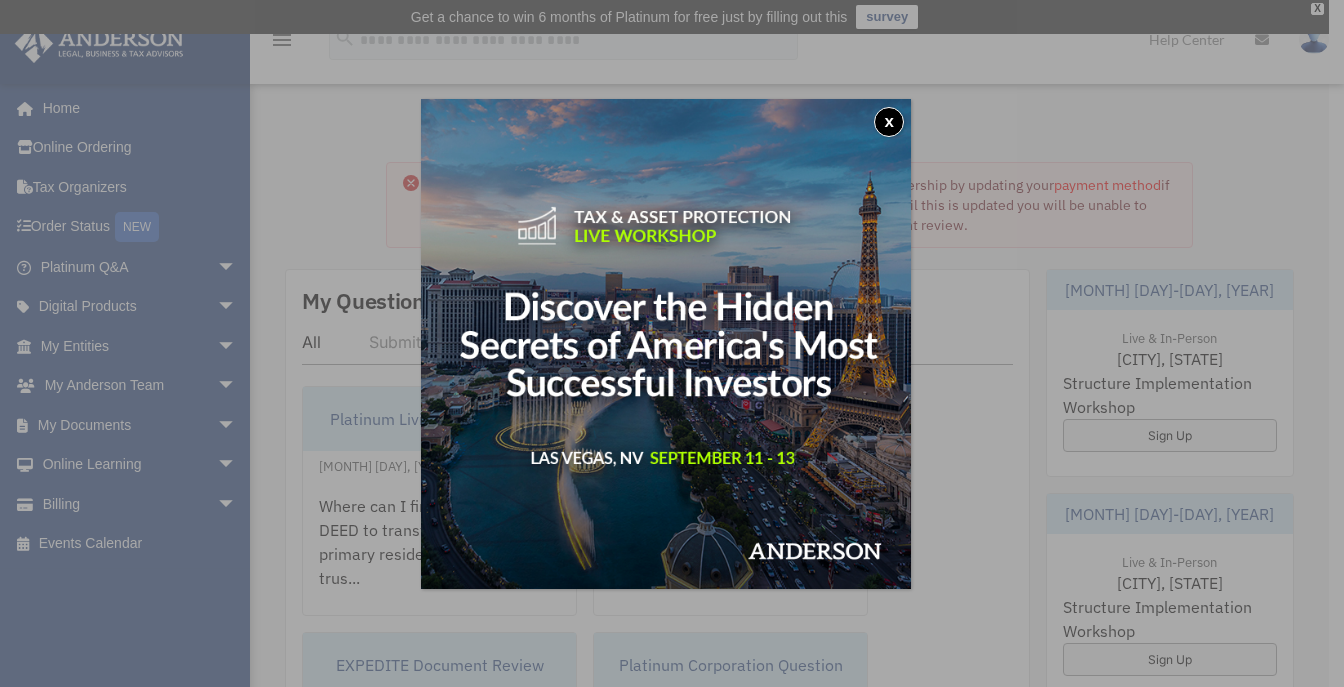 click on "x" at bounding box center (889, 122) 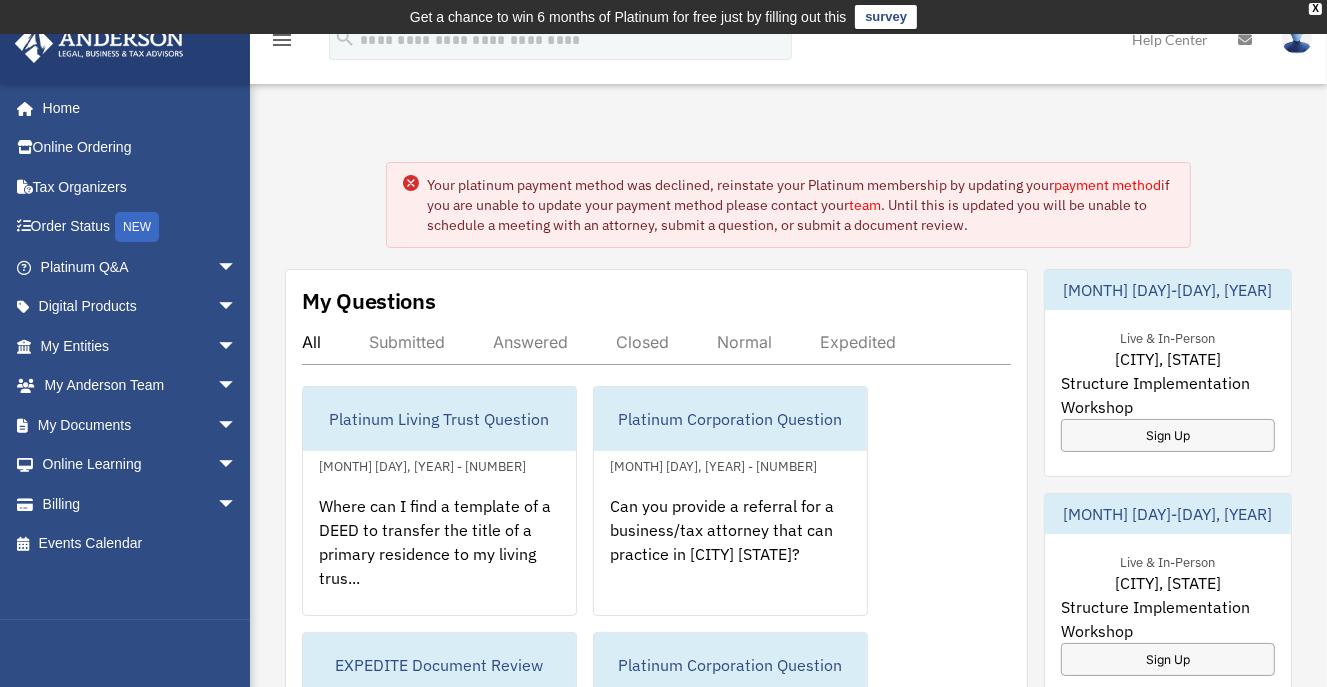 click on "payment method" at bounding box center (1107, 185) 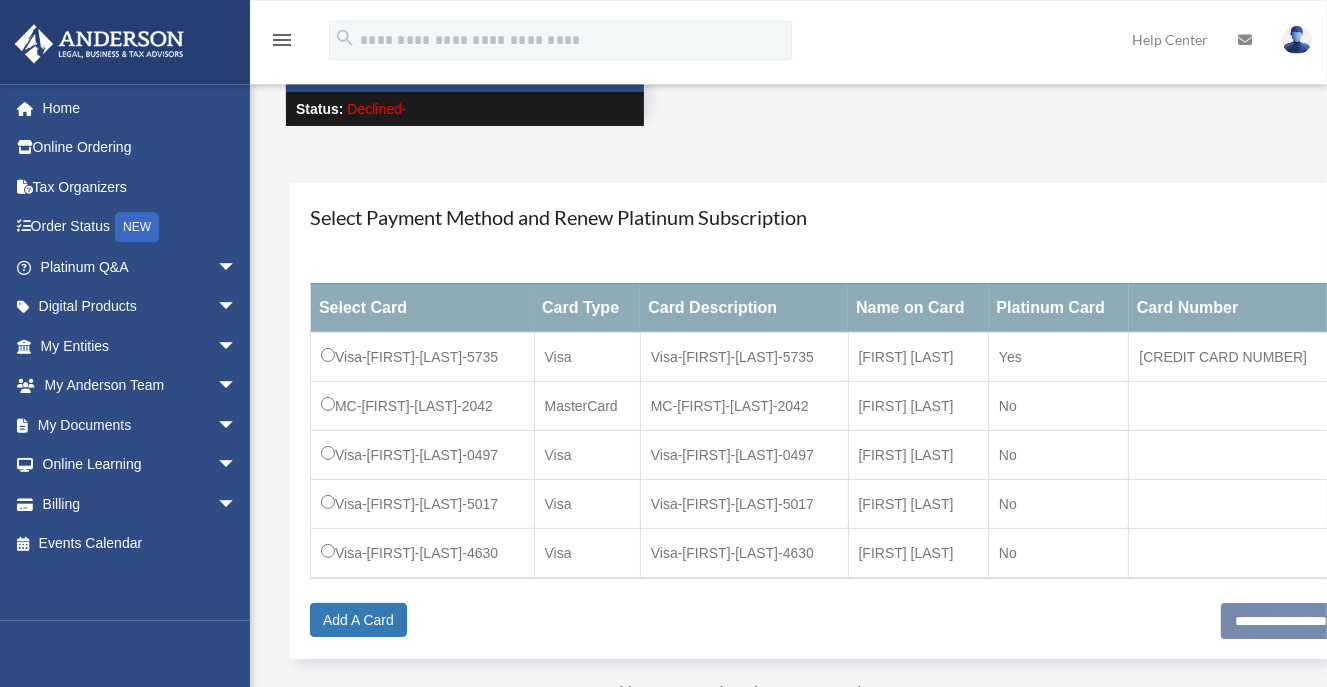 scroll, scrollTop: 211, scrollLeft: 0, axis: vertical 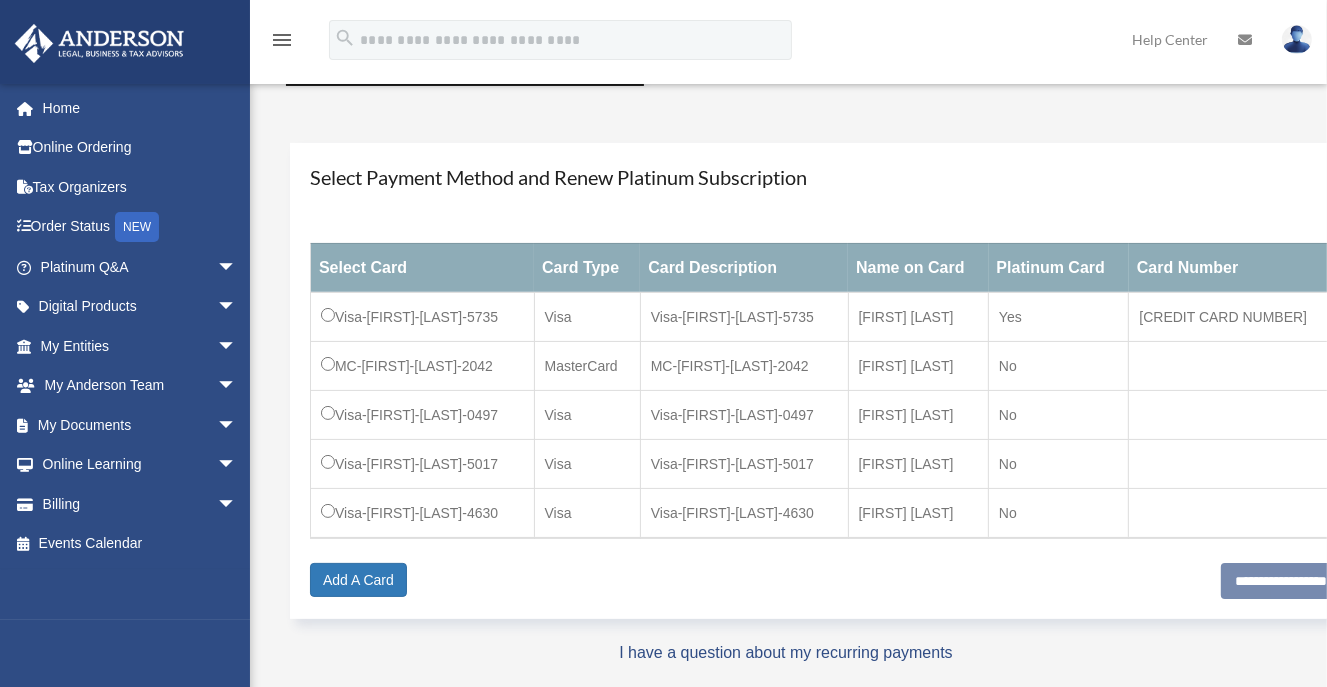click on "menu" at bounding box center (282, 40) 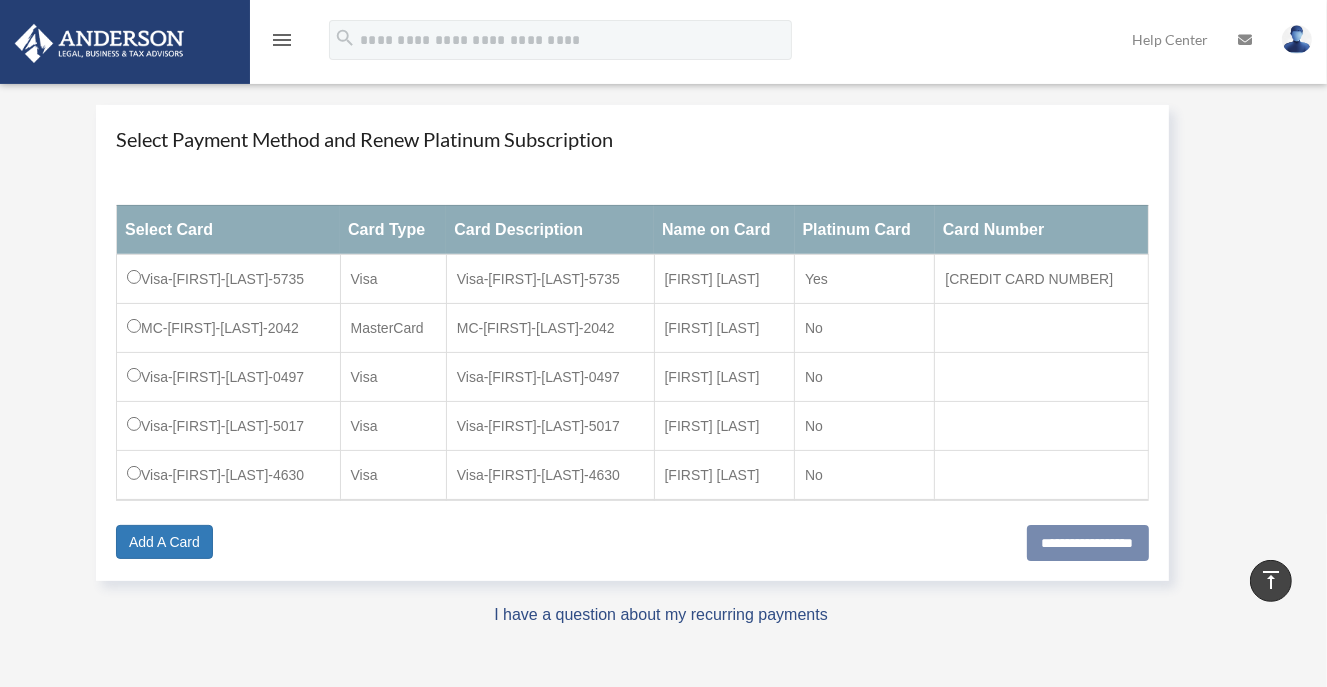 scroll, scrollTop: 211, scrollLeft: 0, axis: vertical 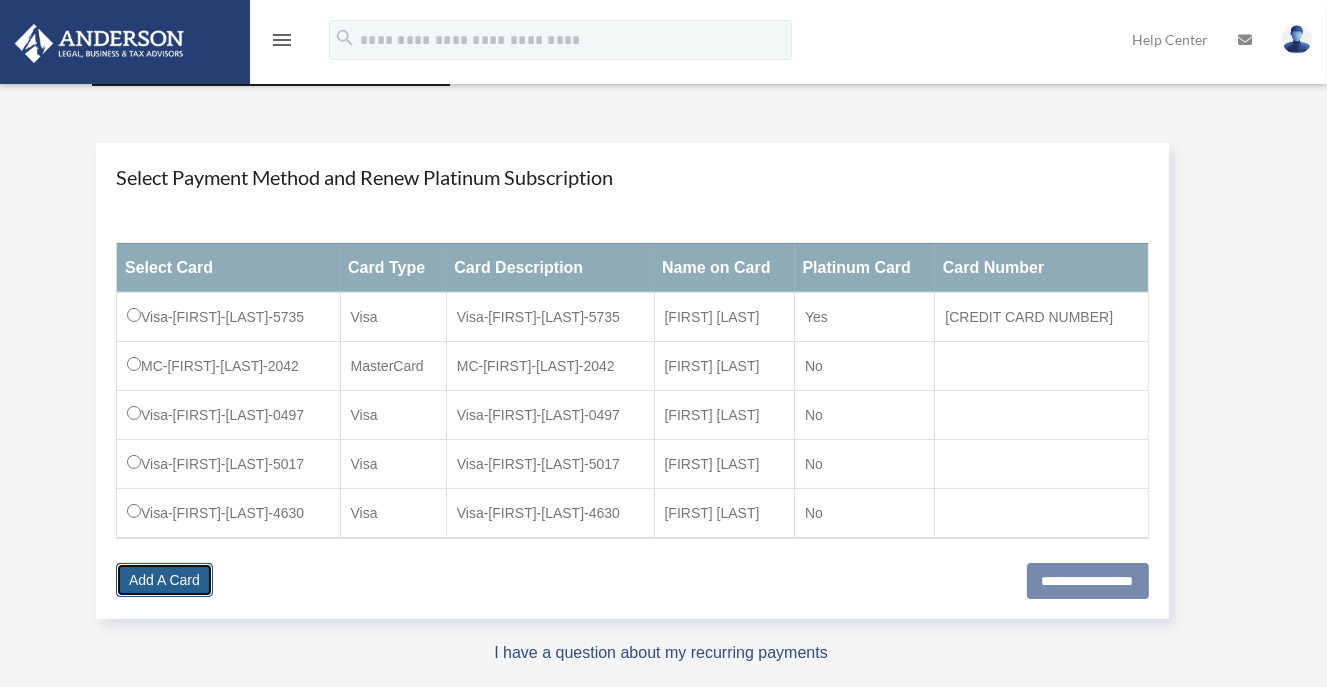 click on "Add A Card" at bounding box center [164, 580] 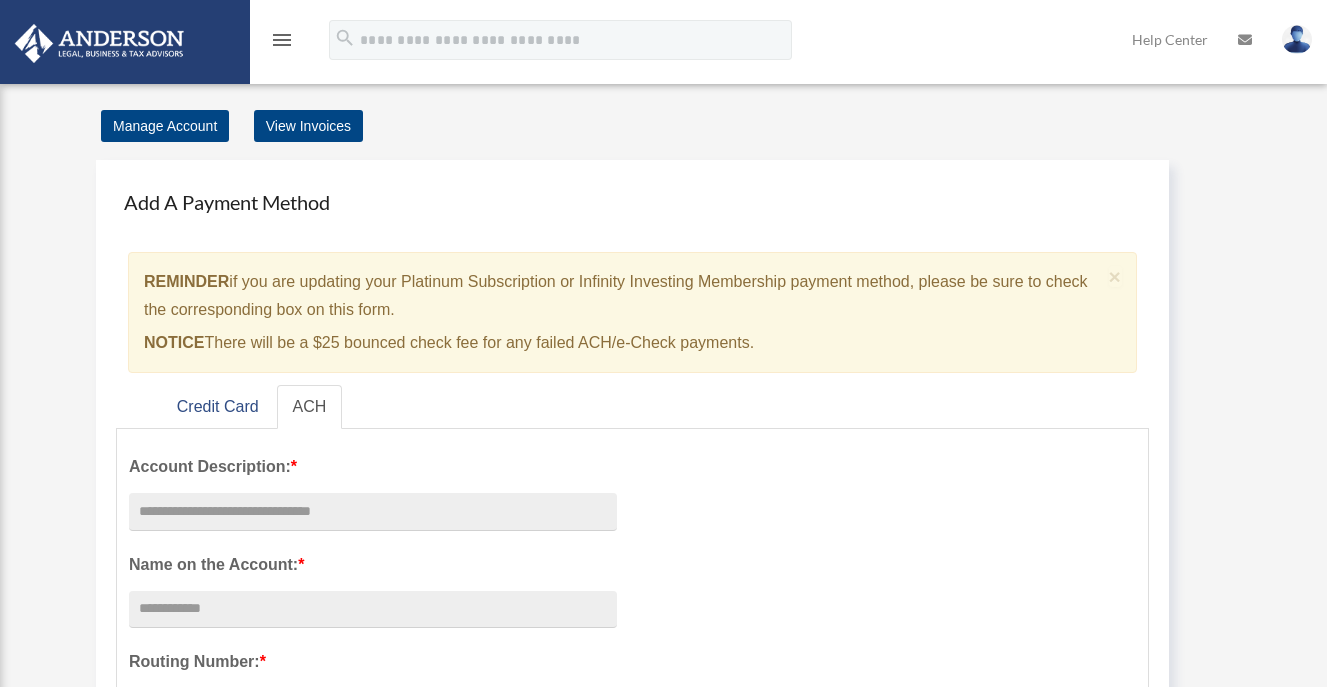 scroll, scrollTop: 0, scrollLeft: 0, axis: both 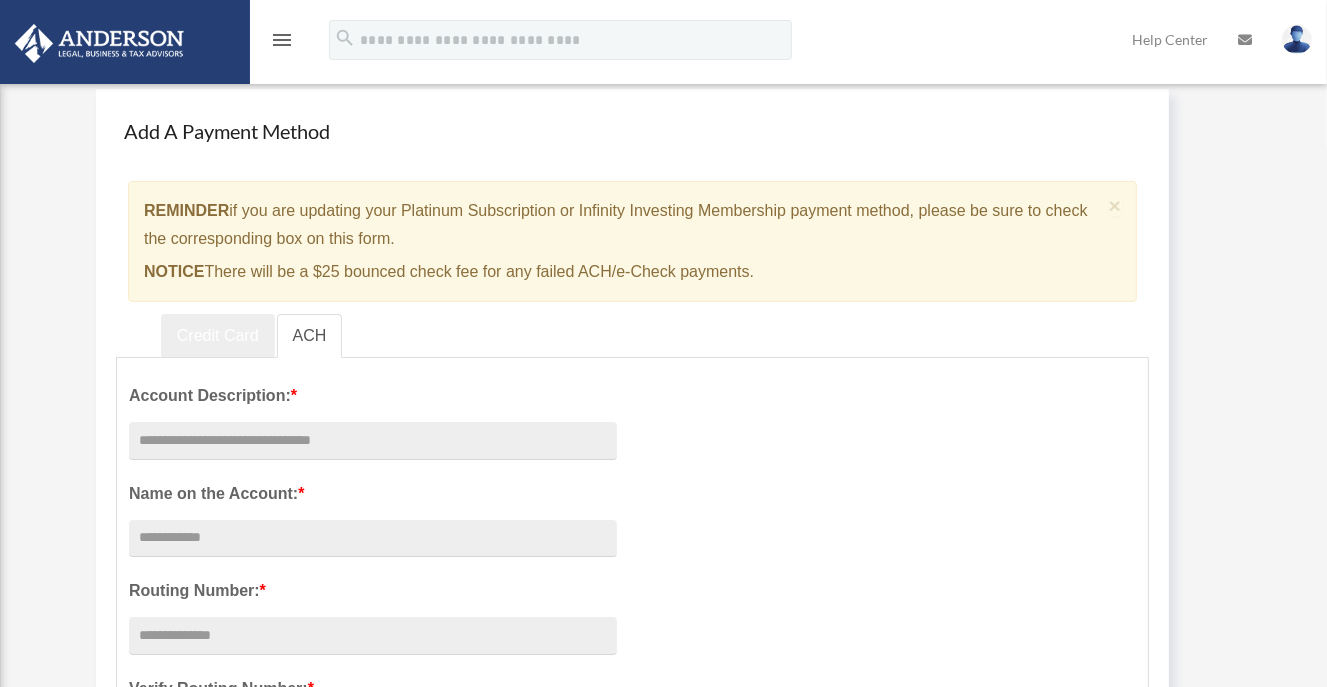 click on "Credit Card" at bounding box center (218, 336) 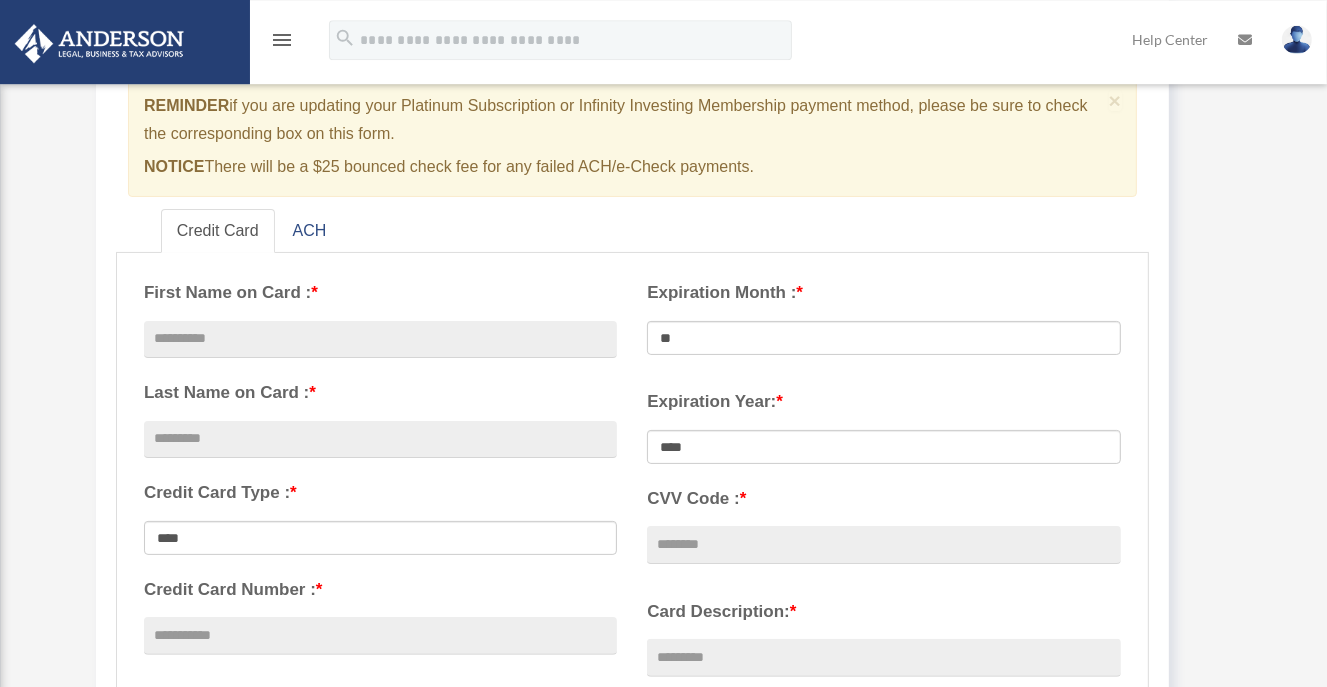 scroll, scrollTop: 211, scrollLeft: 0, axis: vertical 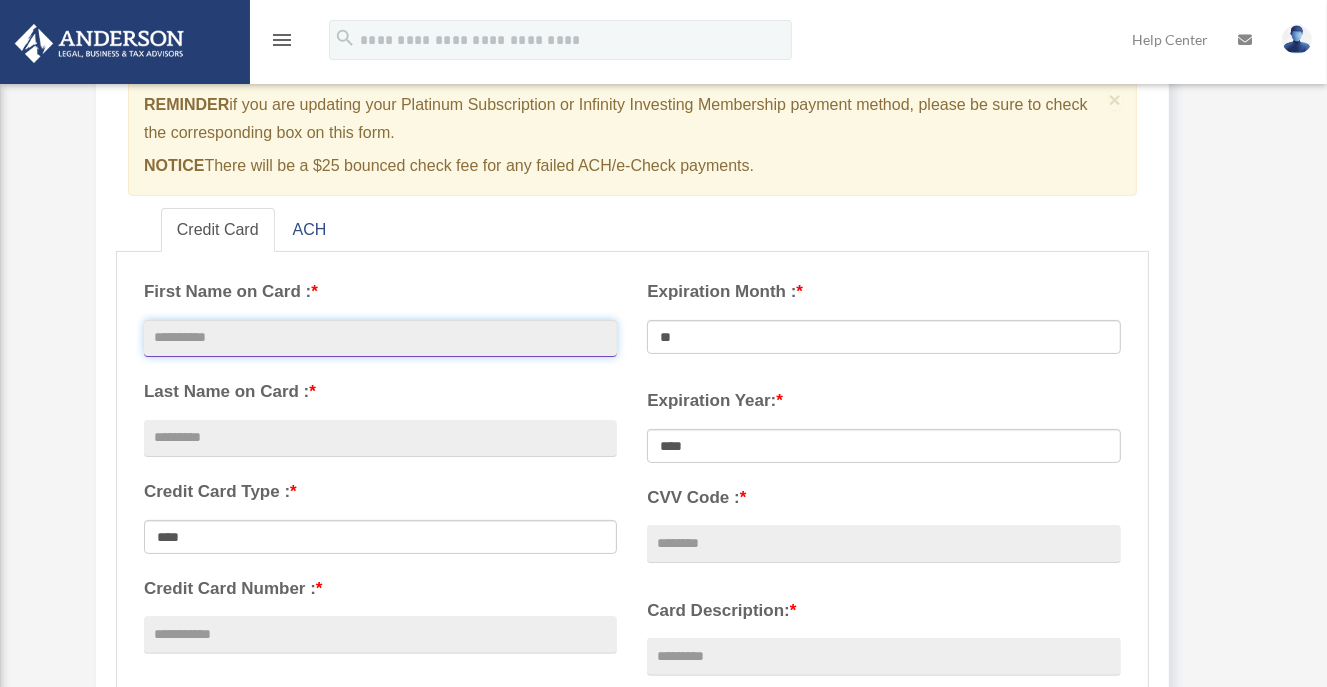click at bounding box center [380, 339] 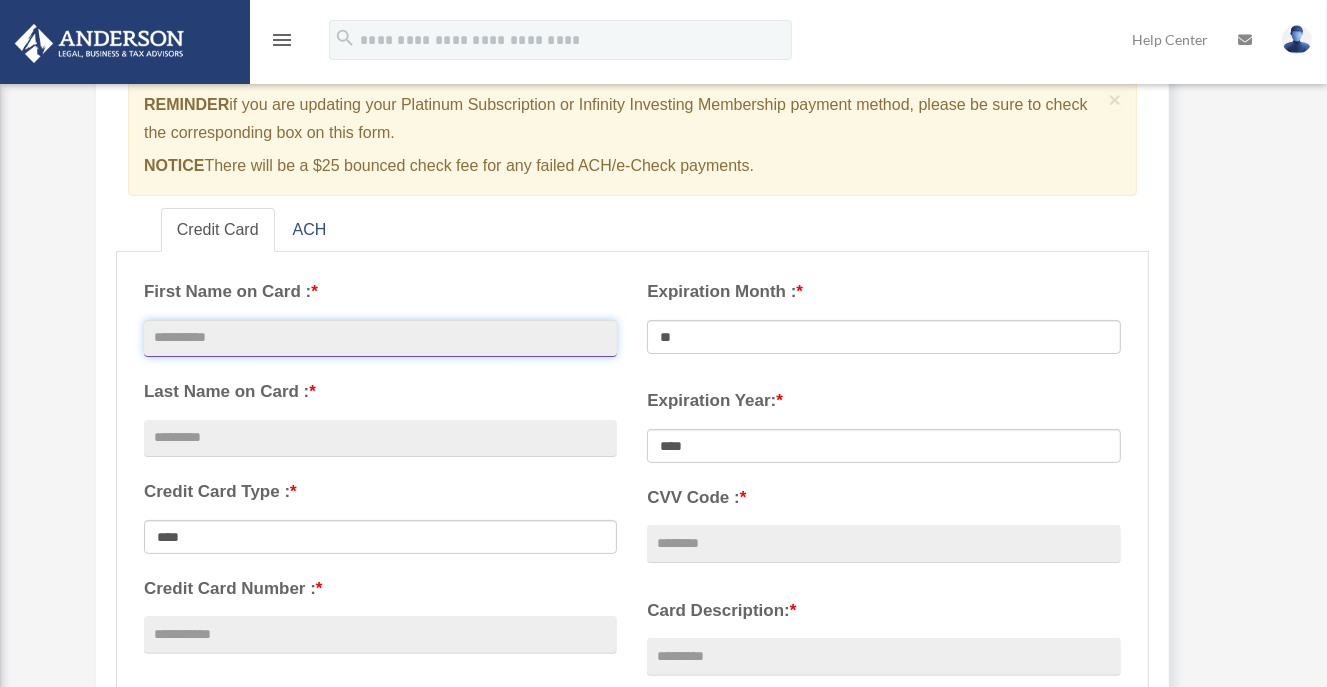 type on "******" 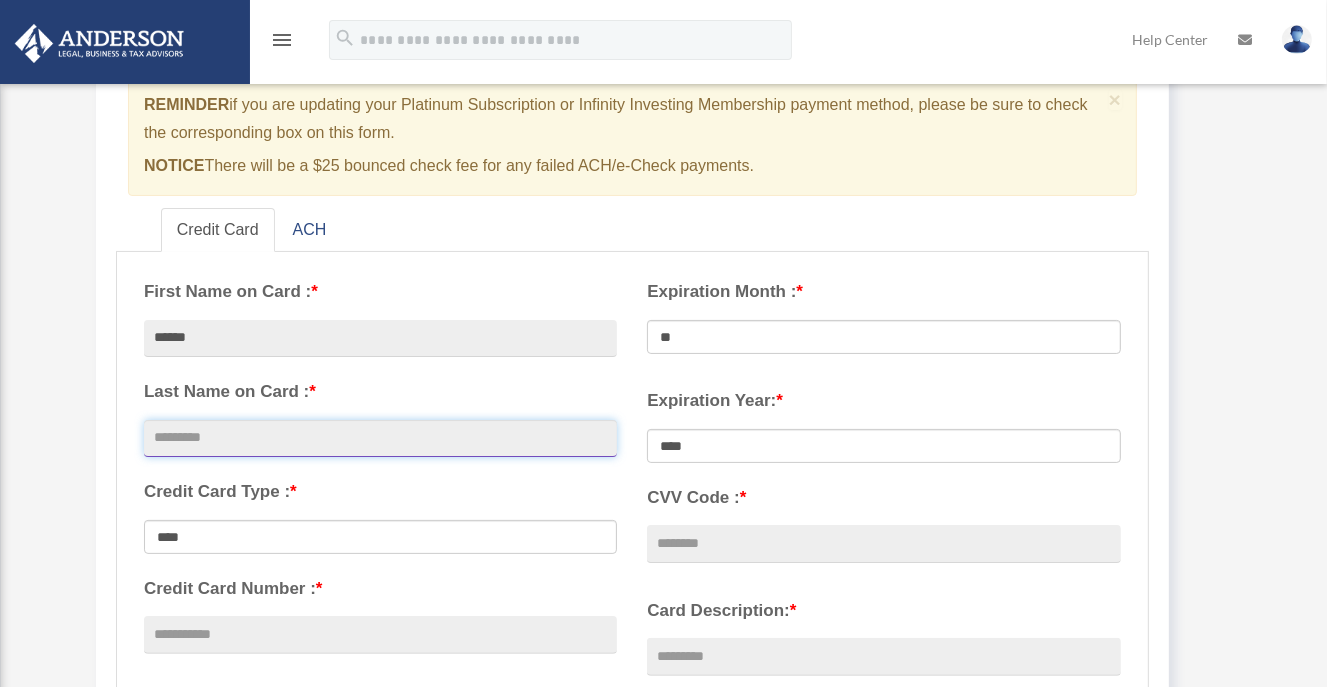 type on "*****" 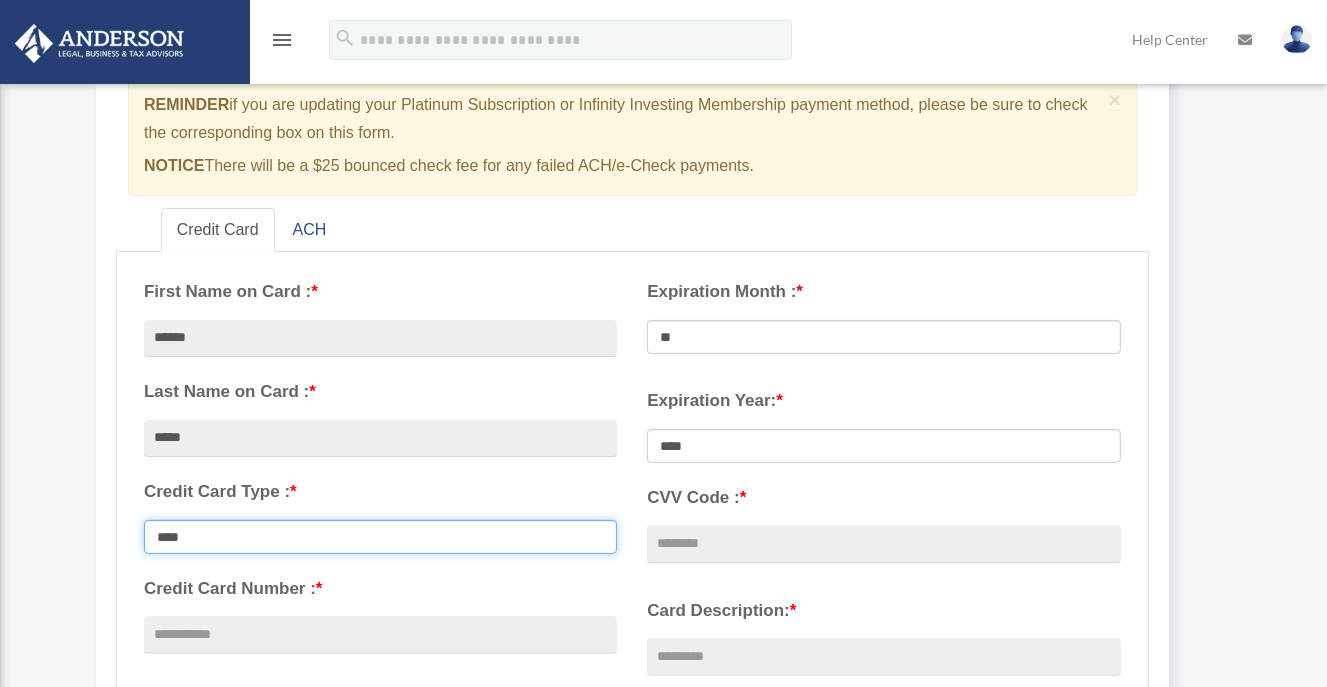 select on "**********" 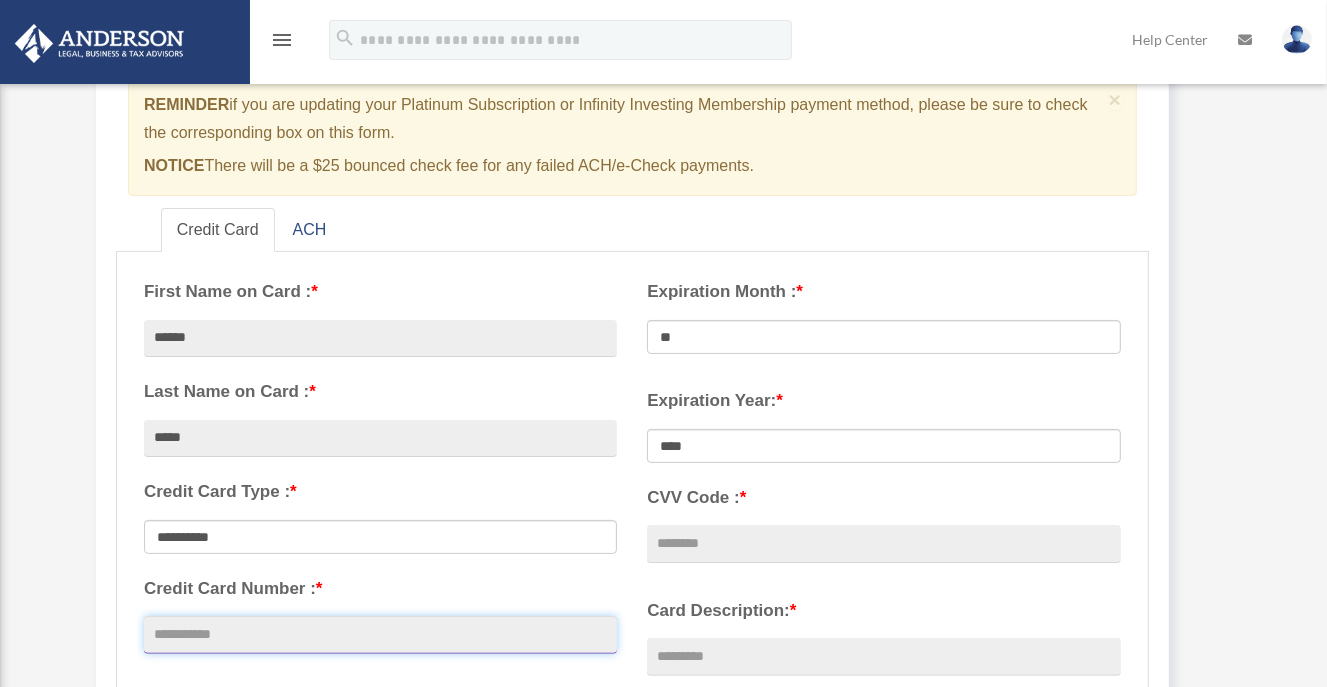 type on "**********" 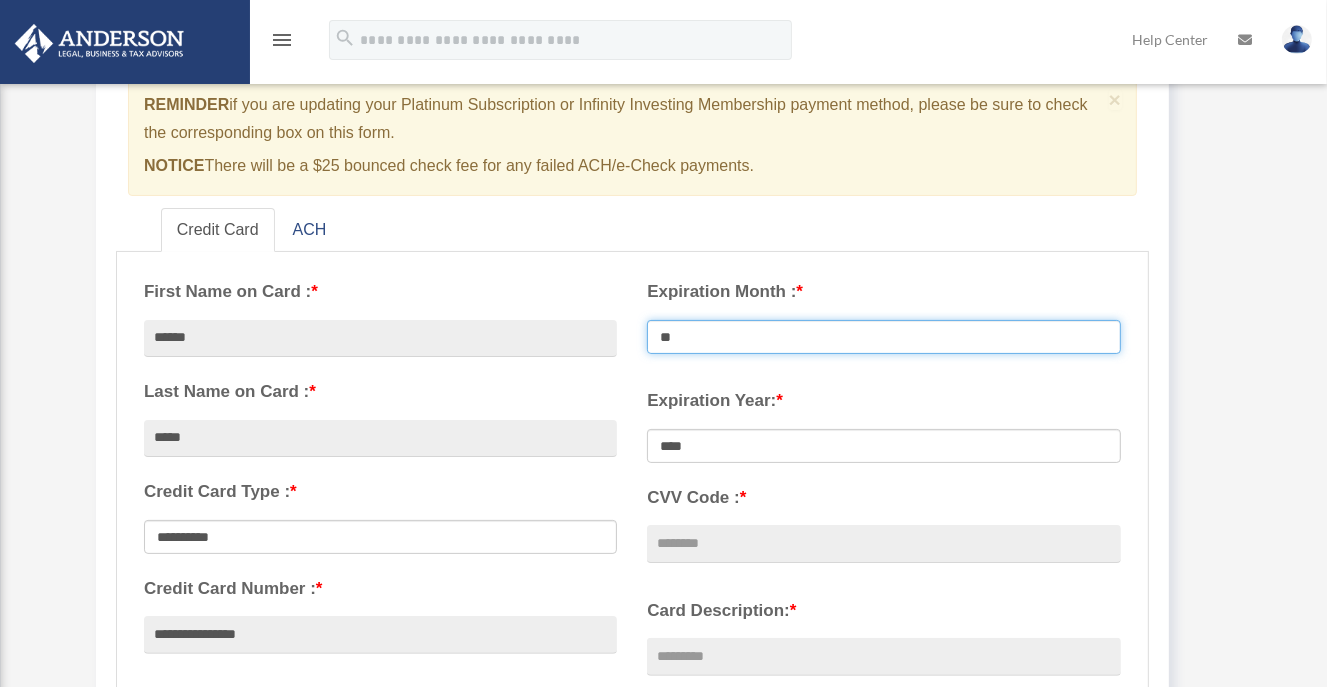 select on "**" 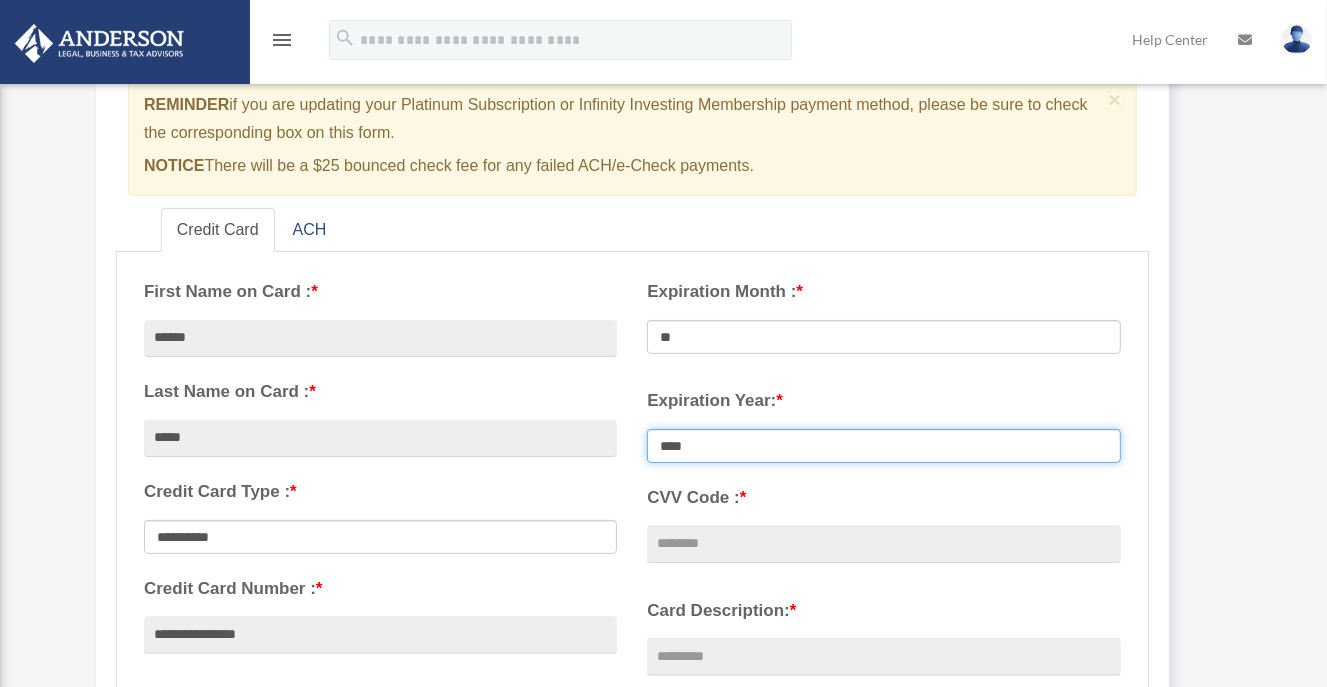 select on "****" 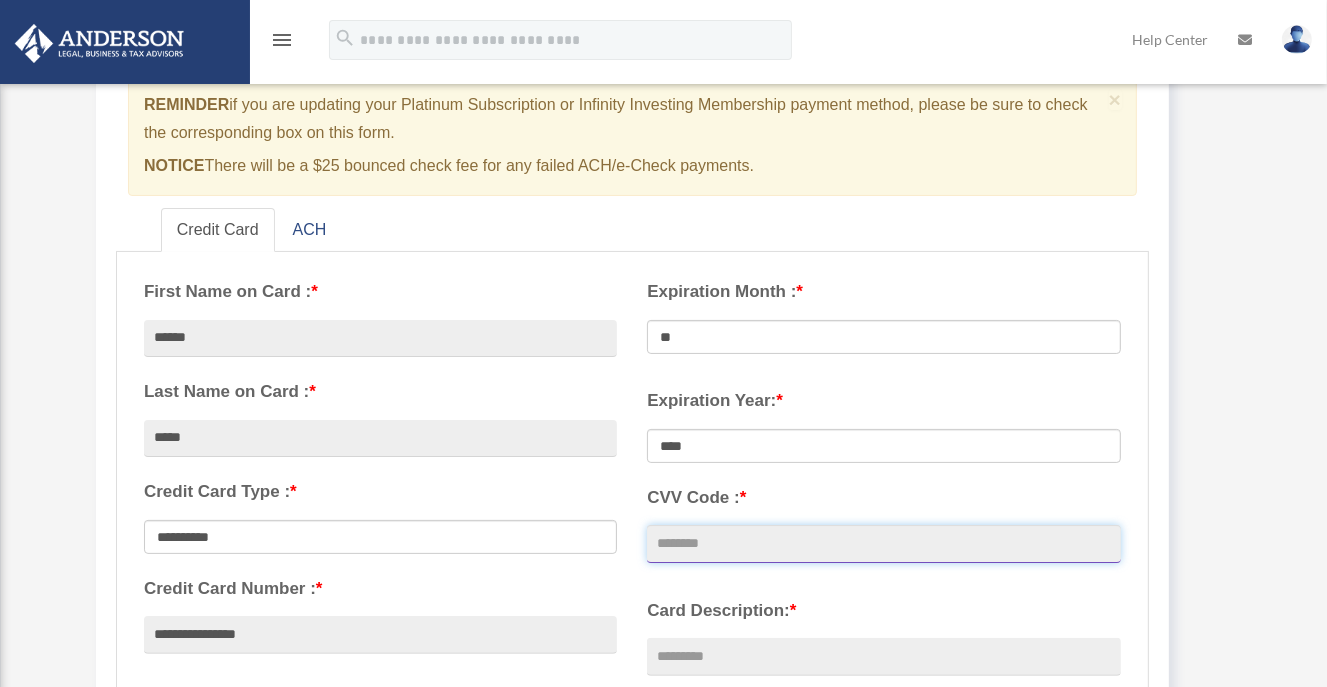 click on "CVV Code : *" at bounding box center [883, 544] 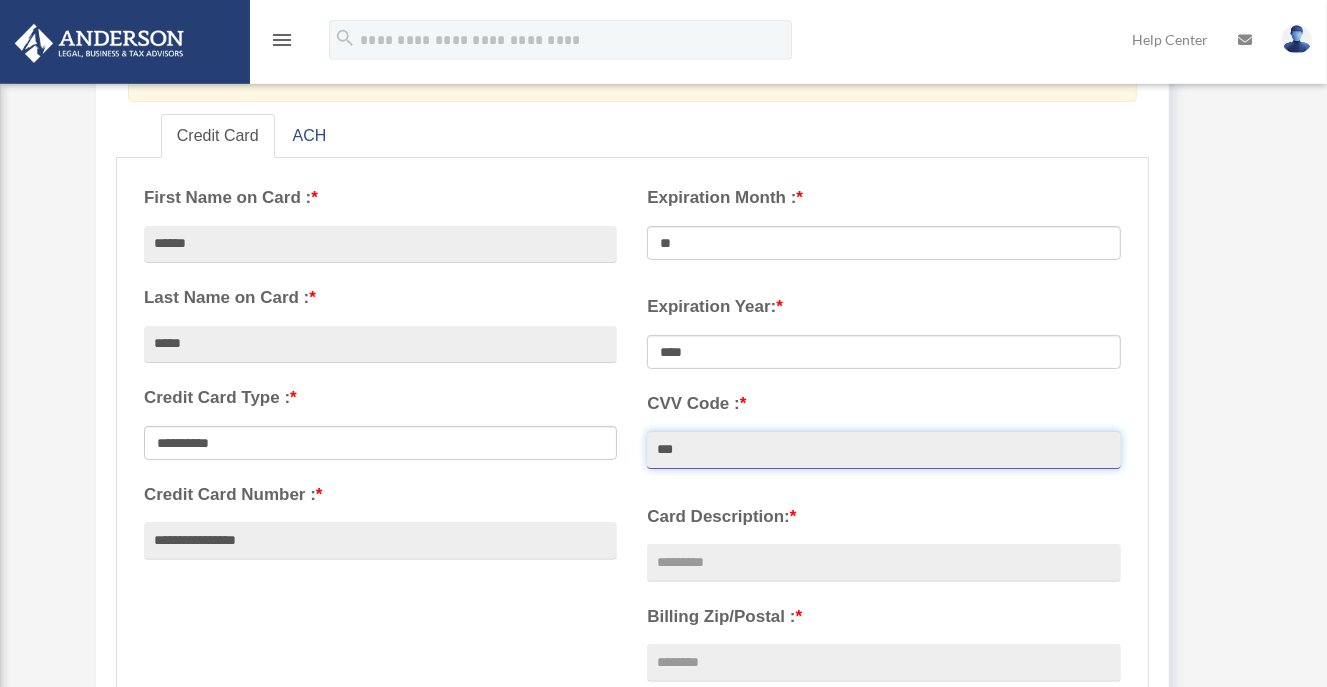 scroll, scrollTop: 316, scrollLeft: 0, axis: vertical 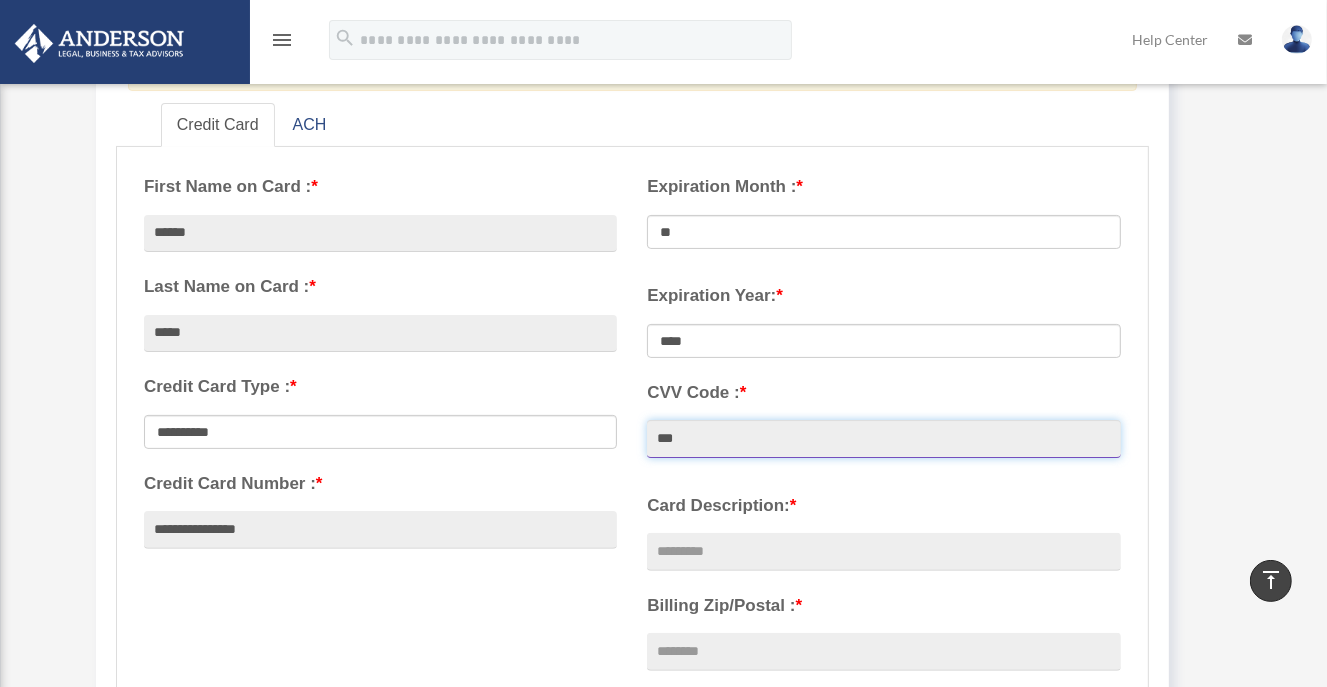 type on "***" 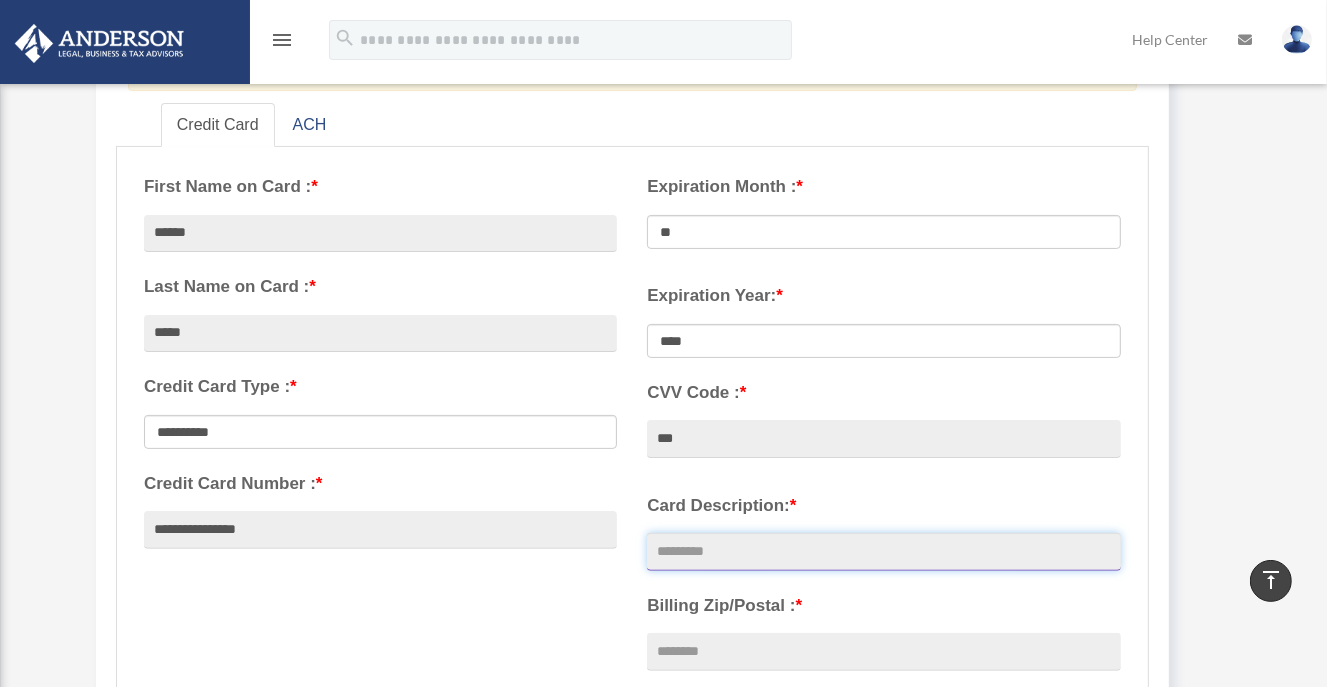 click on "Card Description: *" at bounding box center (883, 552) 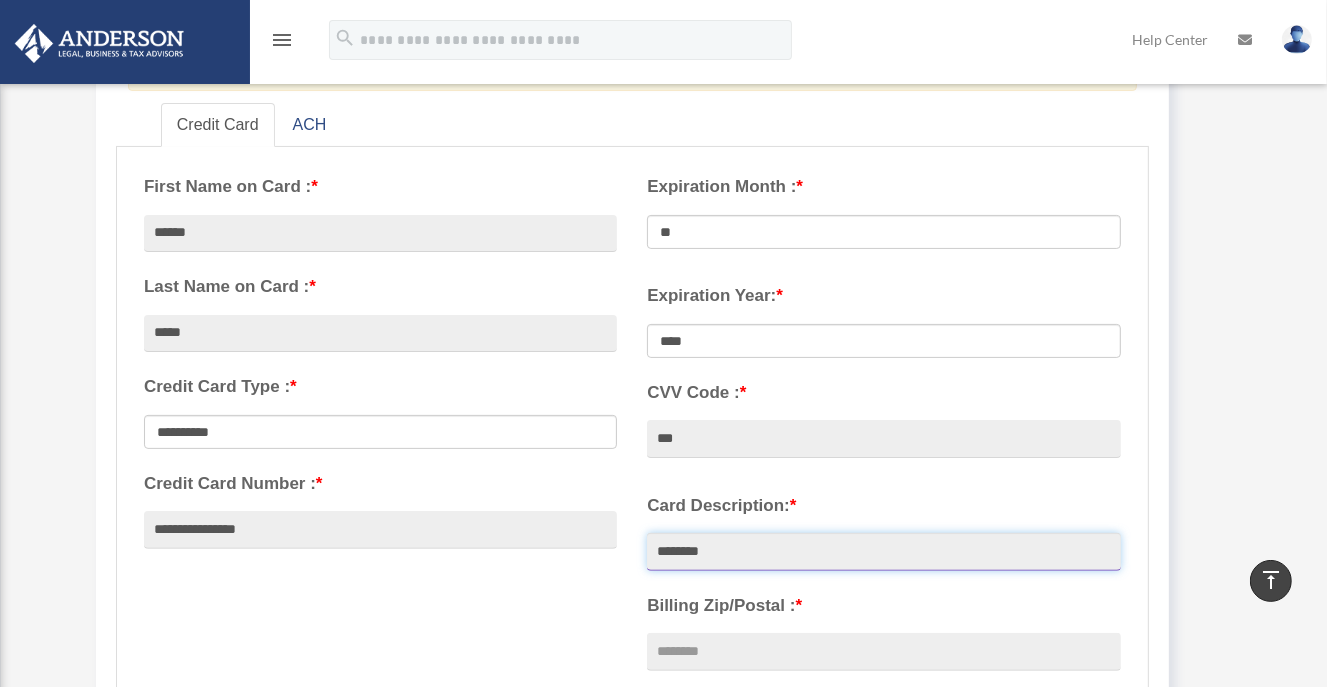 click on "********" at bounding box center (883, 552) 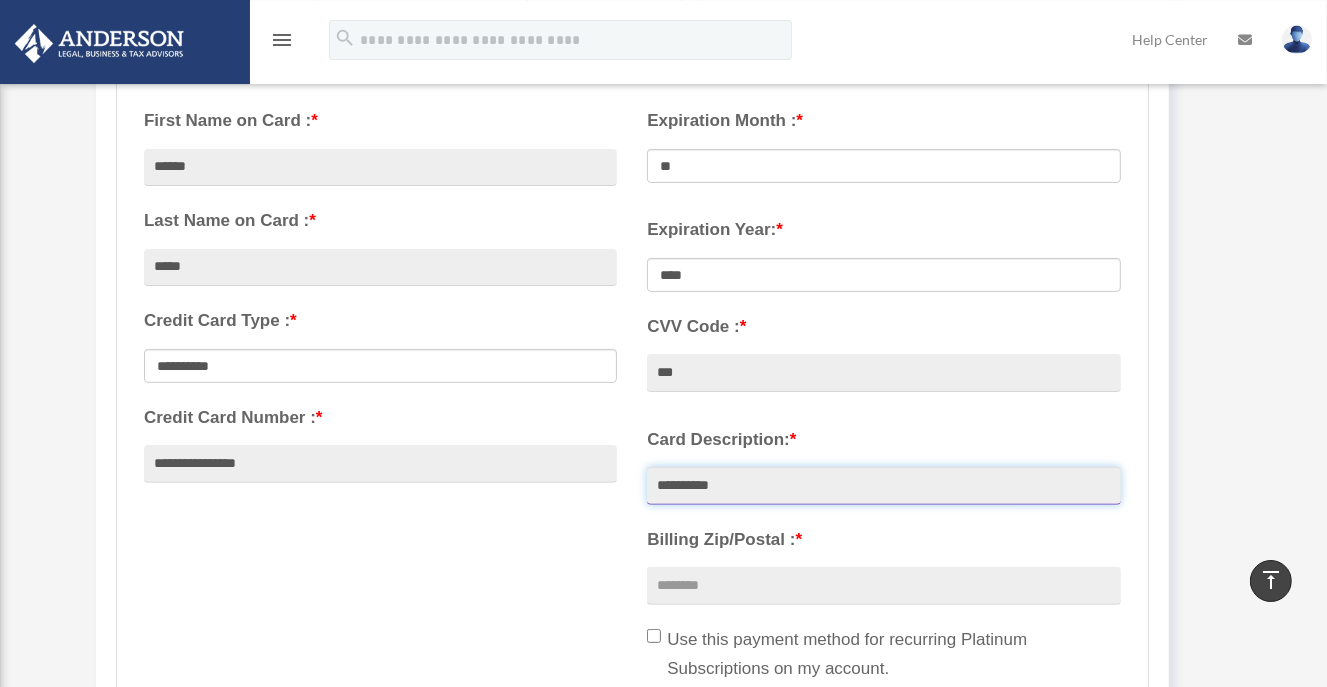 scroll, scrollTop: 422, scrollLeft: 0, axis: vertical 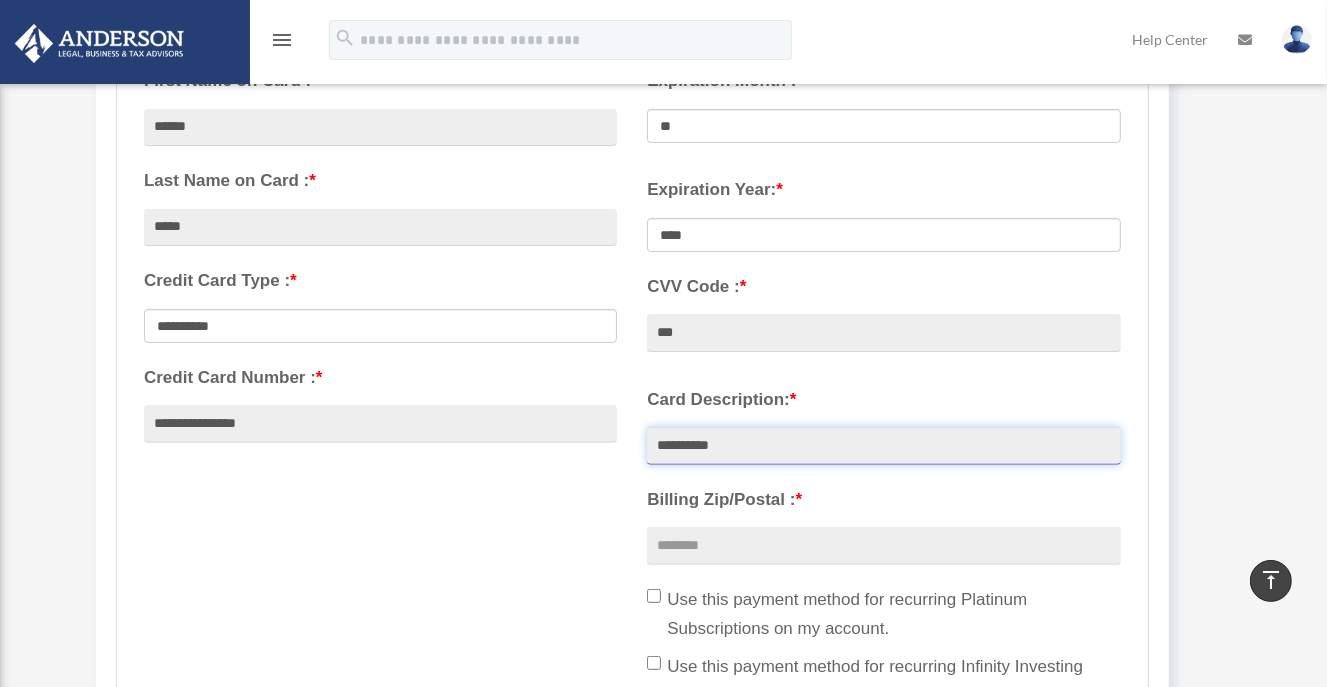 type on "**********" 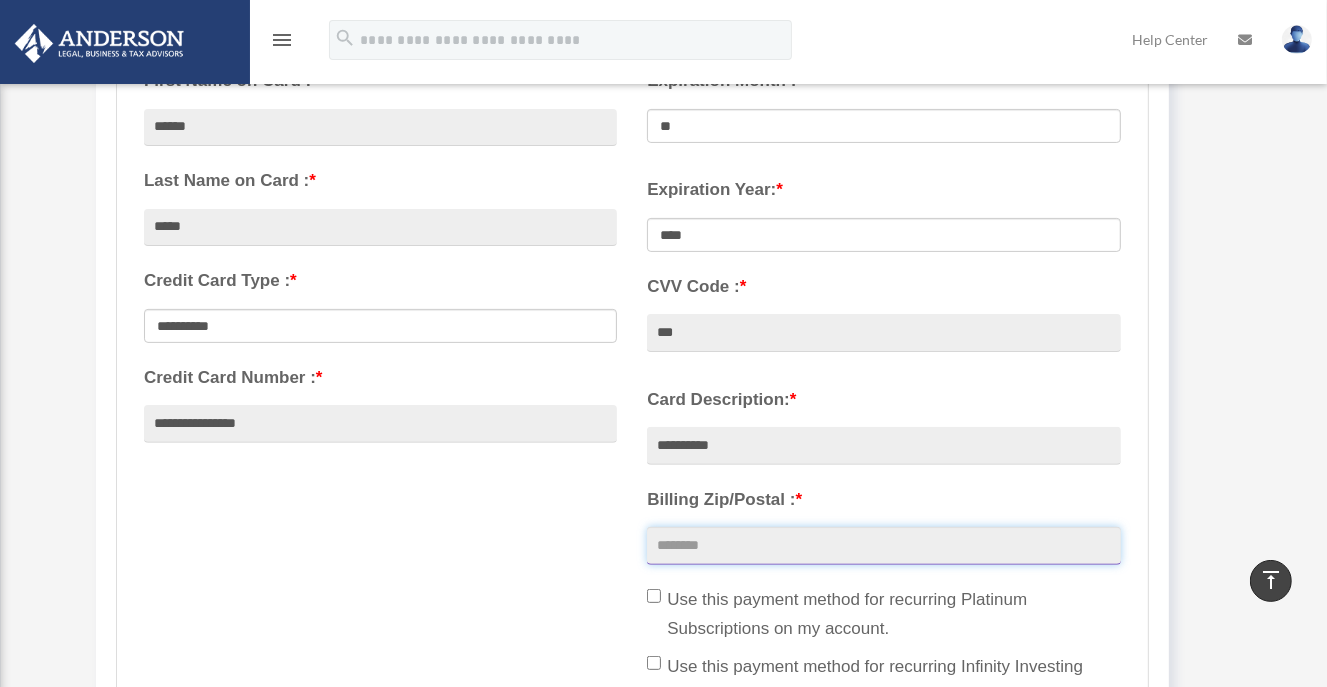 click on "Billing Zip/Postal : *" at bounding box center [883, 546] 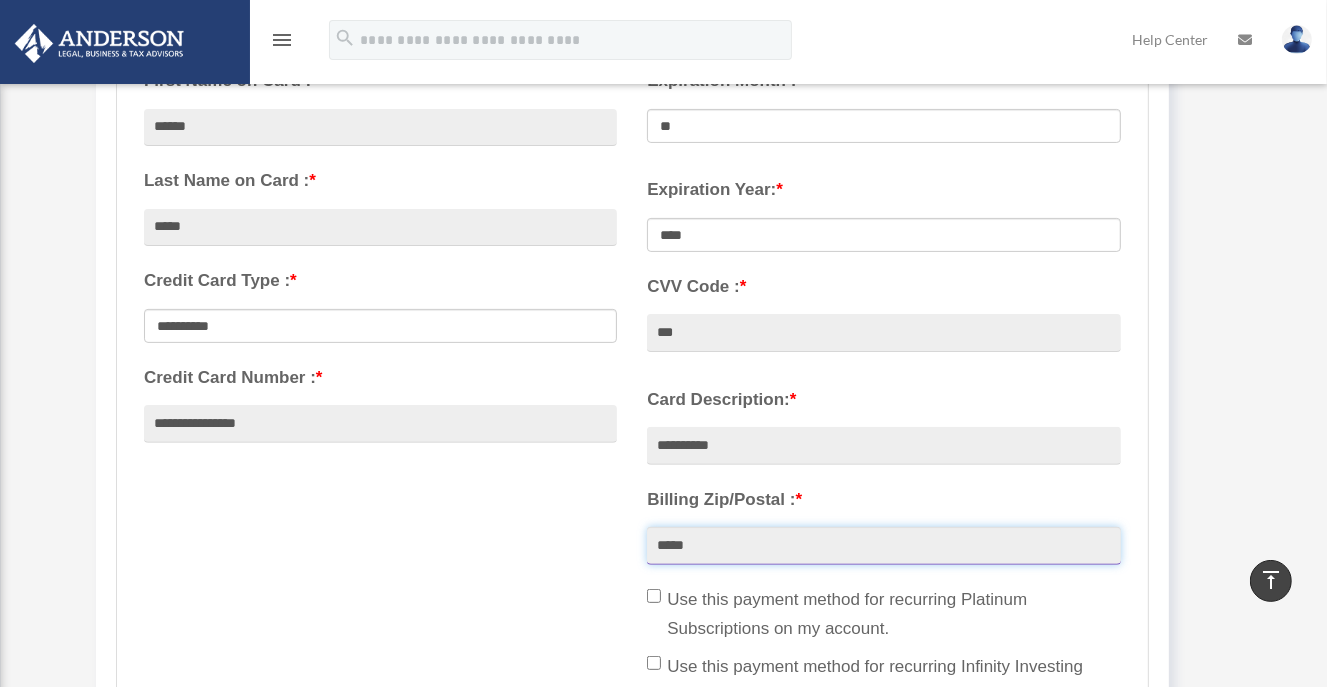 type on "*****" 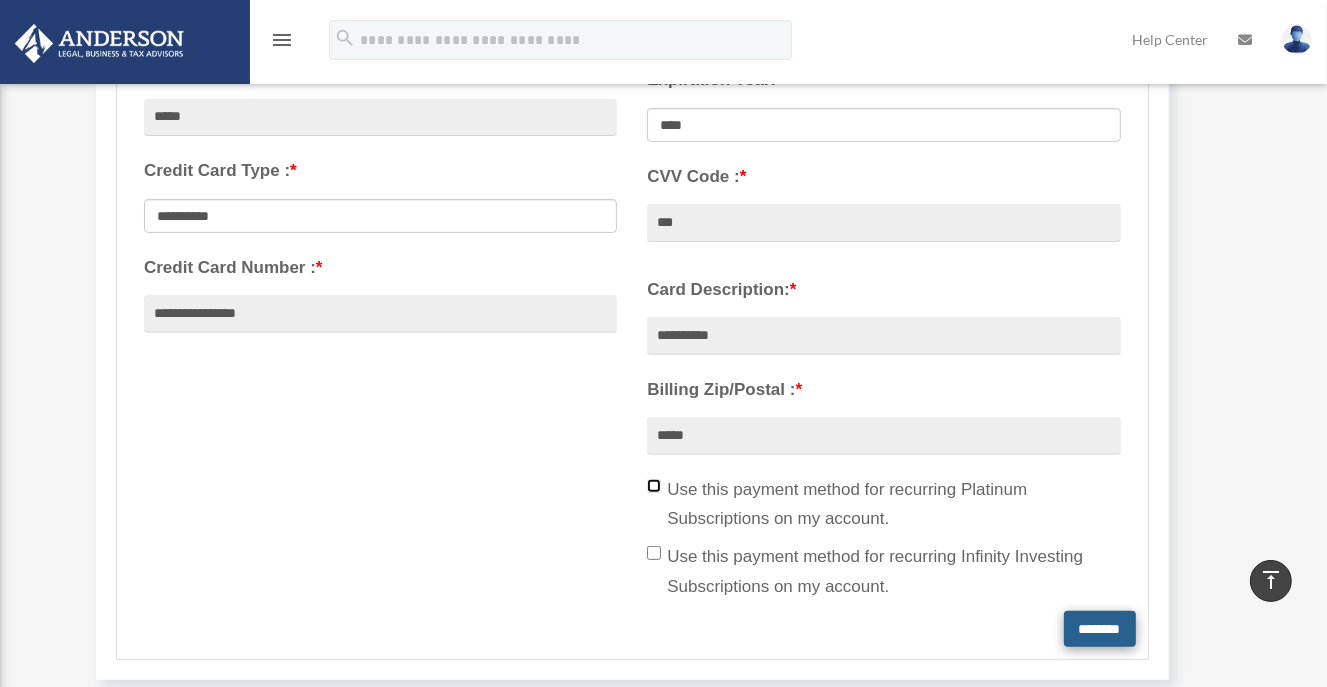 scroll, scrollTop: 633, scrollLeft: 0, axis: vertical 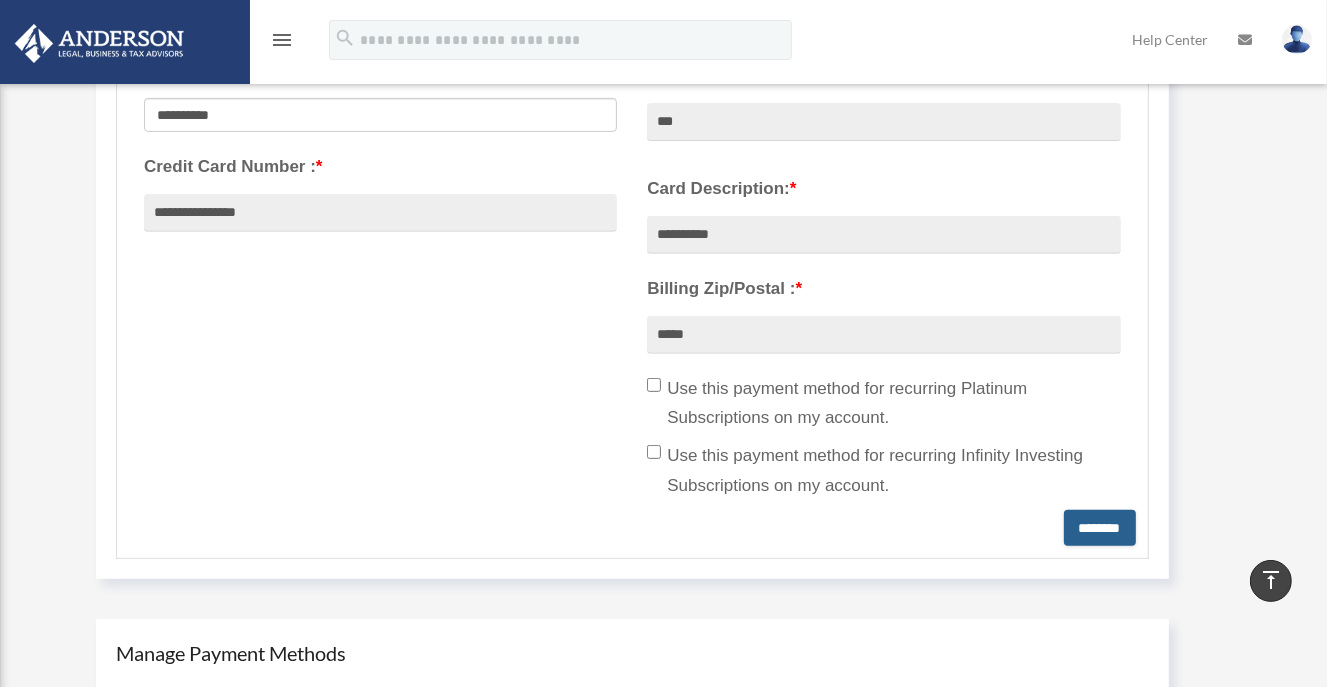 click on "********" at bounding box center (1100, 528) 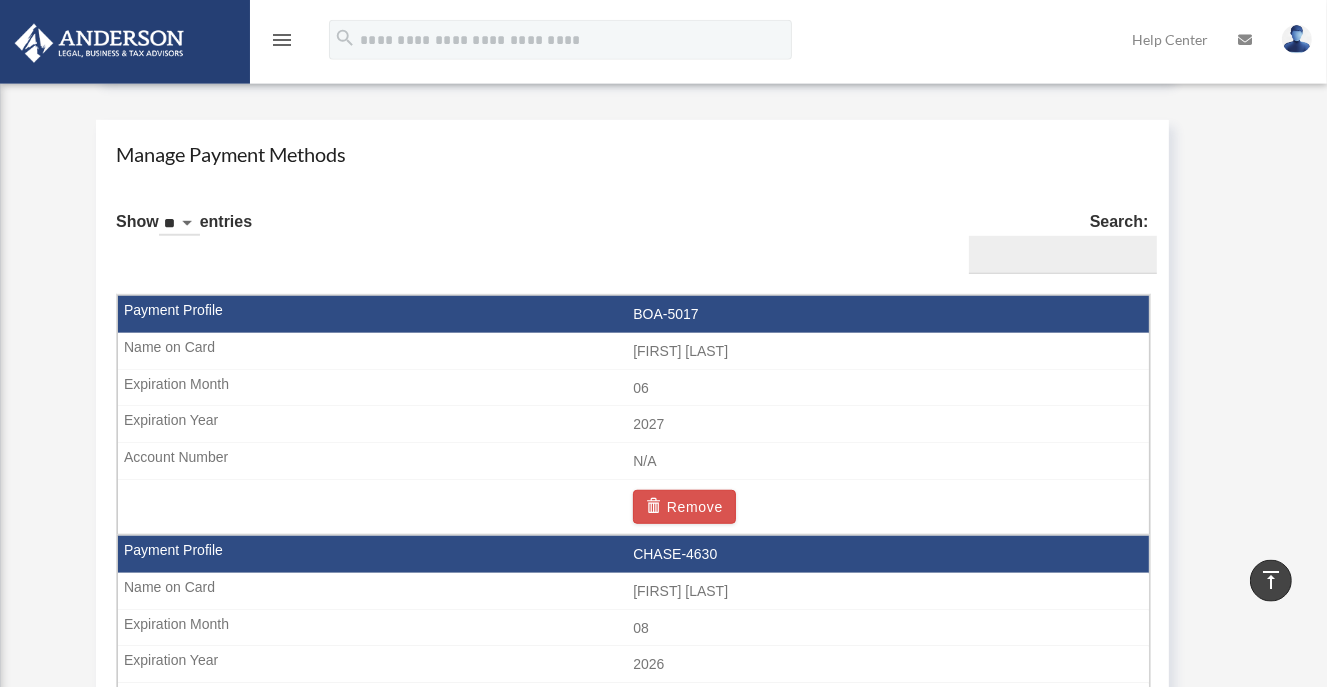 scroll, scrollTop: 1161, scrollLeft: 0, axis: vertical 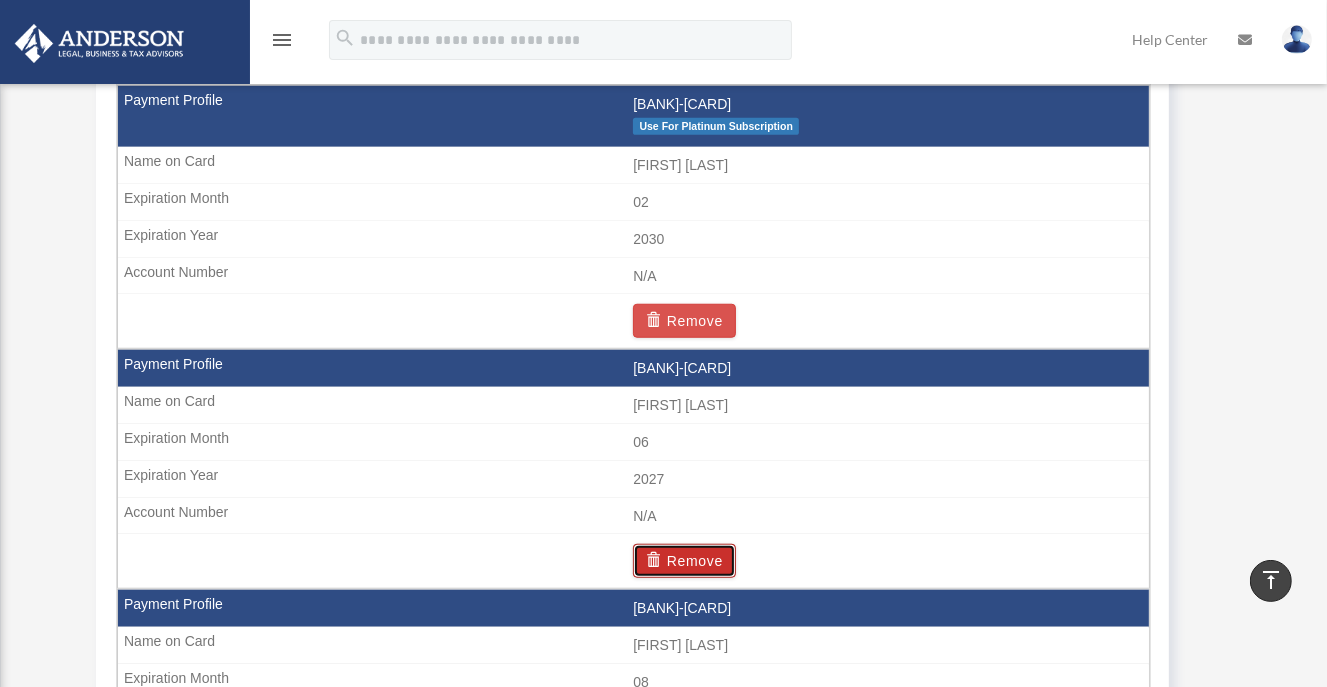 click on "Remove" at bounding box center [684, 561] 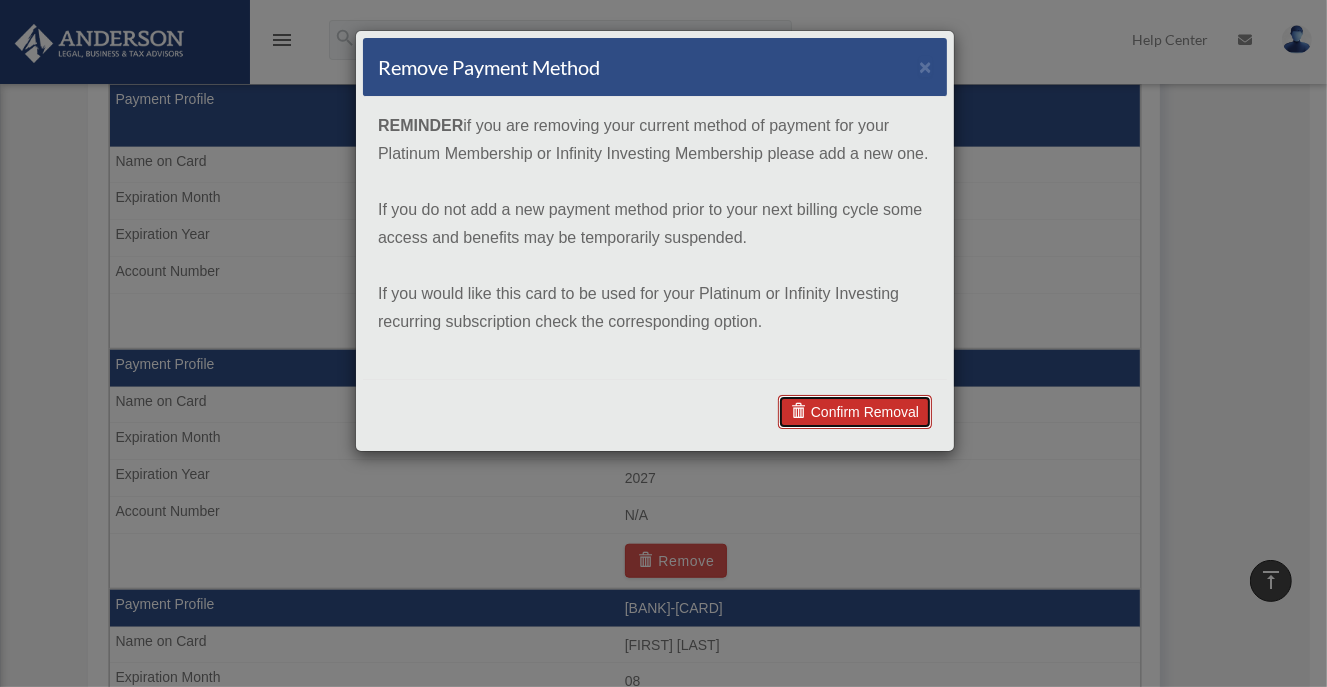 click on "Confirm Removal" at bounding box center (855, 412) 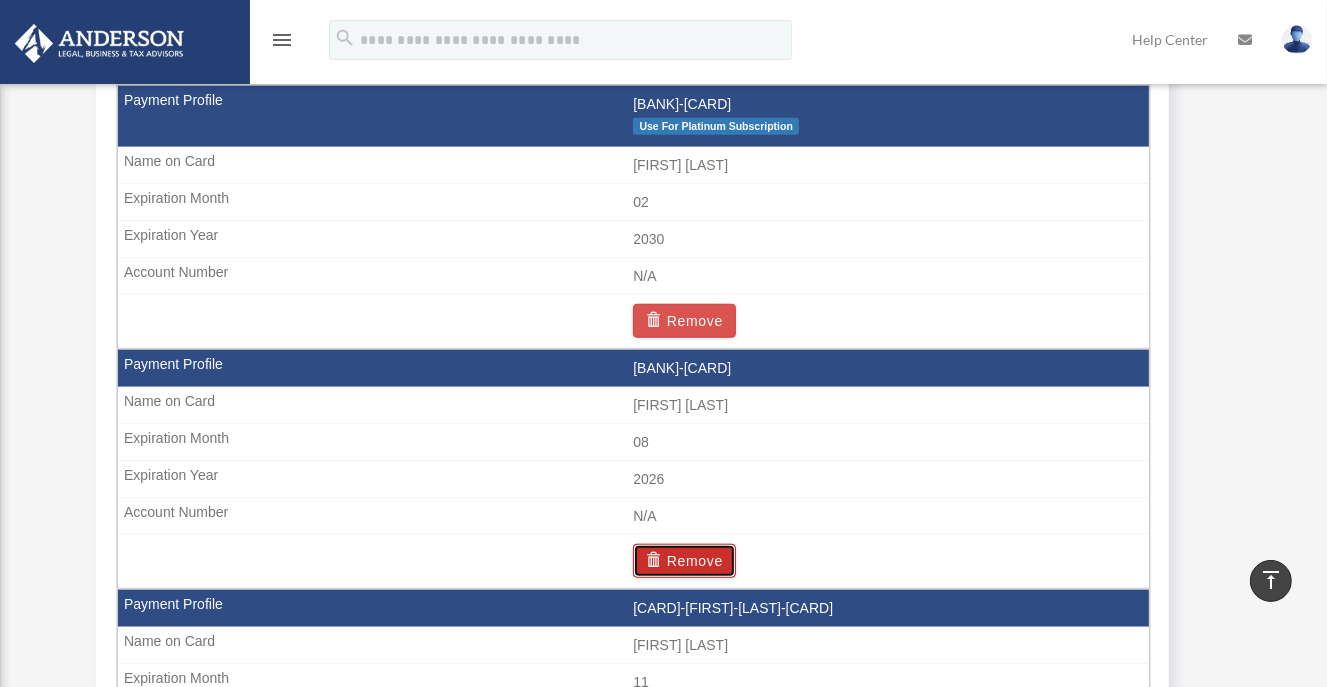 click on "Remove" at bounding box center [684, 561] 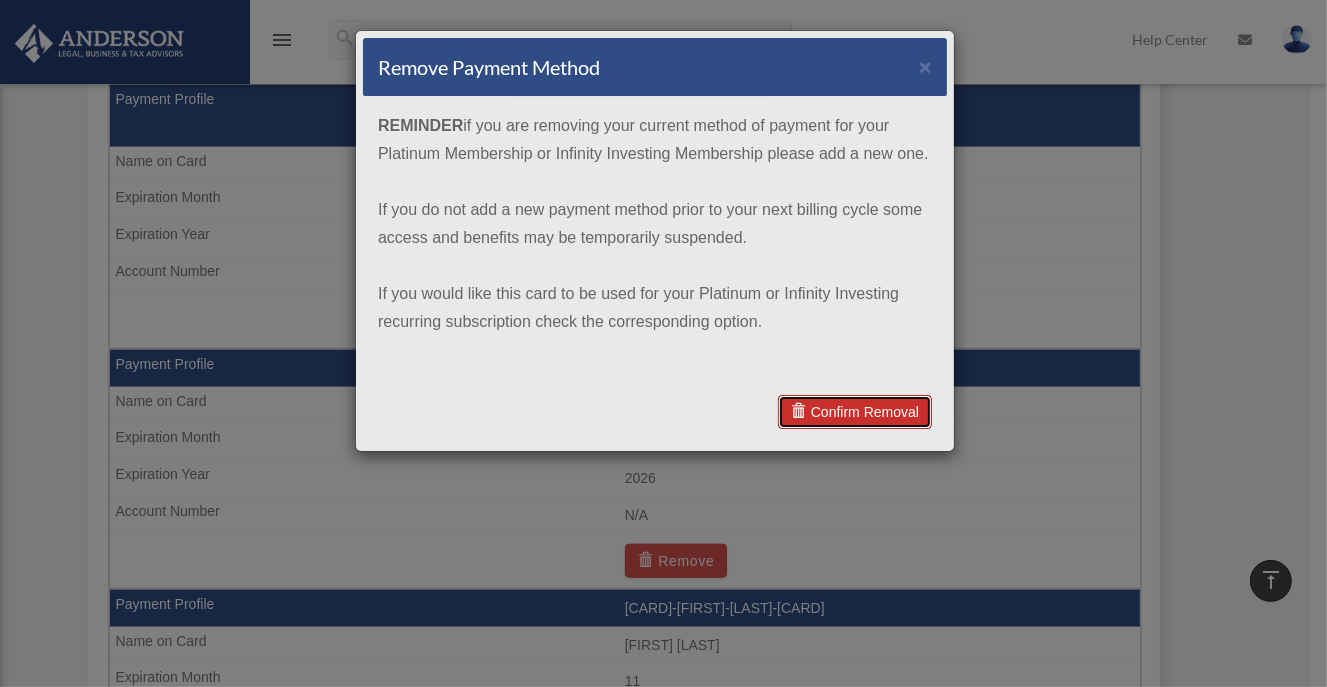 click on "Confirm Removal" at bounding box center [855, 412] 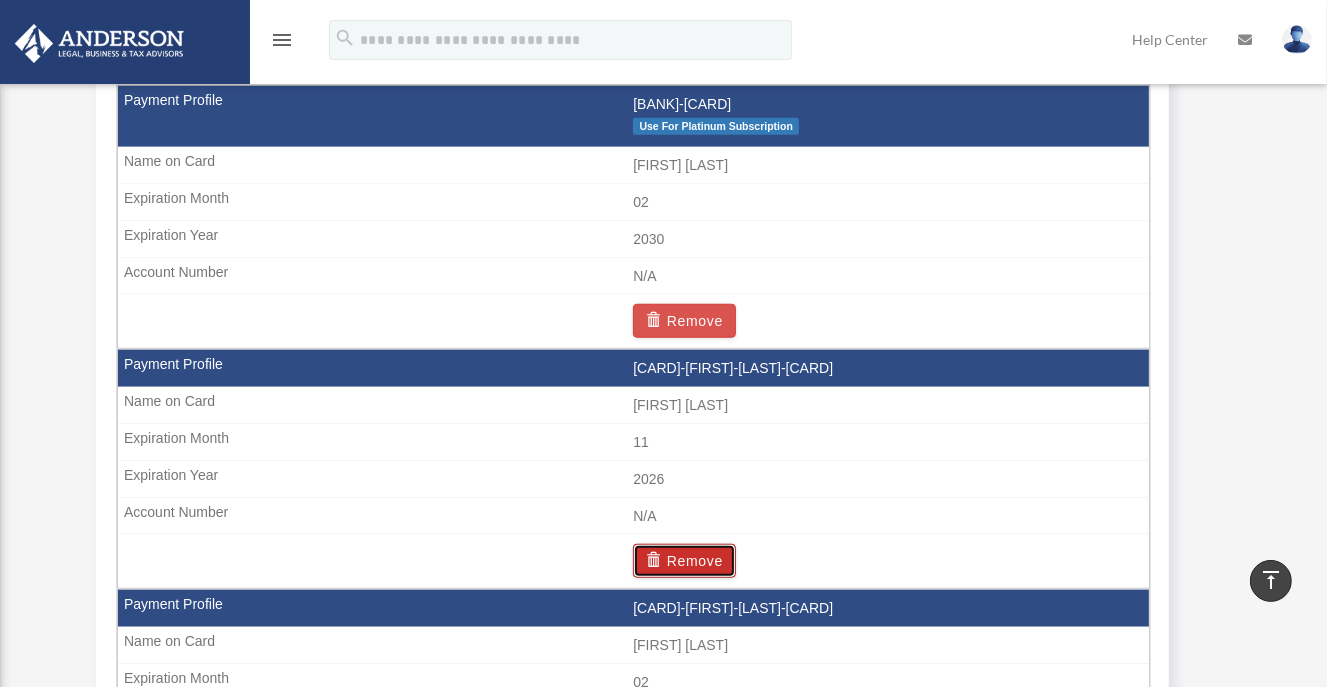 click on "Remove" at bounding box center [684, 561] 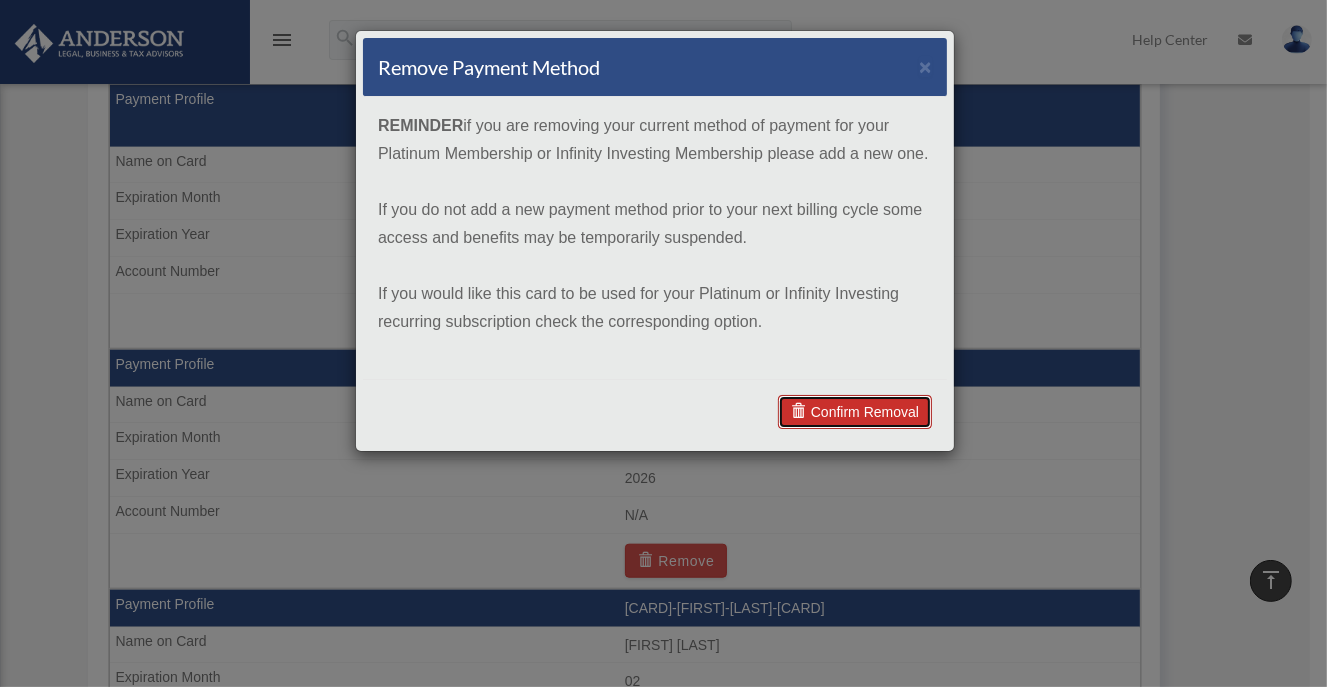click on "Confirm Removal" at bounding box center [855, 412] 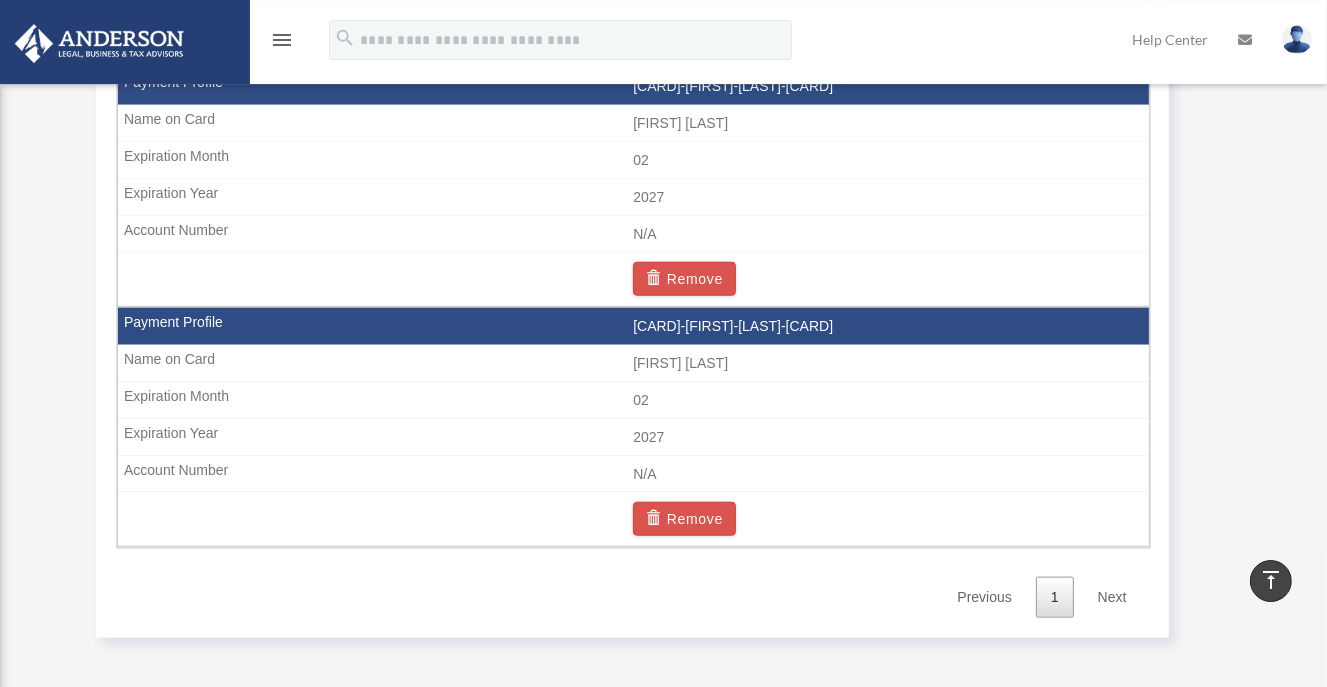 scroll, scrollTop: 1769, scrollLeft: 0, axis: vertical 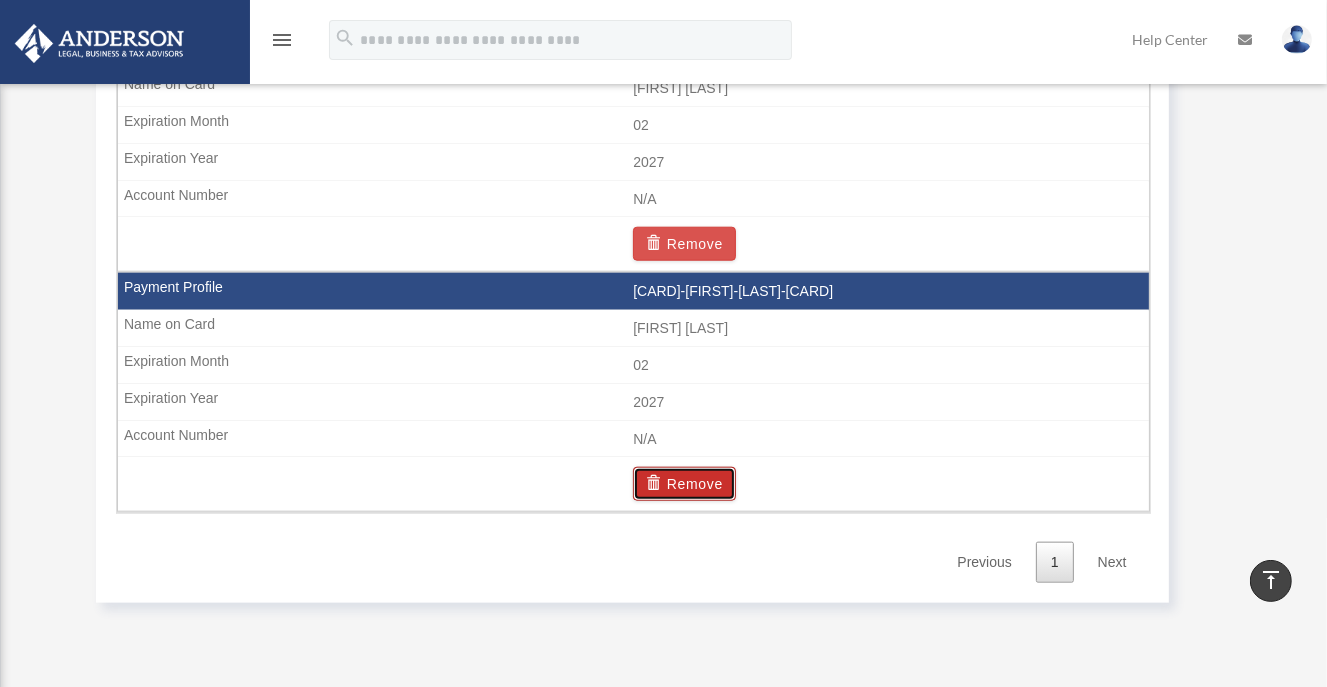 click on "Remove" at bounding box center (684, 484) 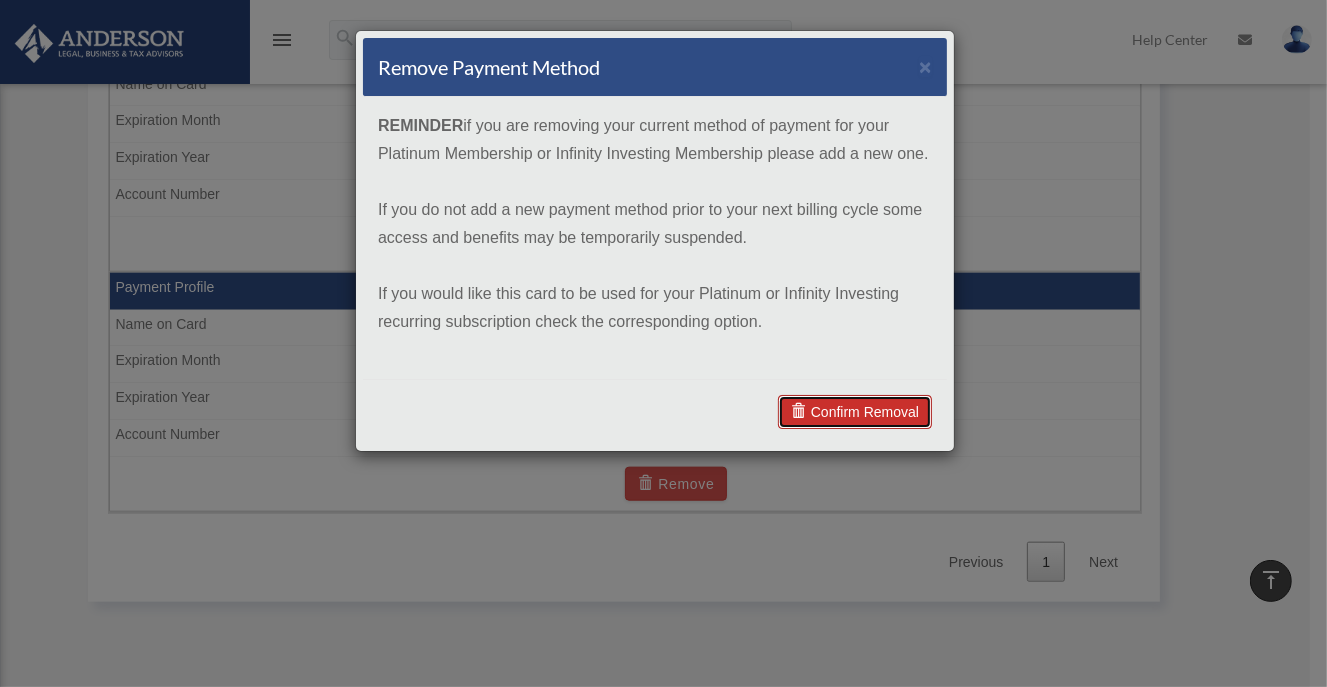 click on "Confirm Removal" at bounding box center [855, 412] 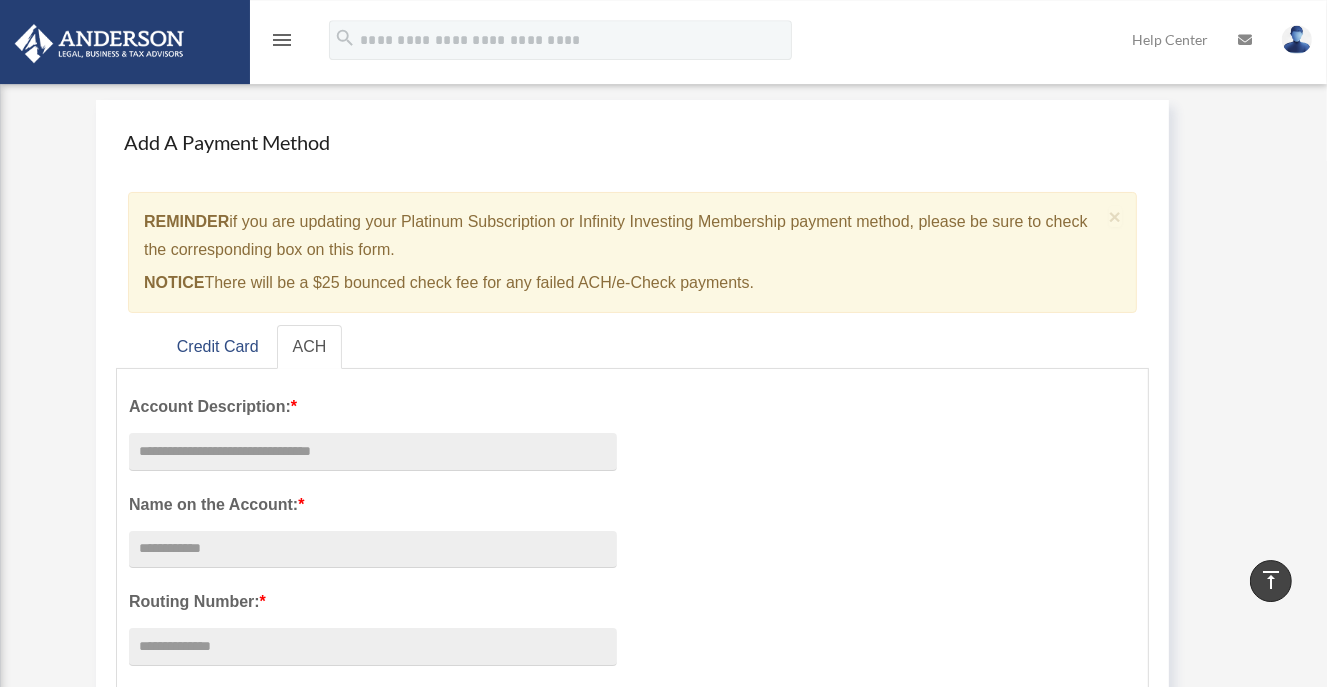 scroll, scrollTop: 0, scrollLeft: 0, axis: both 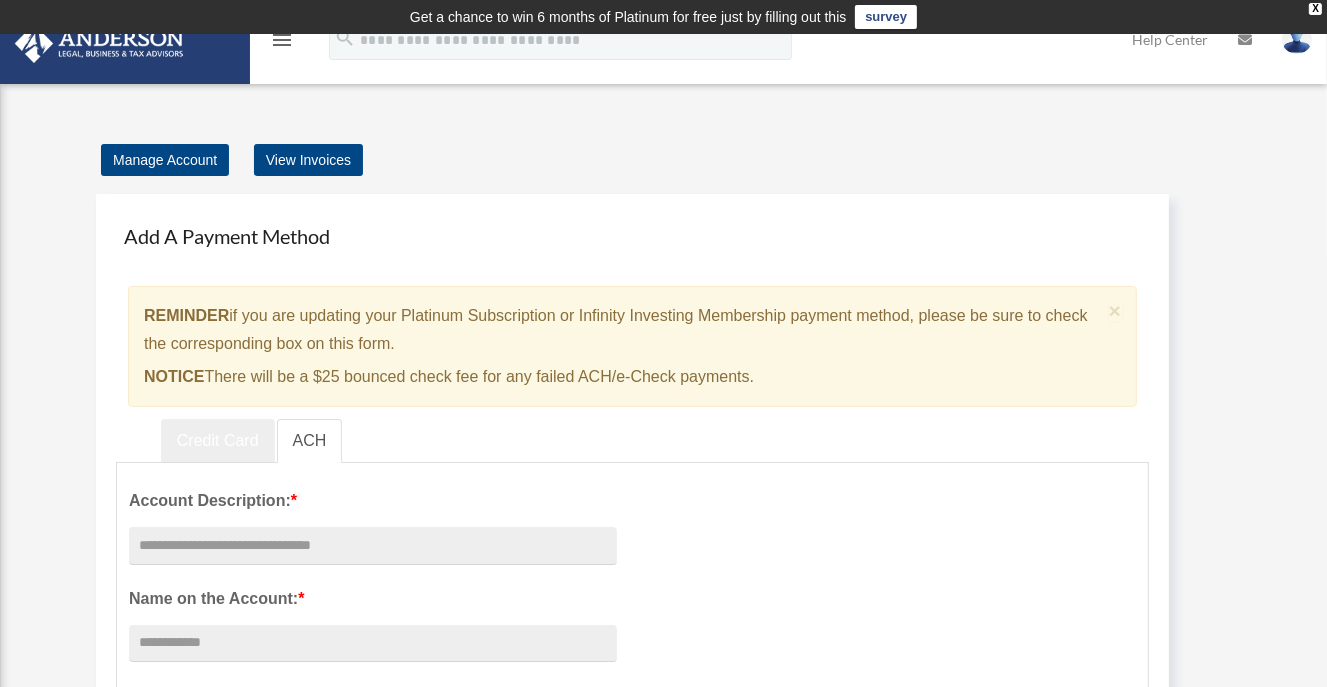 click on "Credit Card" at bounding box center (218, 441) 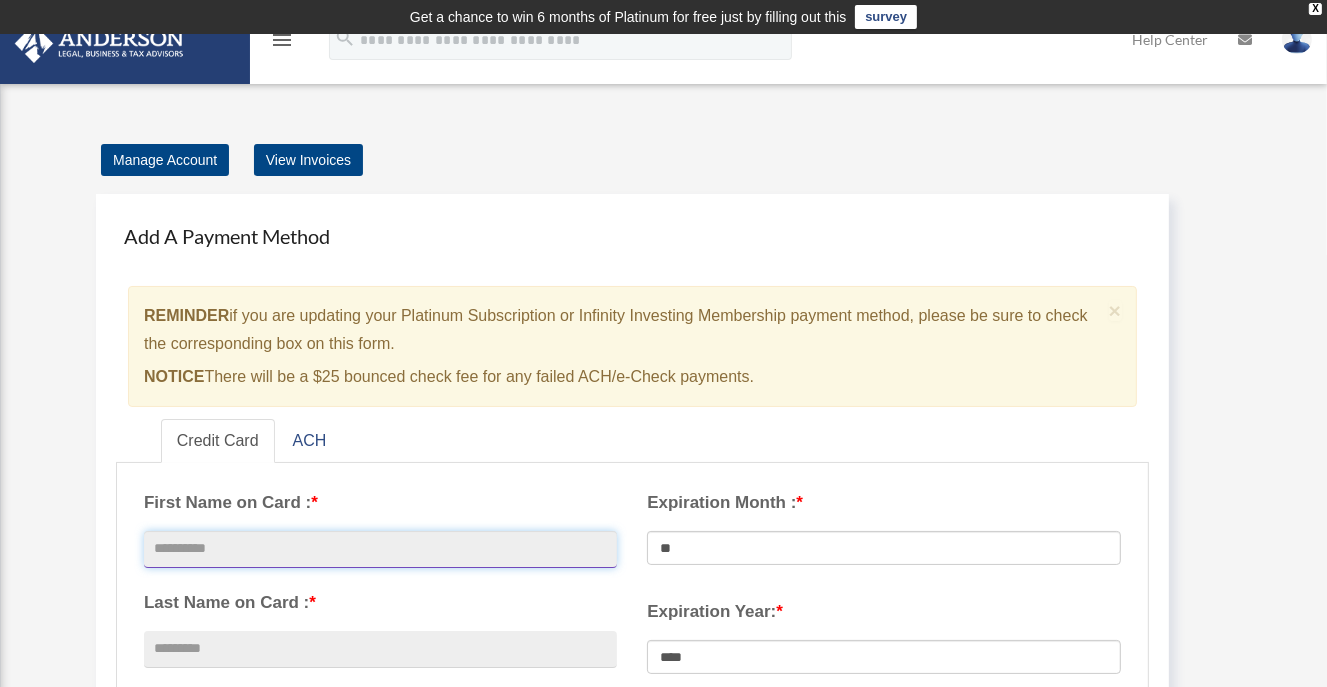 click at bounding box center (380, 550) 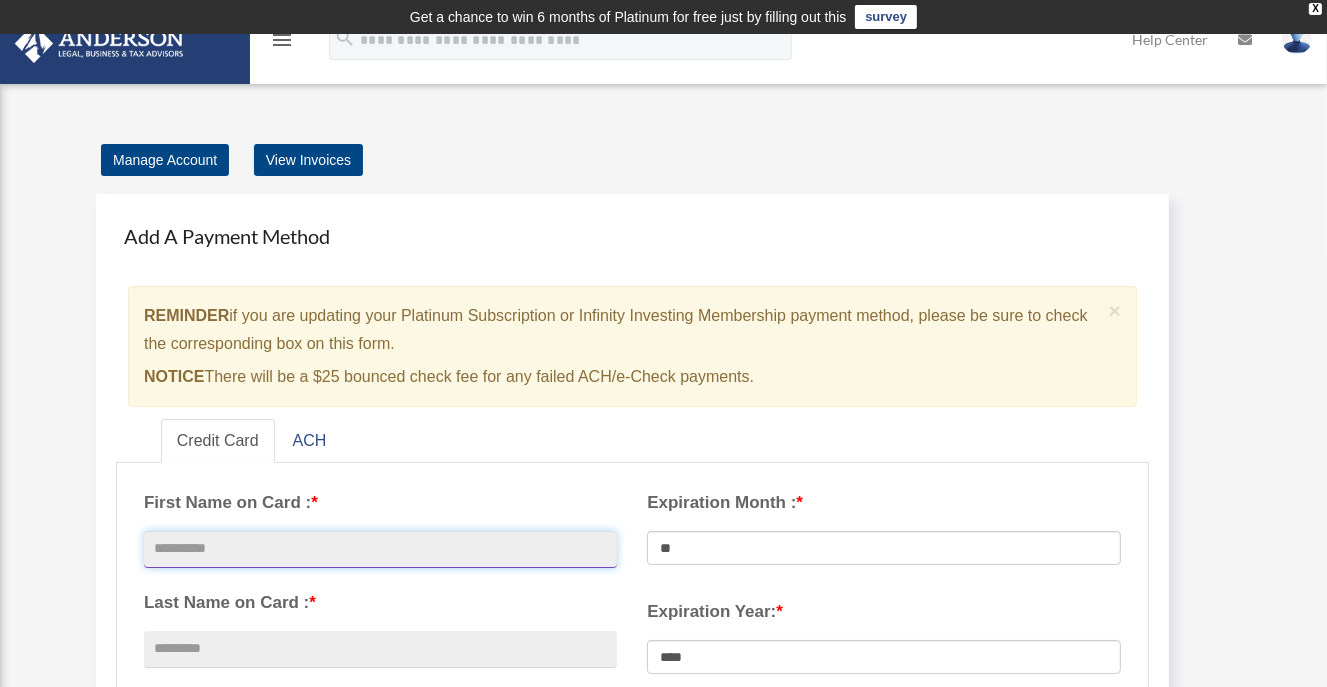 type on "******" 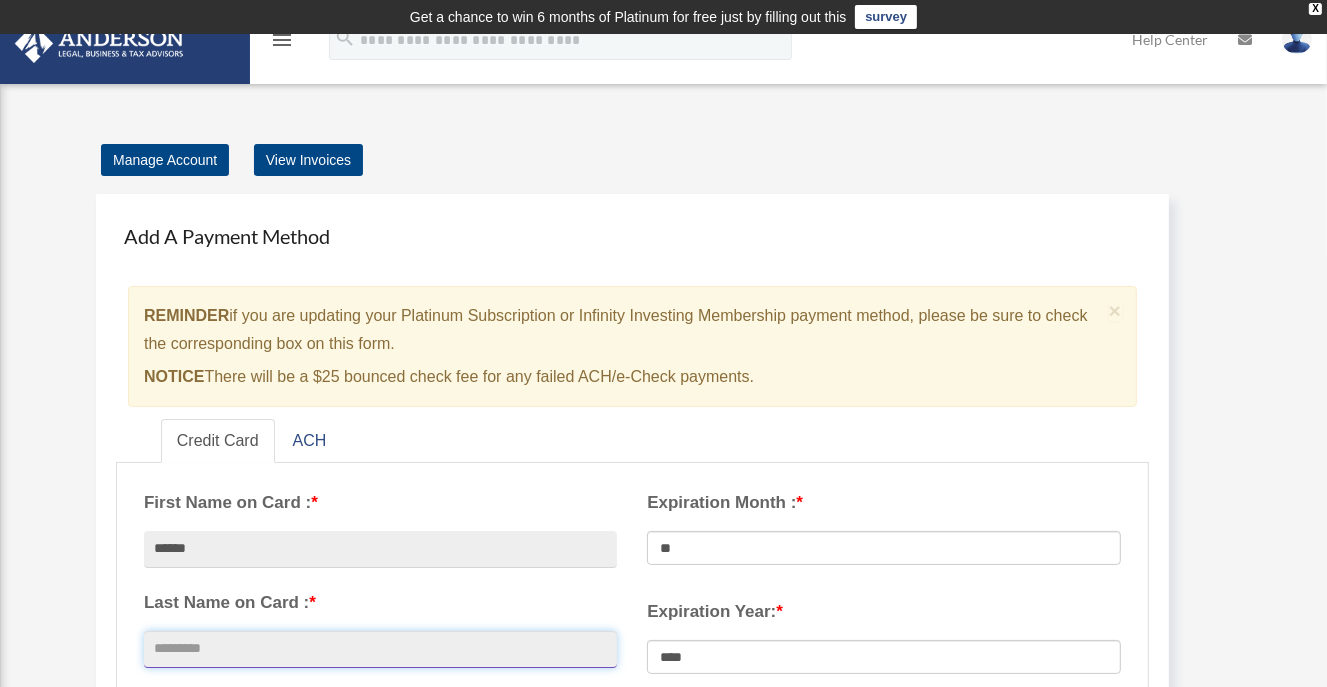 type on "*****" 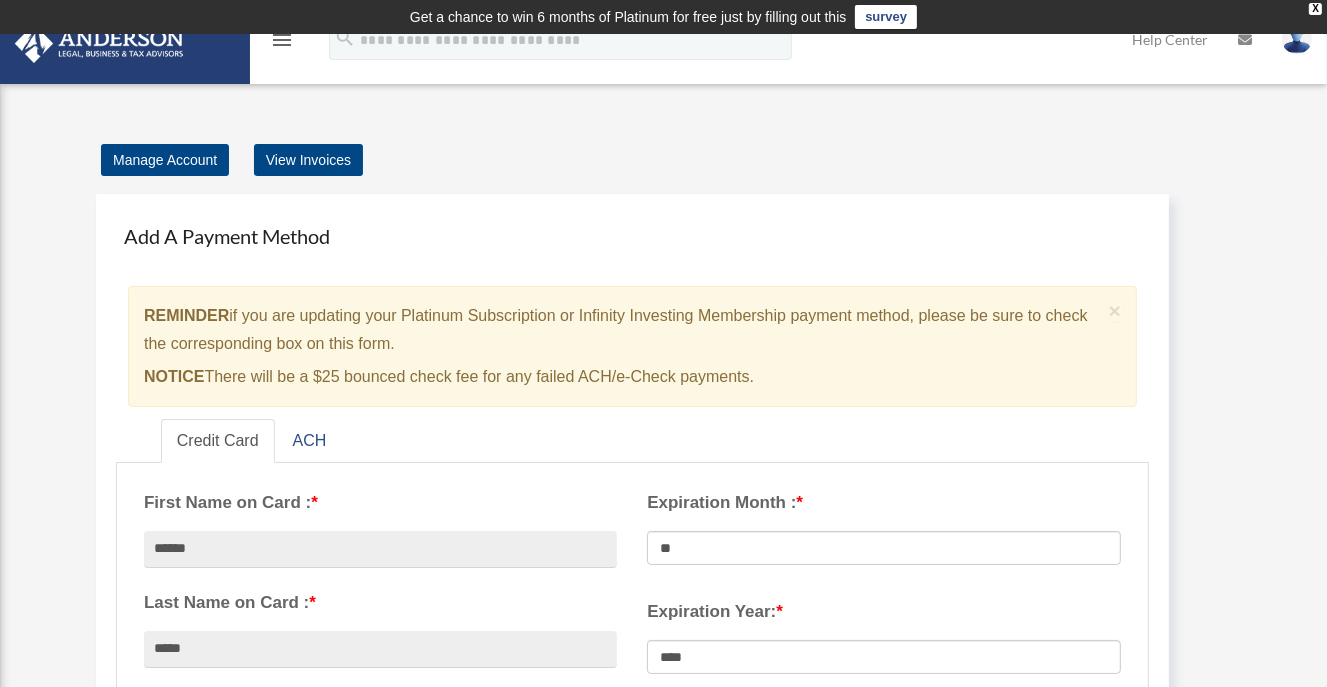 type on "**********" 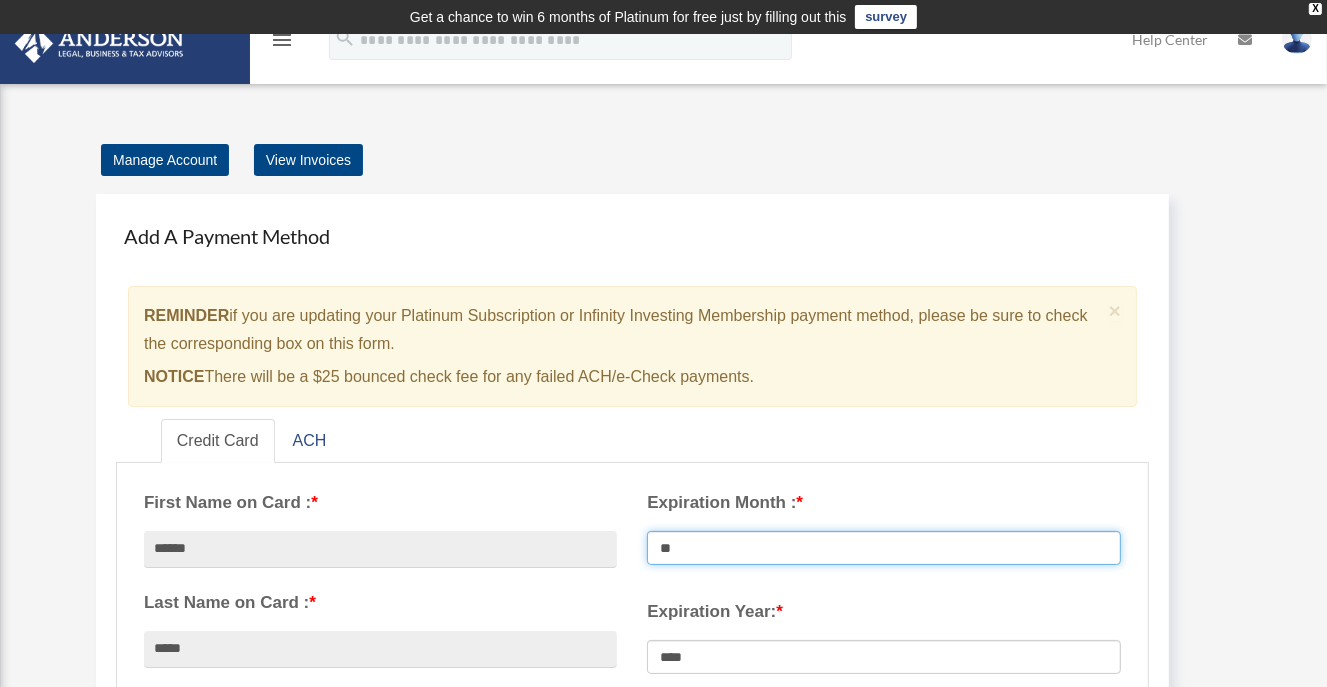 select on "**" 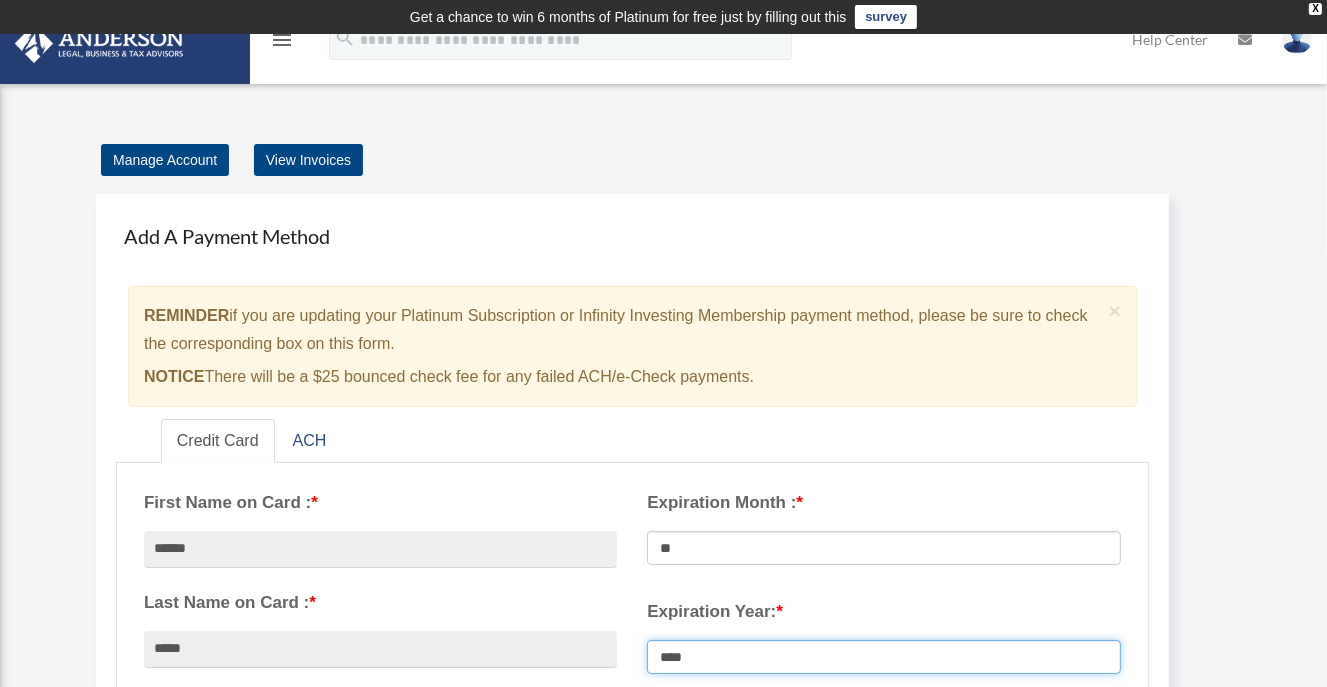 select on "****" 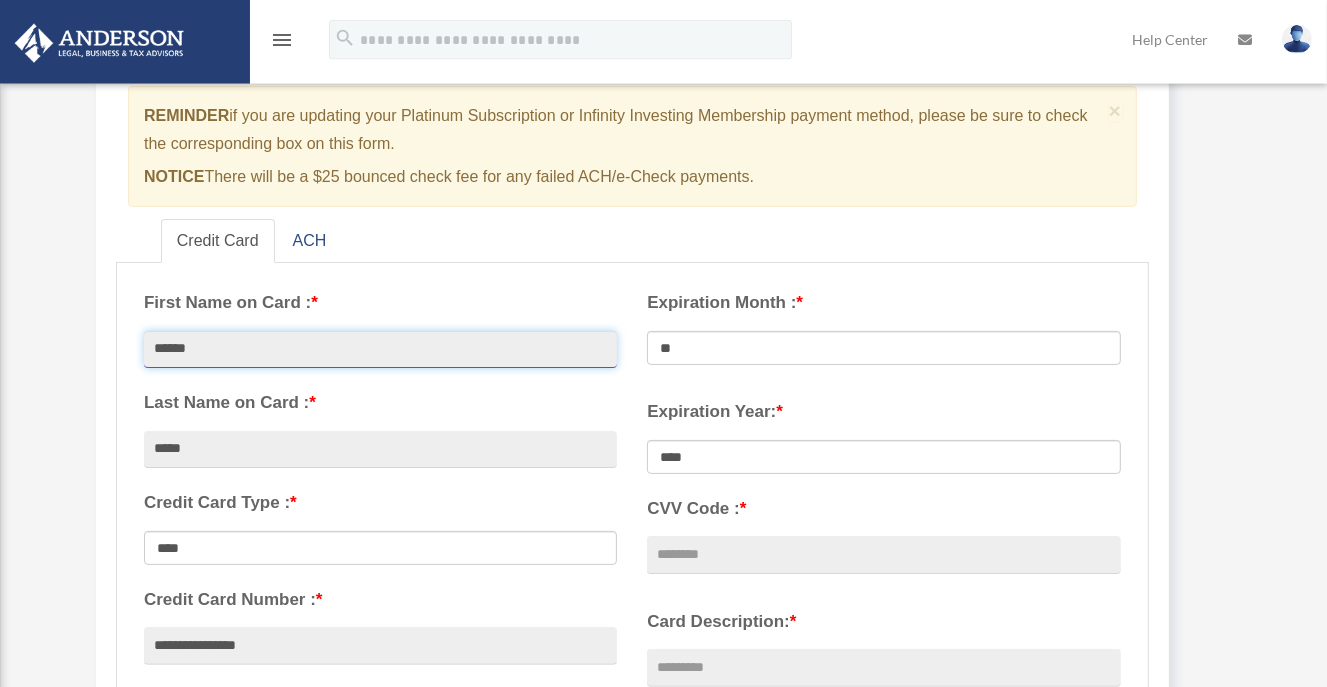 scroll, scrollTop: 211, scrollLeft: 0, axis: vertical 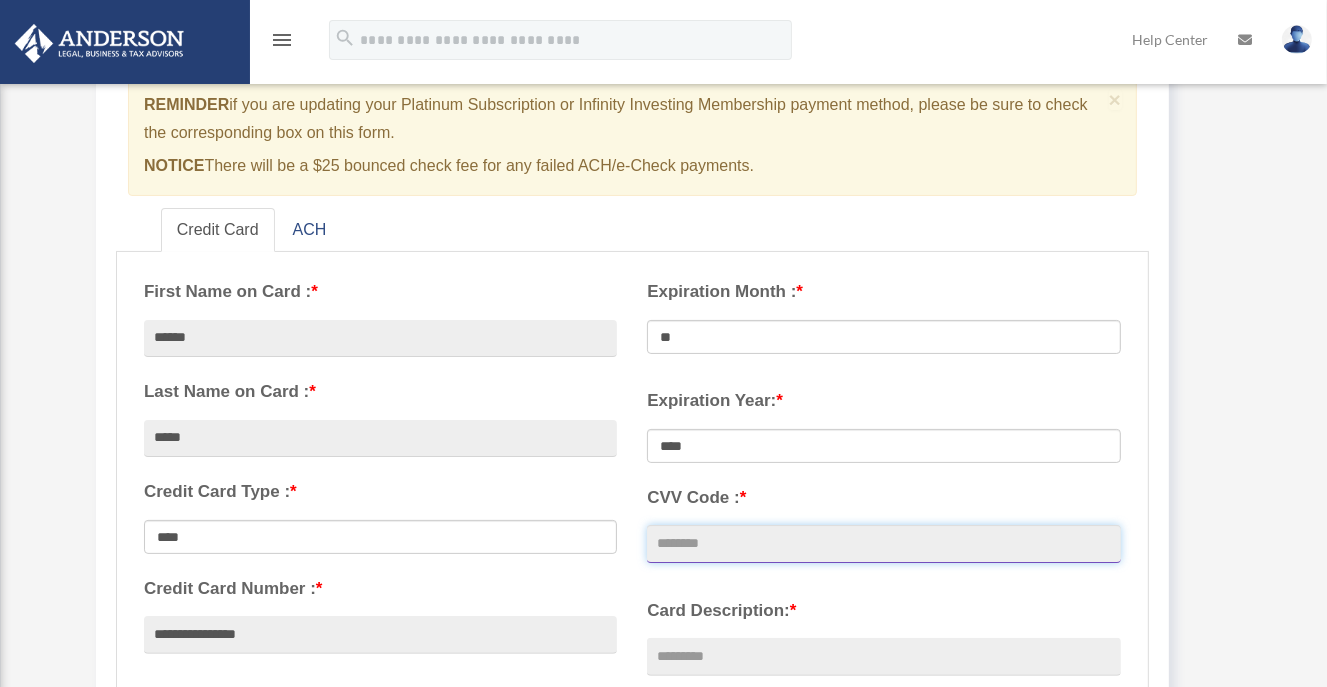 click on "CVV Code : *" at bounding box center [883, 544] 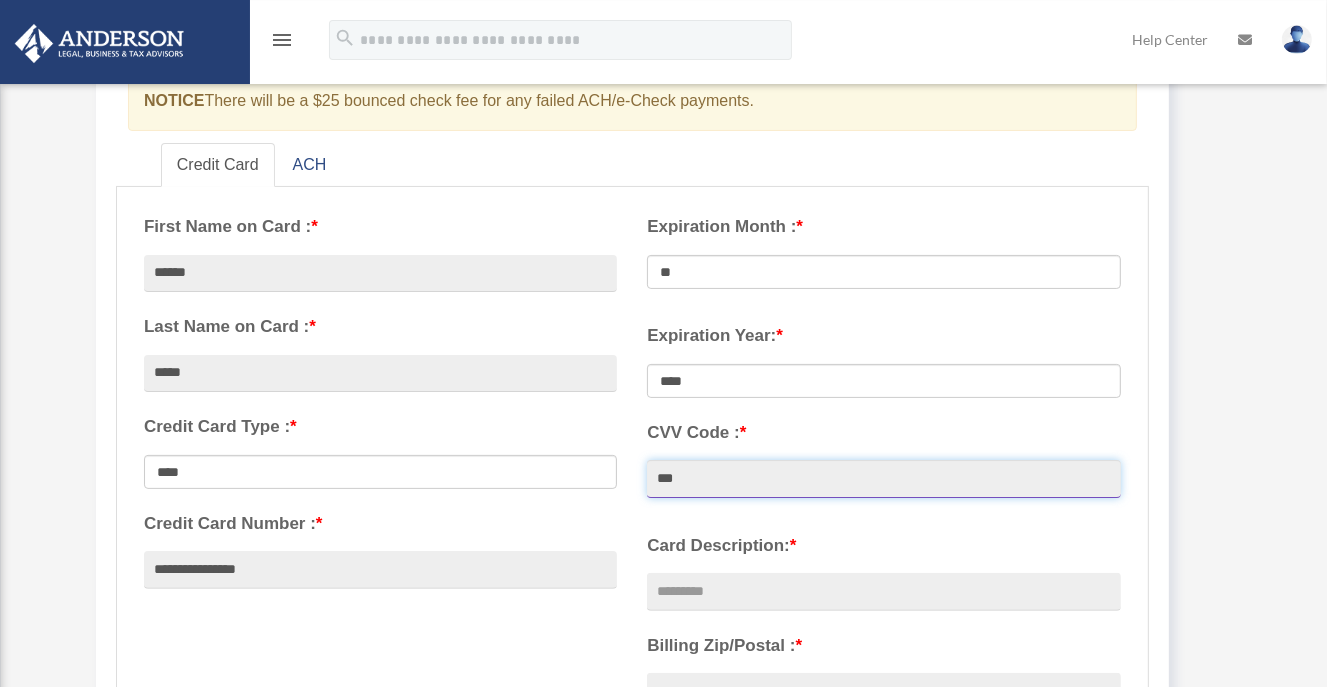 scroll, scrollTop: 316, scrollLeft: 0, axis: vertical 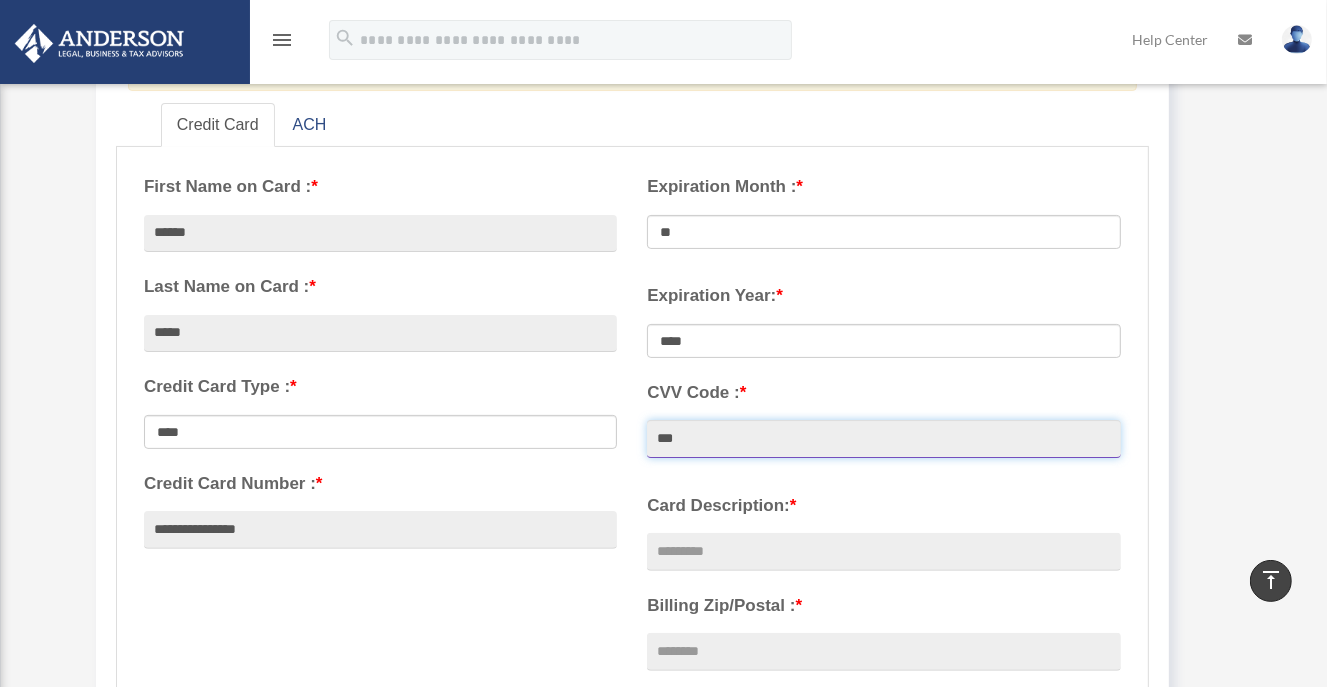 type on "***" 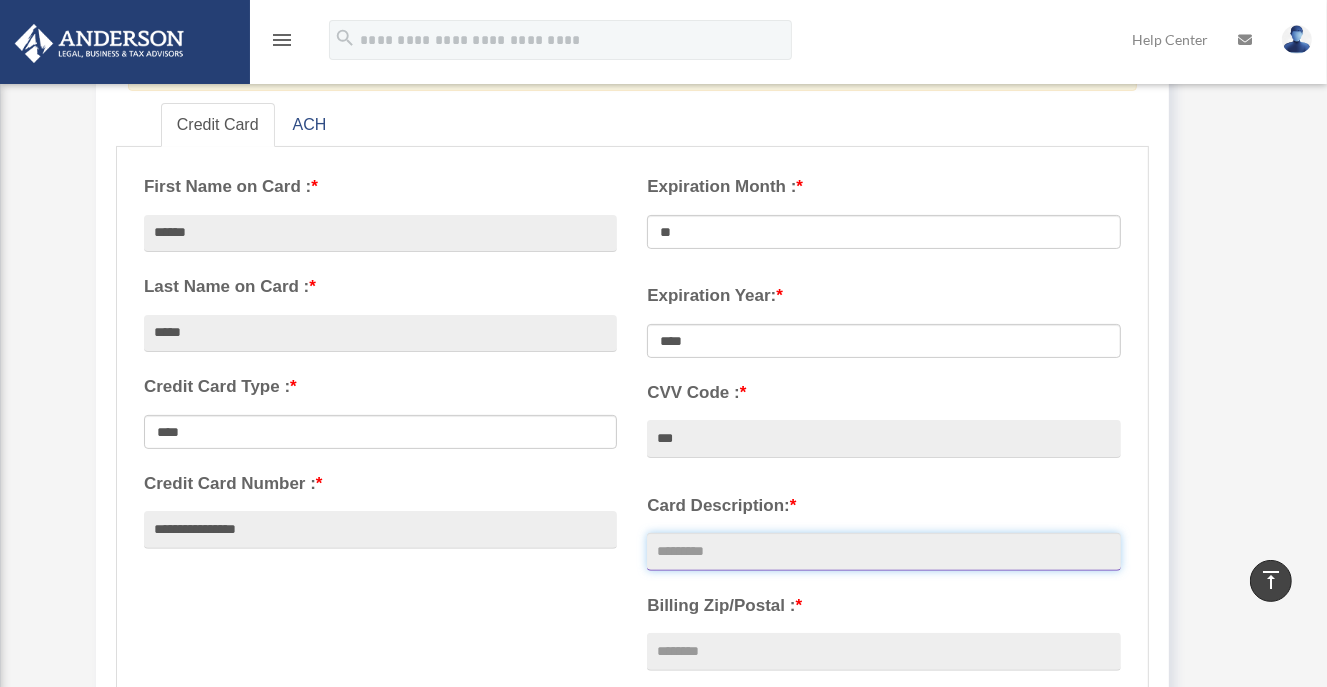 click on "Card Description: *" at bounding box center (883, 552) 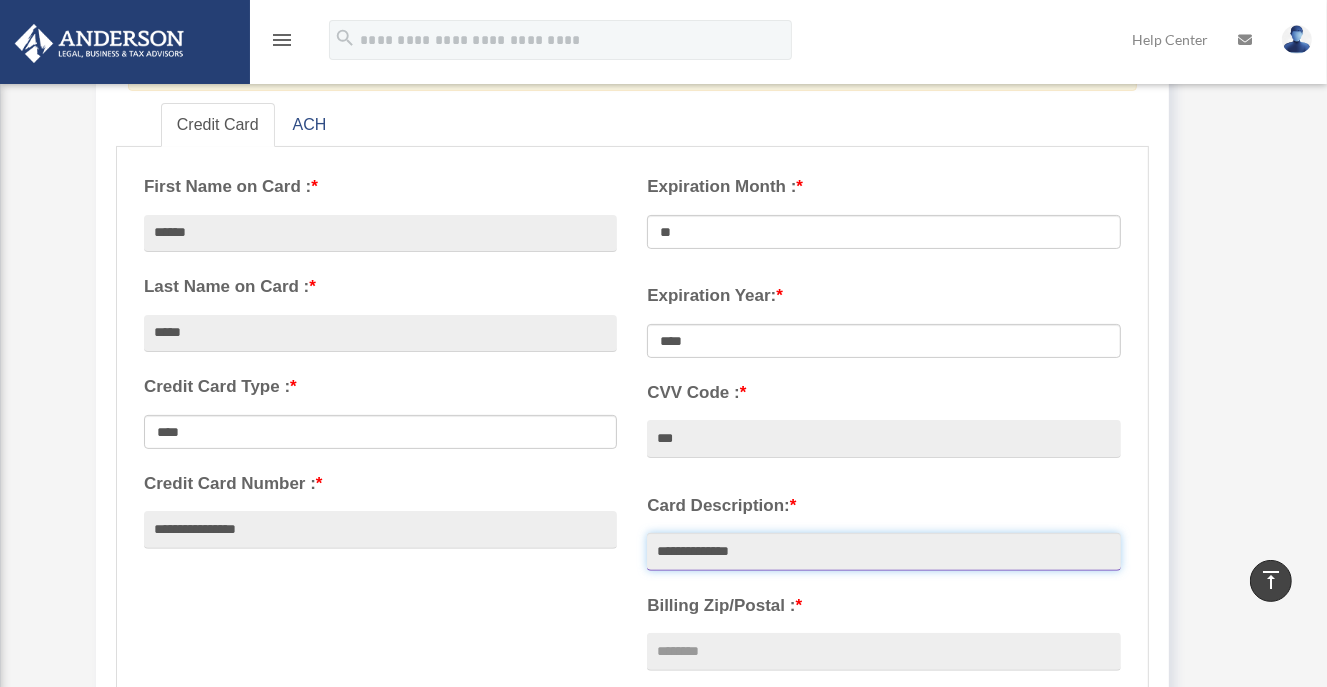 click on "**********" at bounding box center (883, 552) 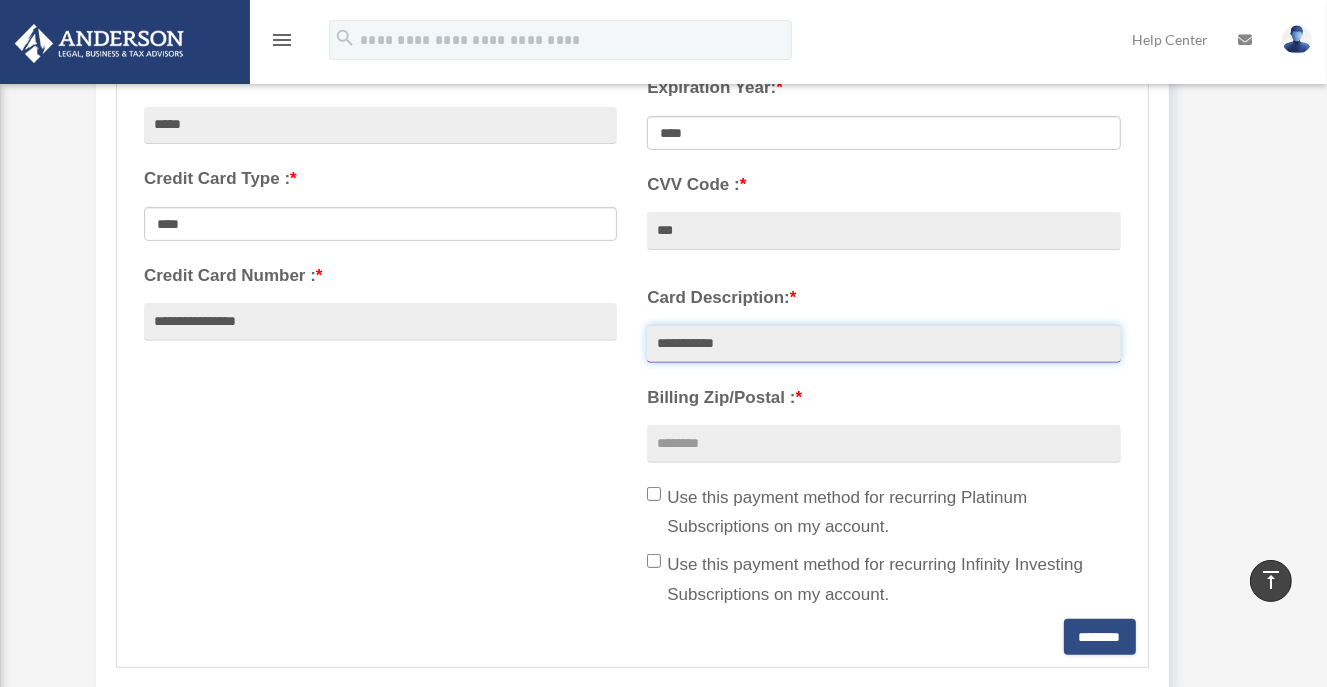 scroll, scrollTop: 528, scrollLeft: 0, axis: vertical 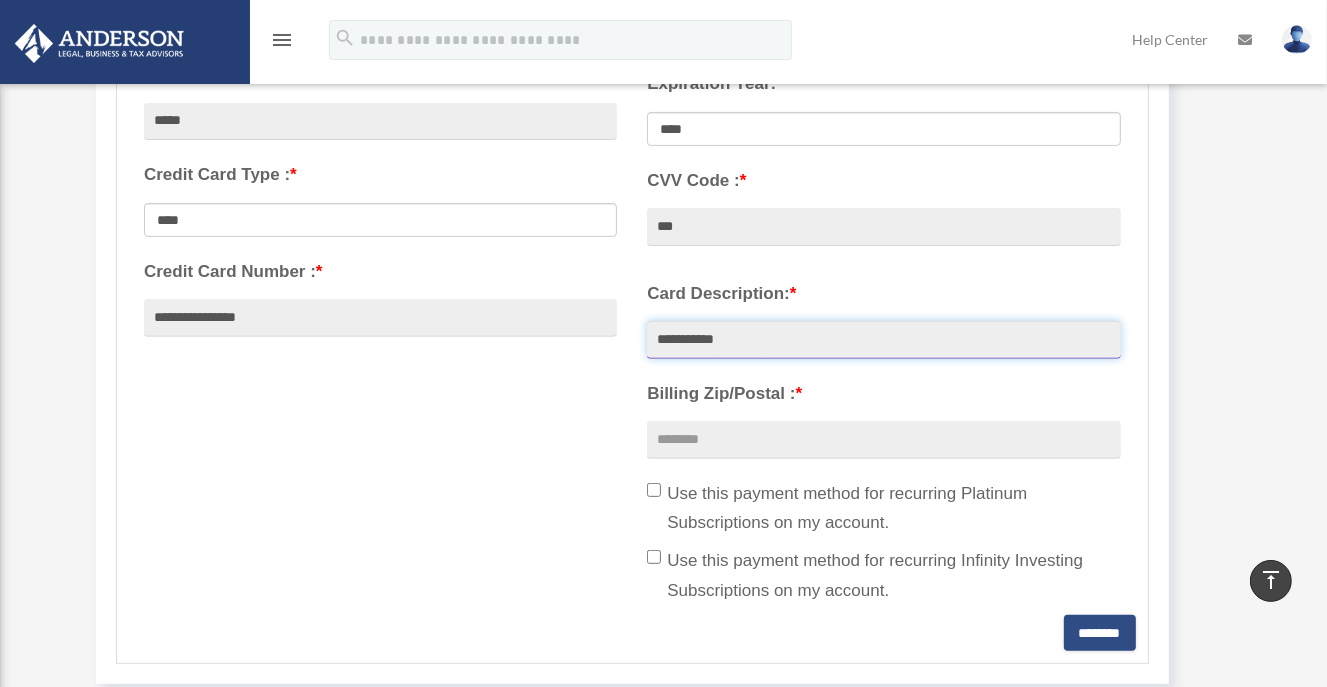 type on "**********" 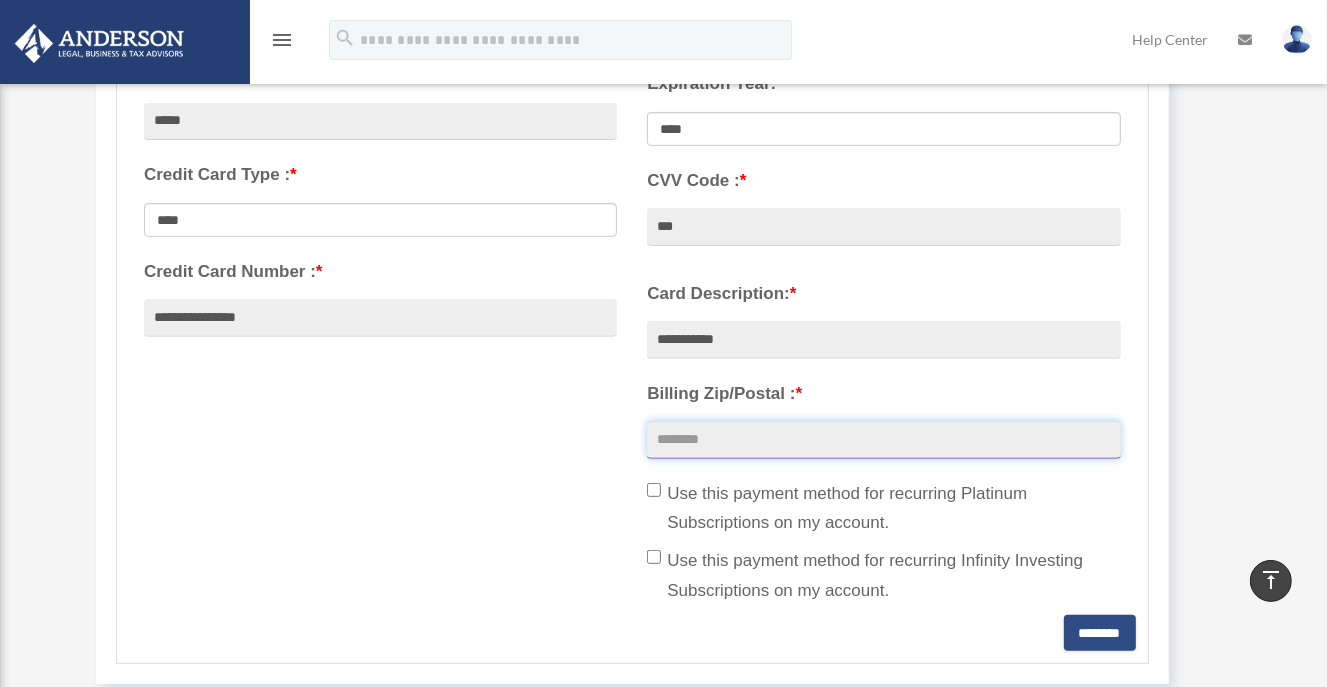 click on "Billing Zip/Postal : *" at bounding box center [883, 440] 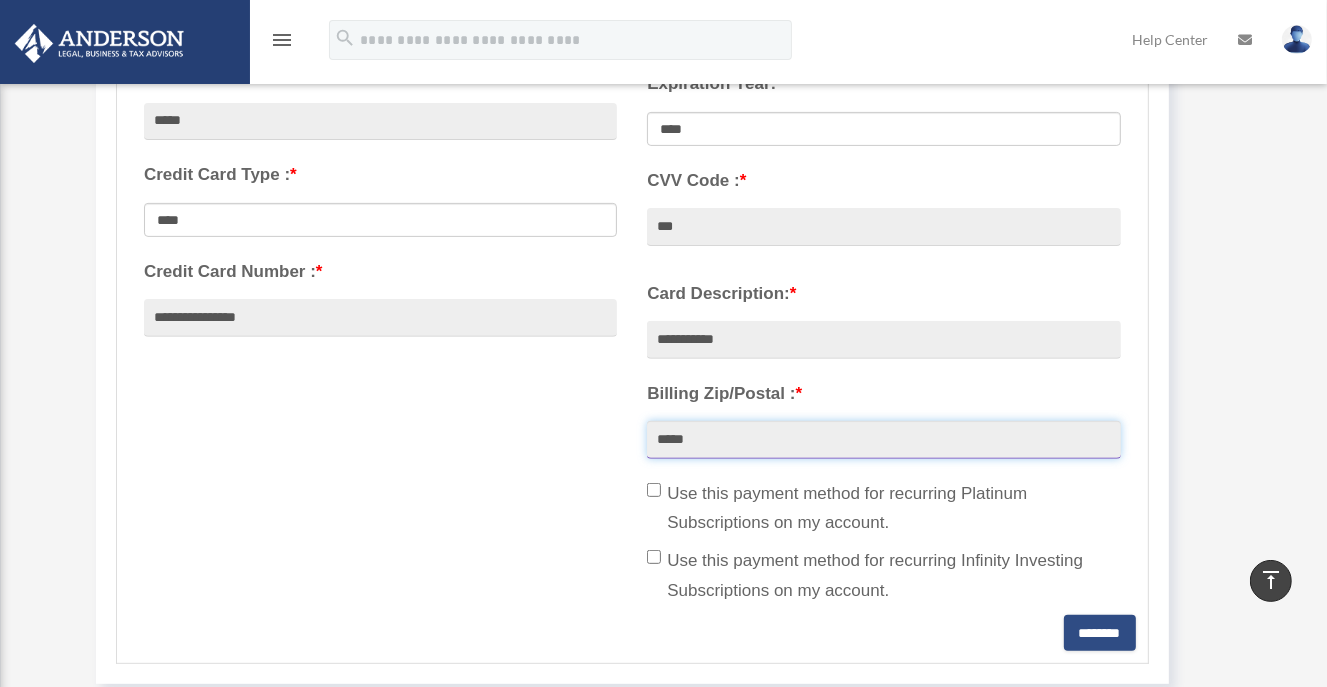 type on "*****" 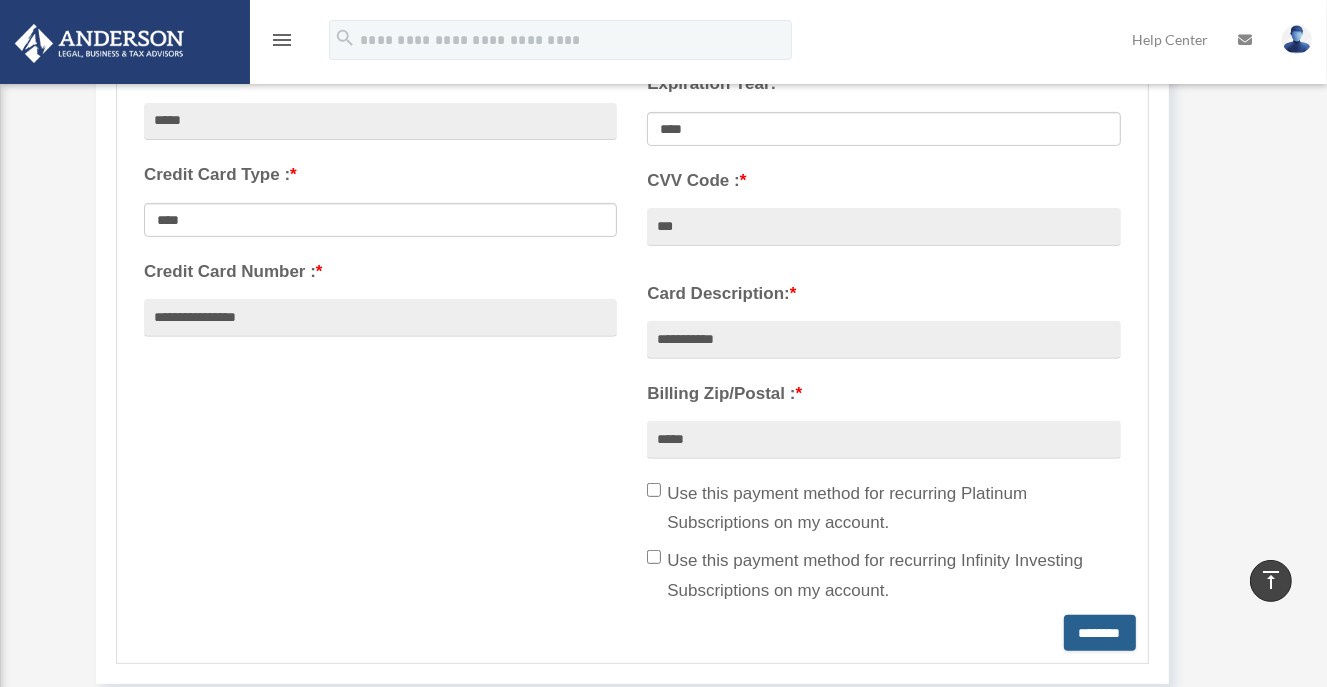 click on "********" at bounding box center [1100, 633] 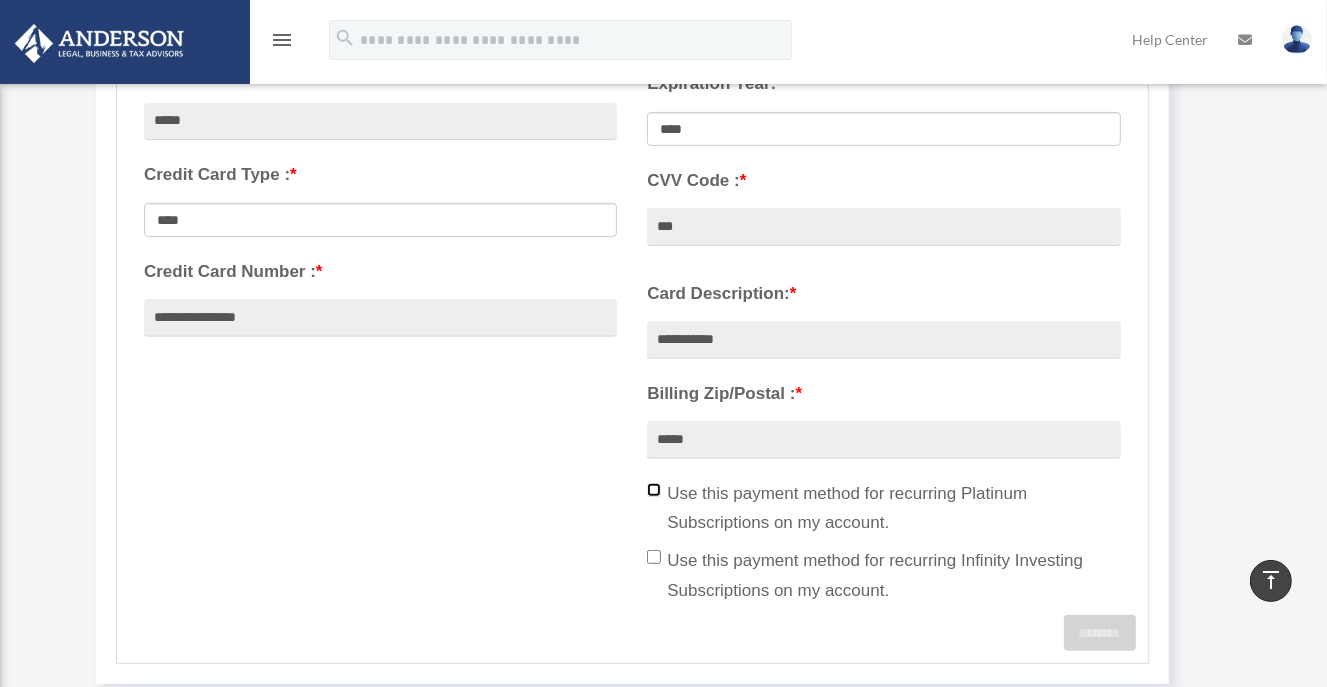click on "Use this payment
method for recurring Platinum
Subscriptions on my account." at bounding box center [883, 509] 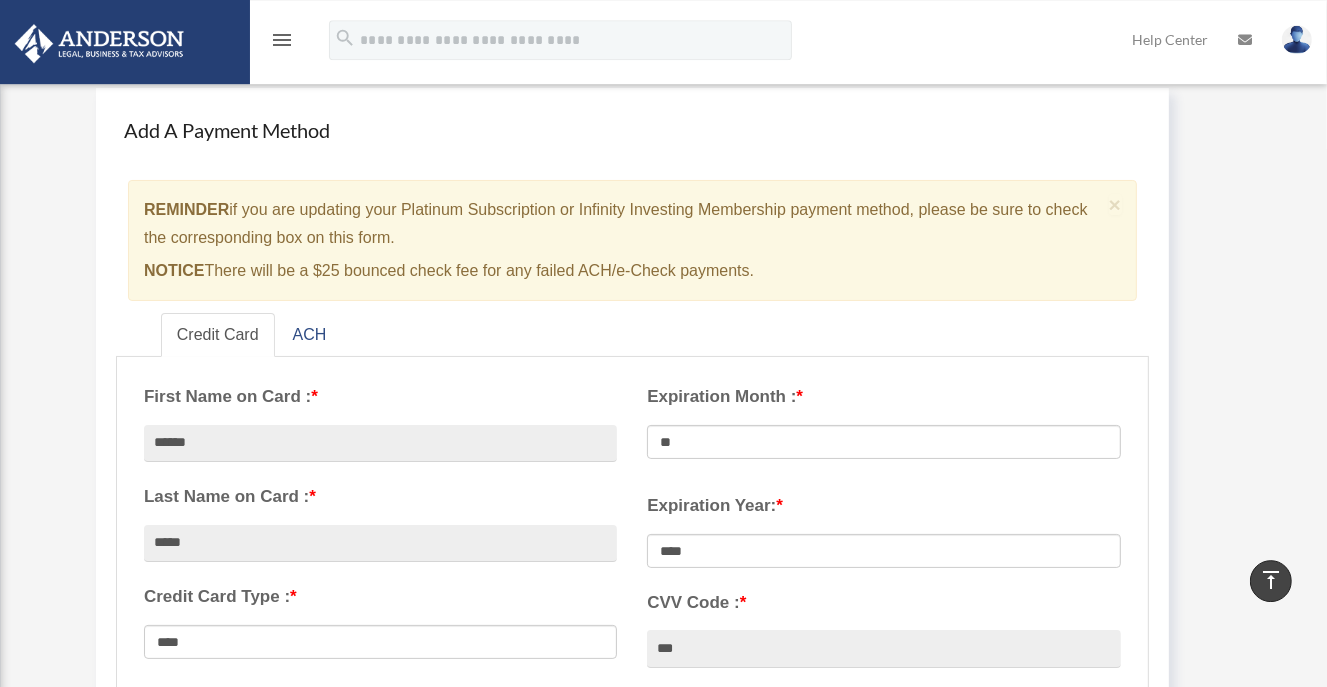scroll, scrollTop: 105, scrollLeft: 0, axis: vertical 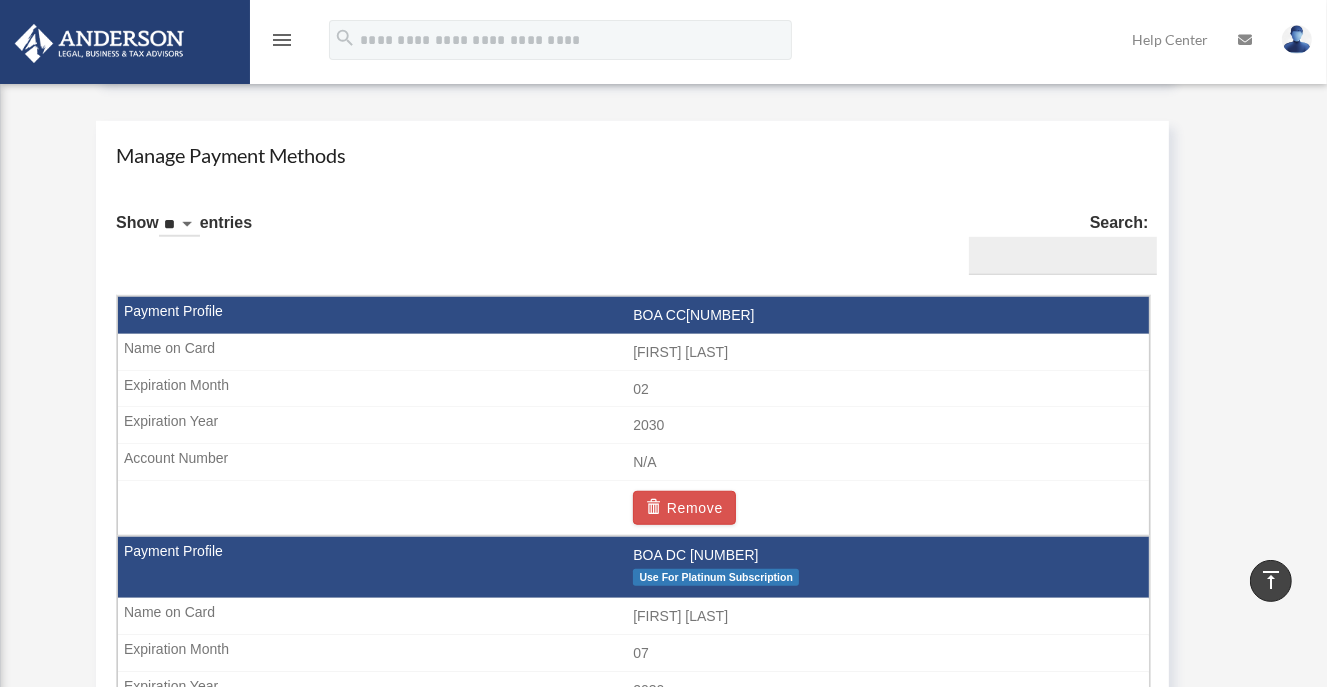 click on "[FIRST] [LAST]" at bounding box center (633, 353) 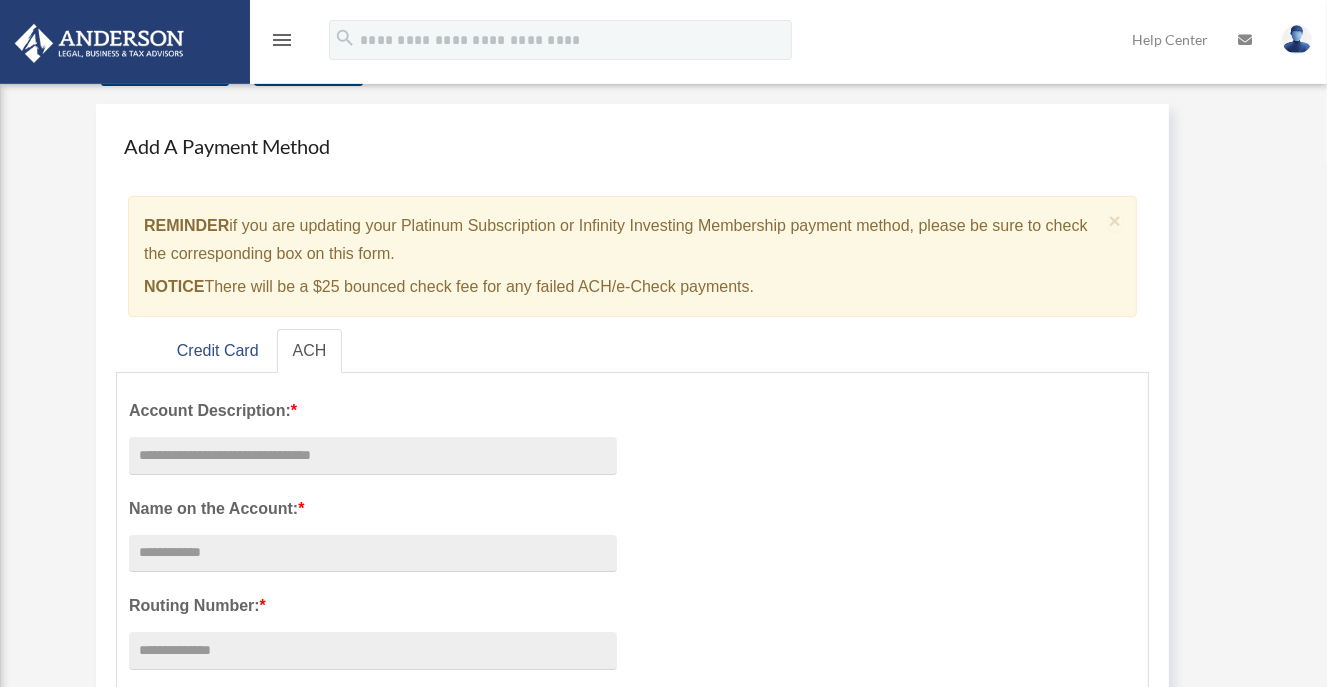 scroll, scrollTop: 0, scrollLeft: 0, axis: both 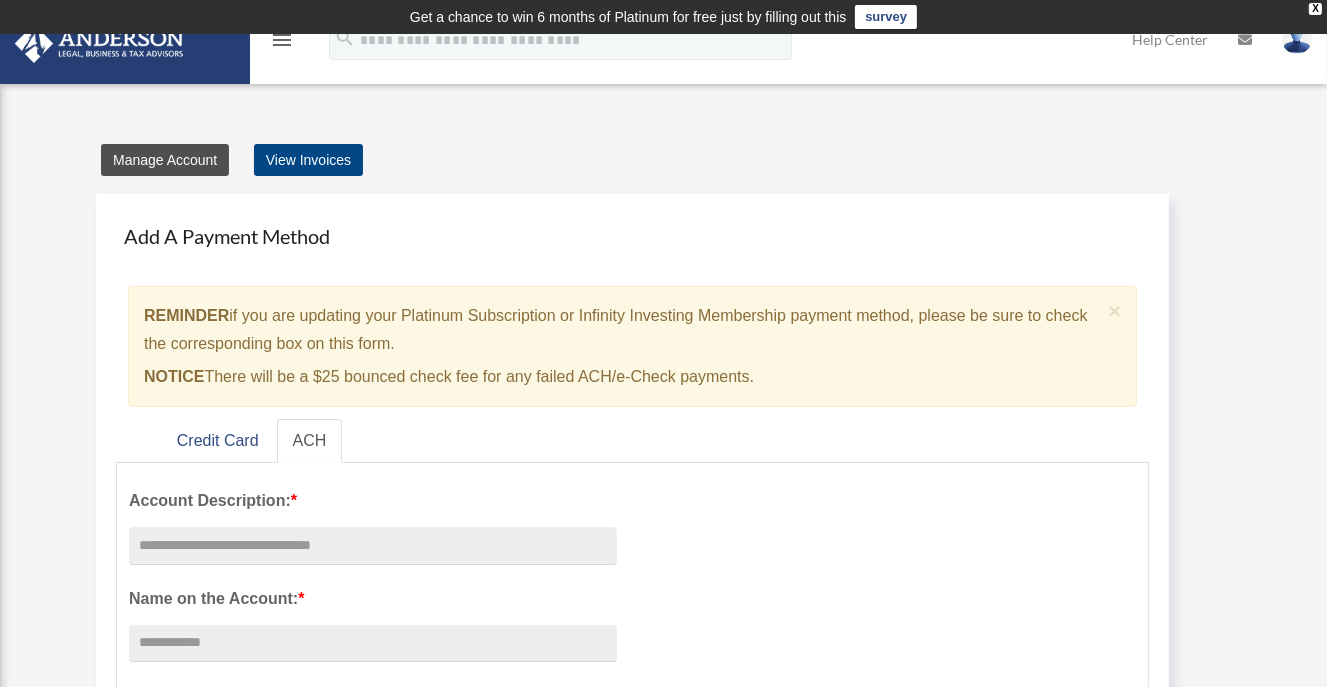 click on "Manage Account" at bounding box center [165, 160] 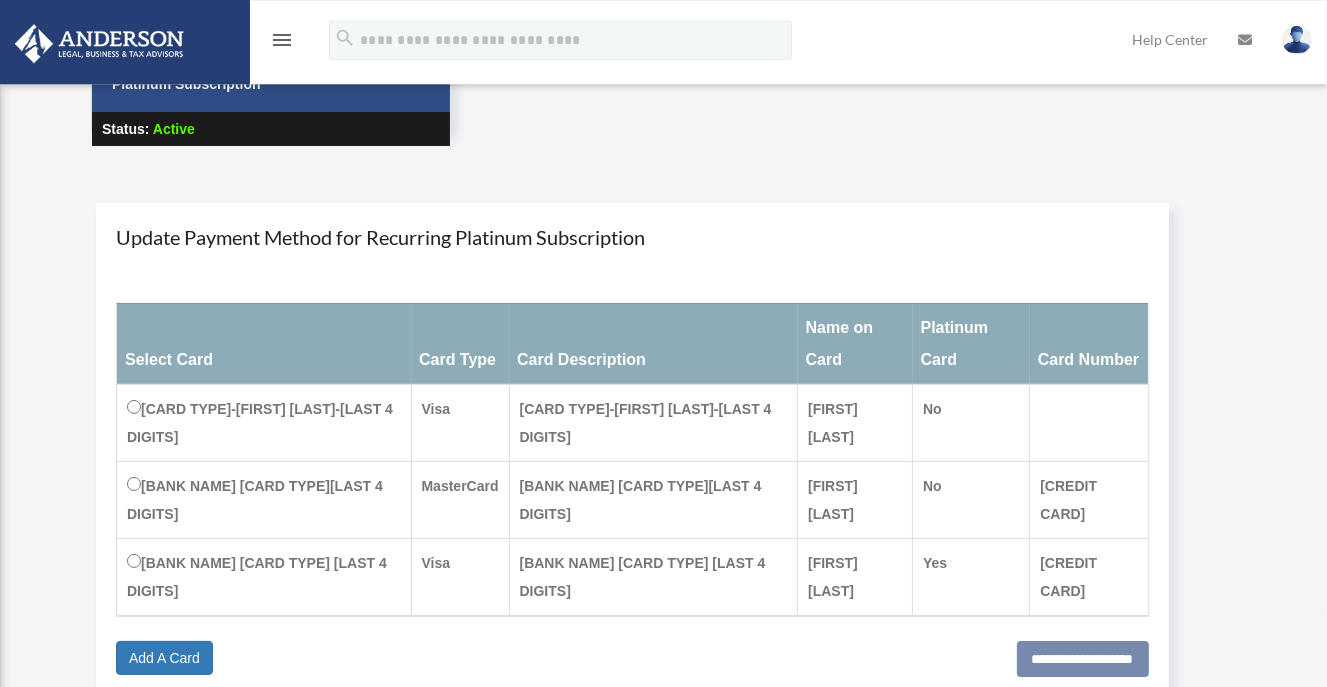 scroll, scrollTop: 211, scrollLeft: 0, axis: vertical 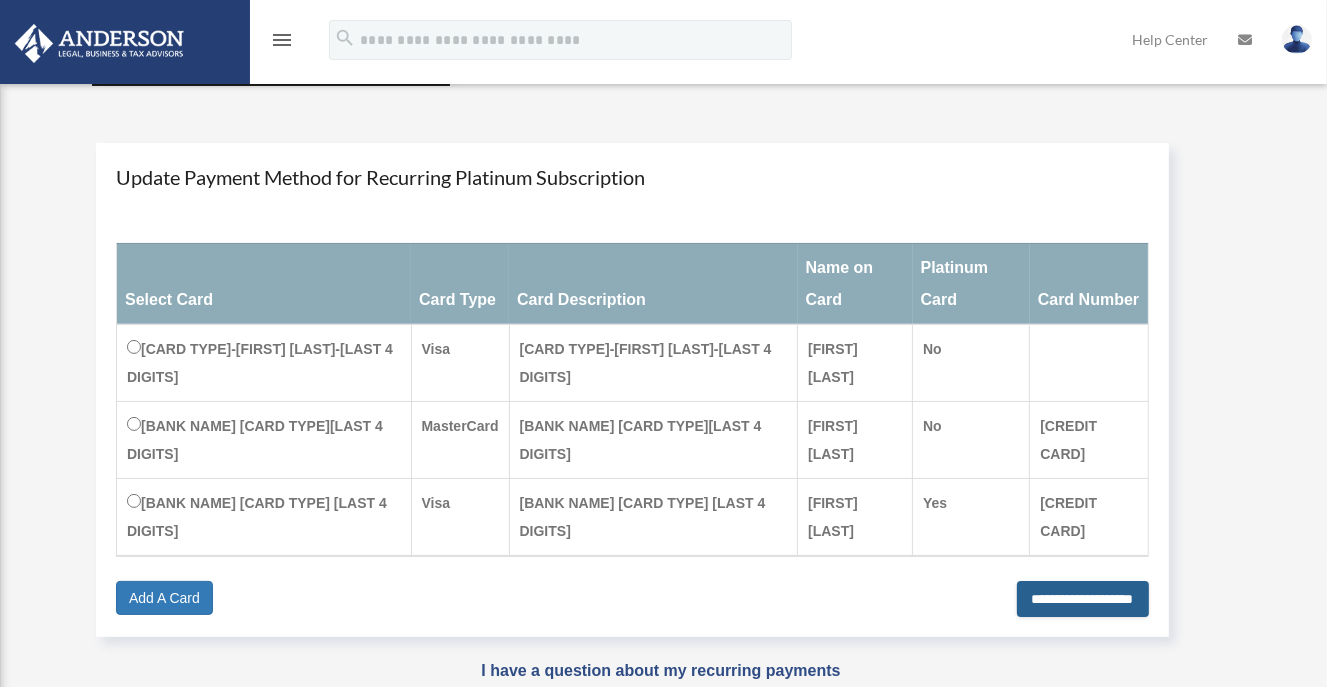 click on "**********" at bounding box center [1083, 599] 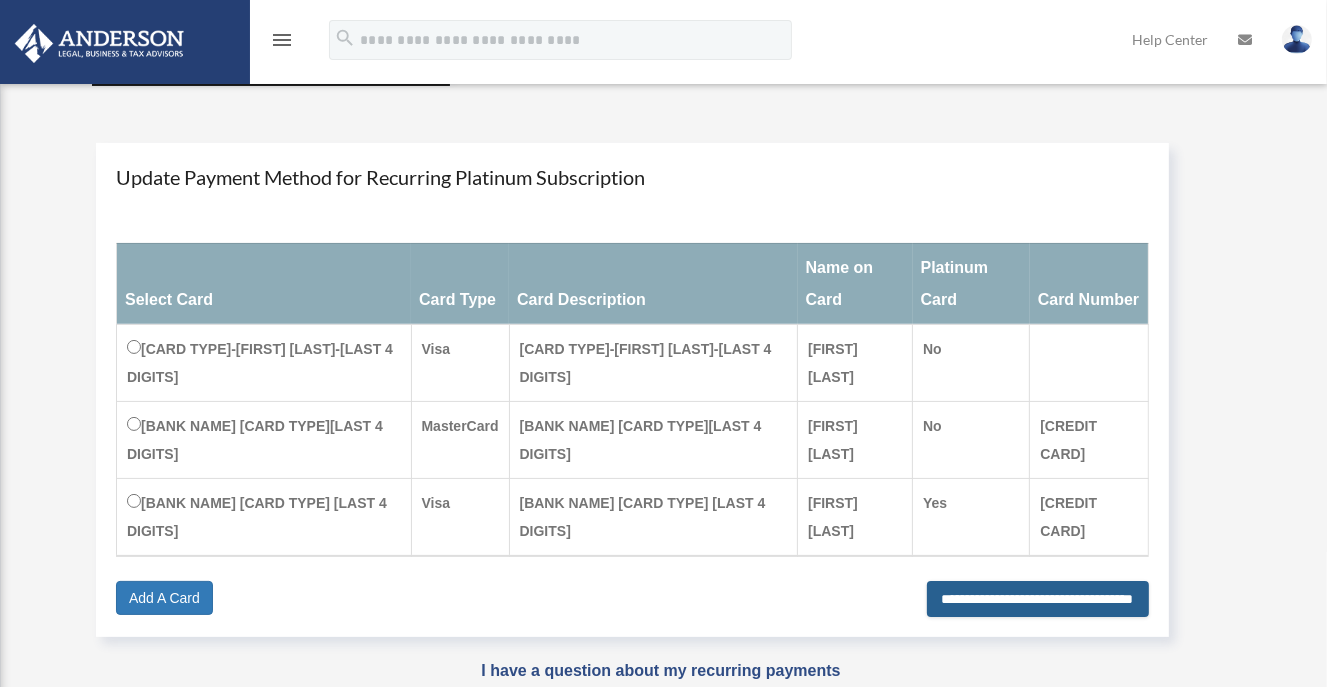 type on "**********" 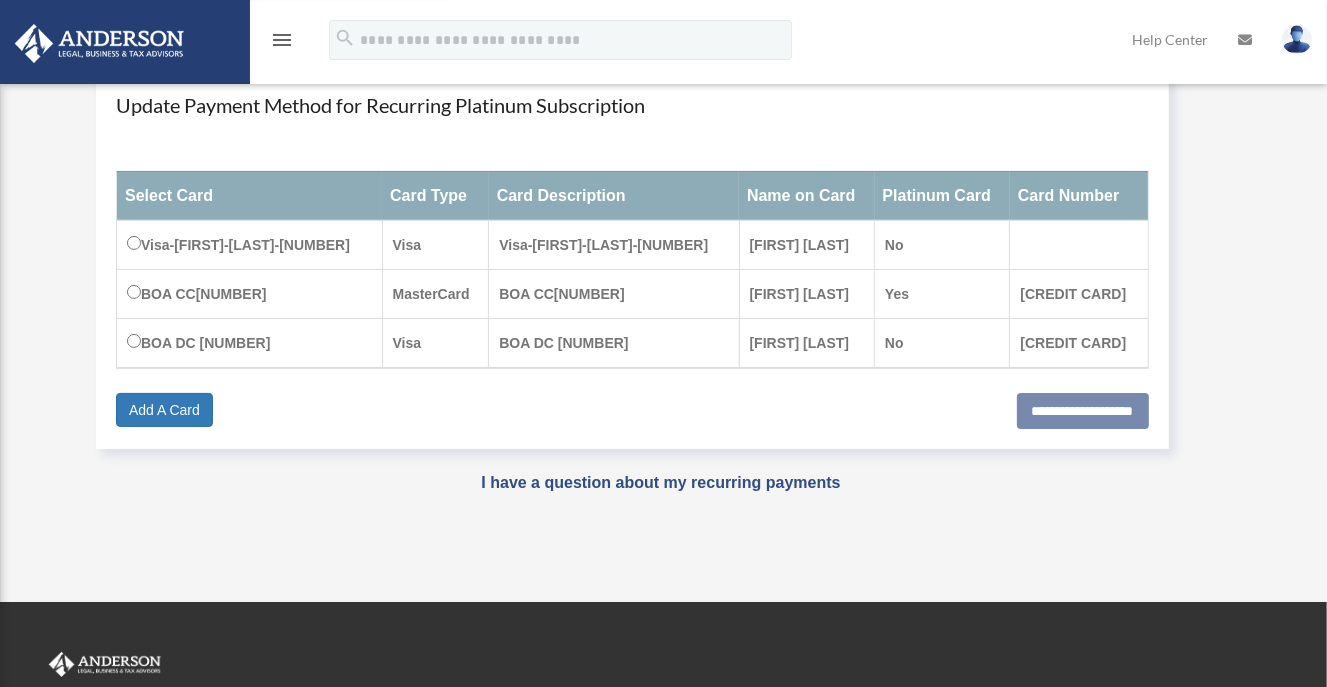 scroll, scrollTop: 316, scrollLeft: 0, axis: vertical 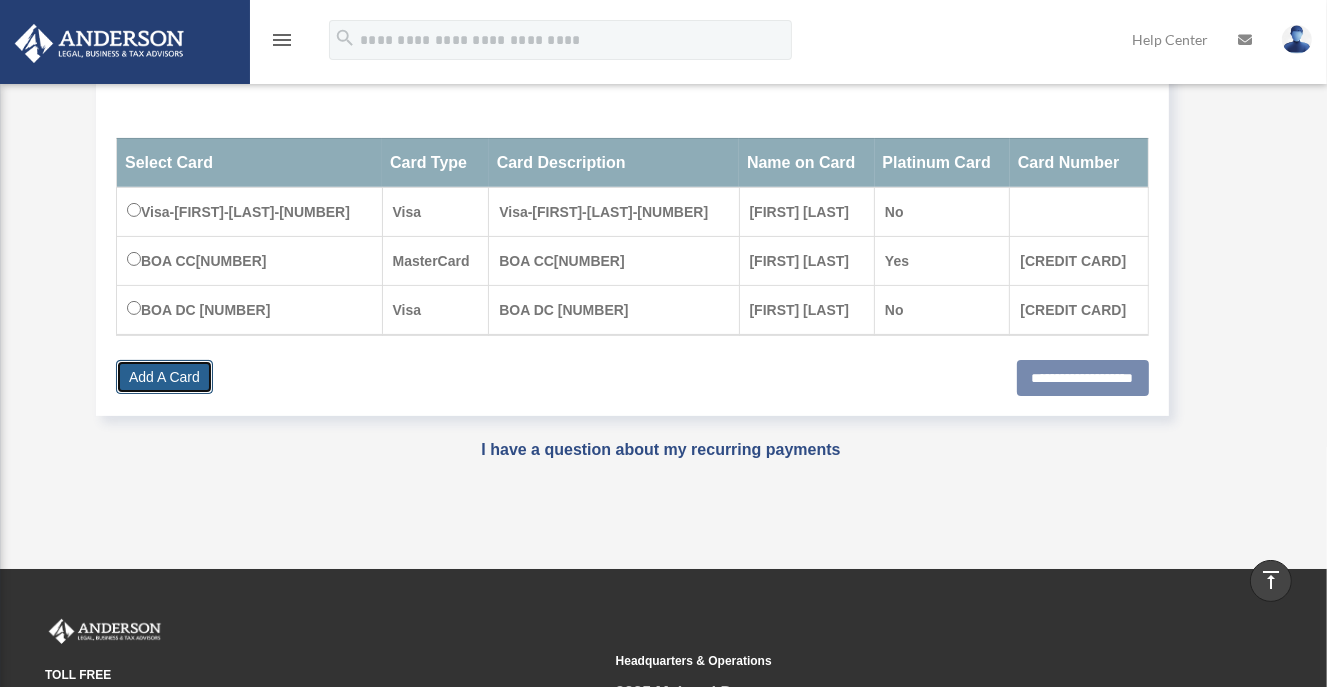 click on "Add A Card" at bounding box center (164, 377) 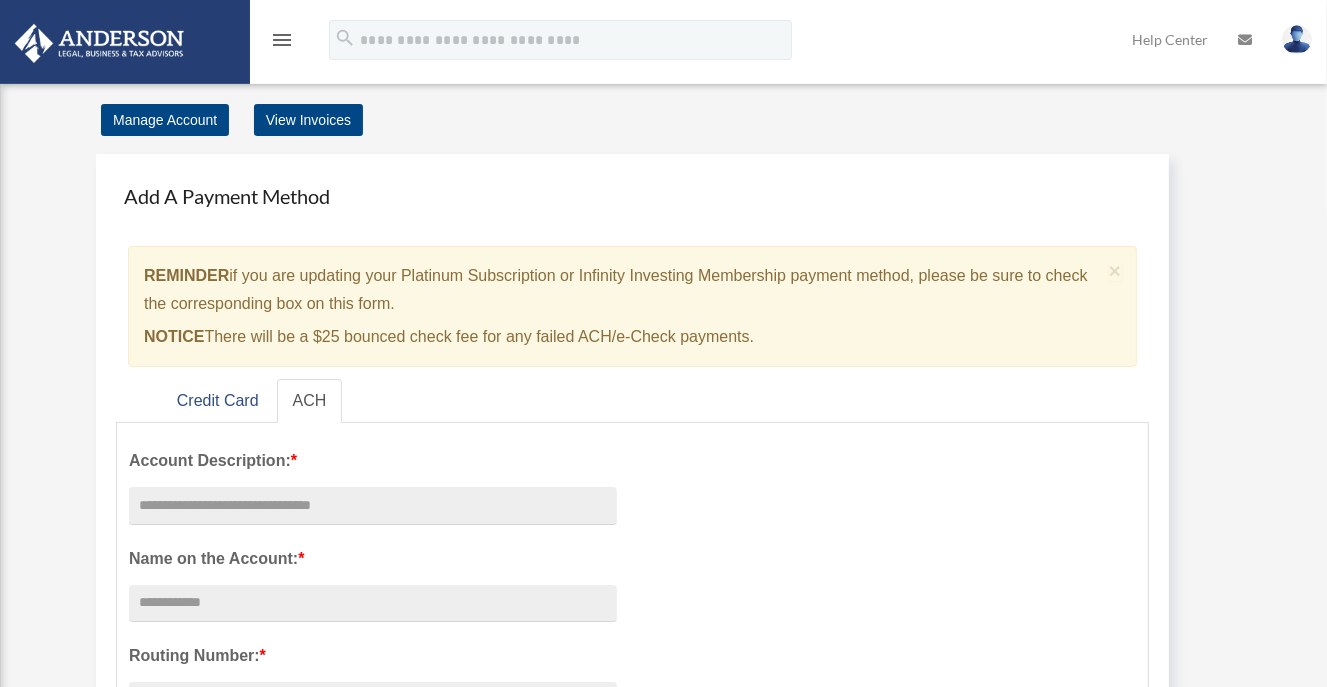 scroll, scrollTop: 0, scrollLeft: 0, axis: both 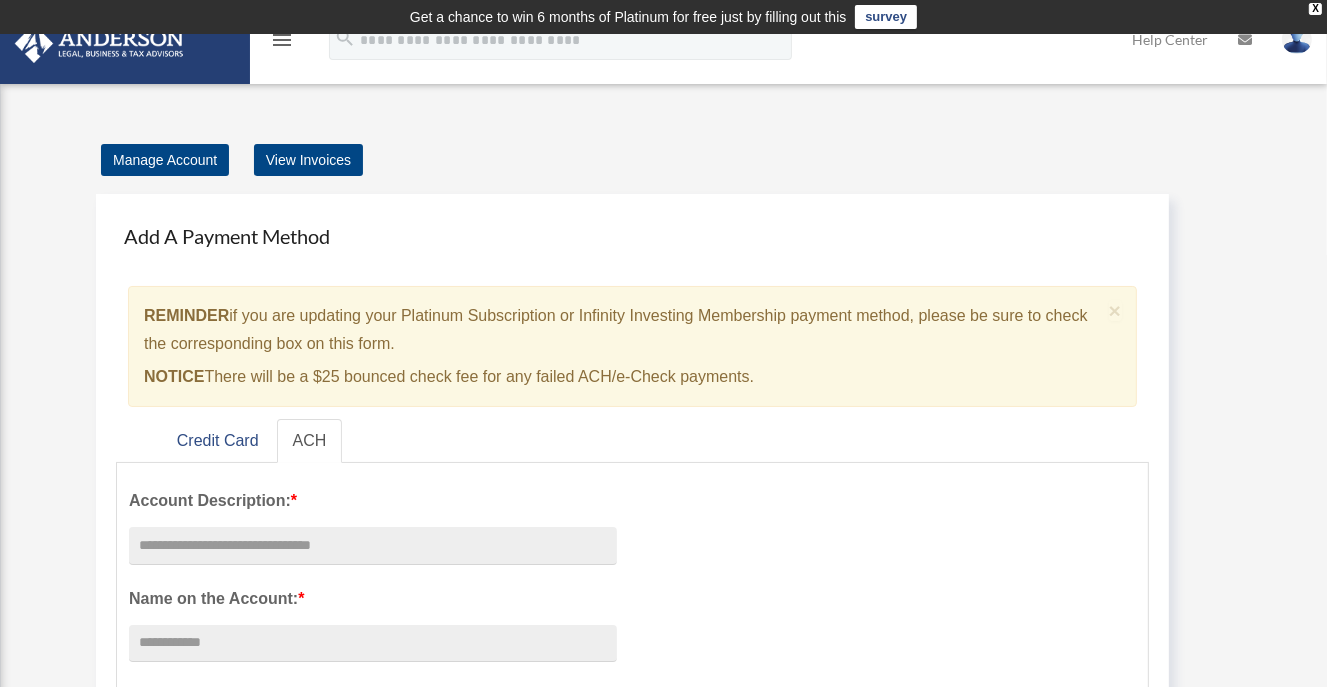 click on "survey" at bounding box center (886, 17) 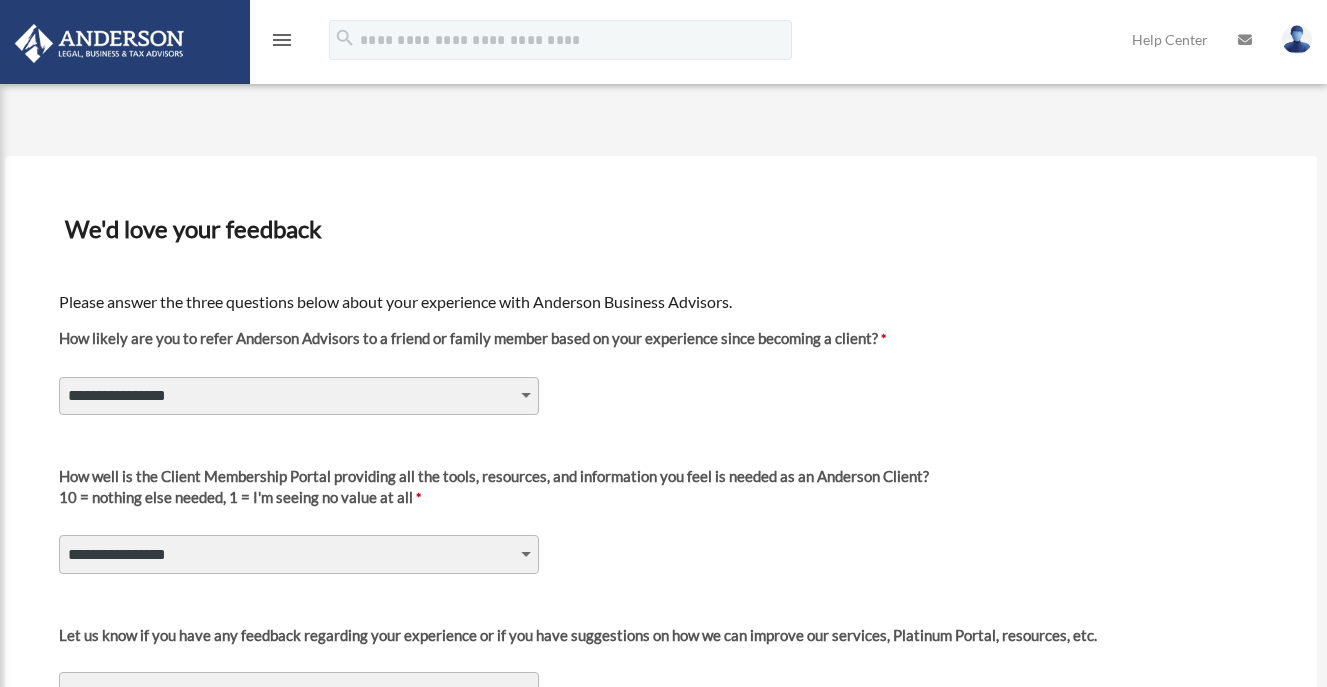 scroll, scrollTop: 0, scrollLeft: 0, axis: both 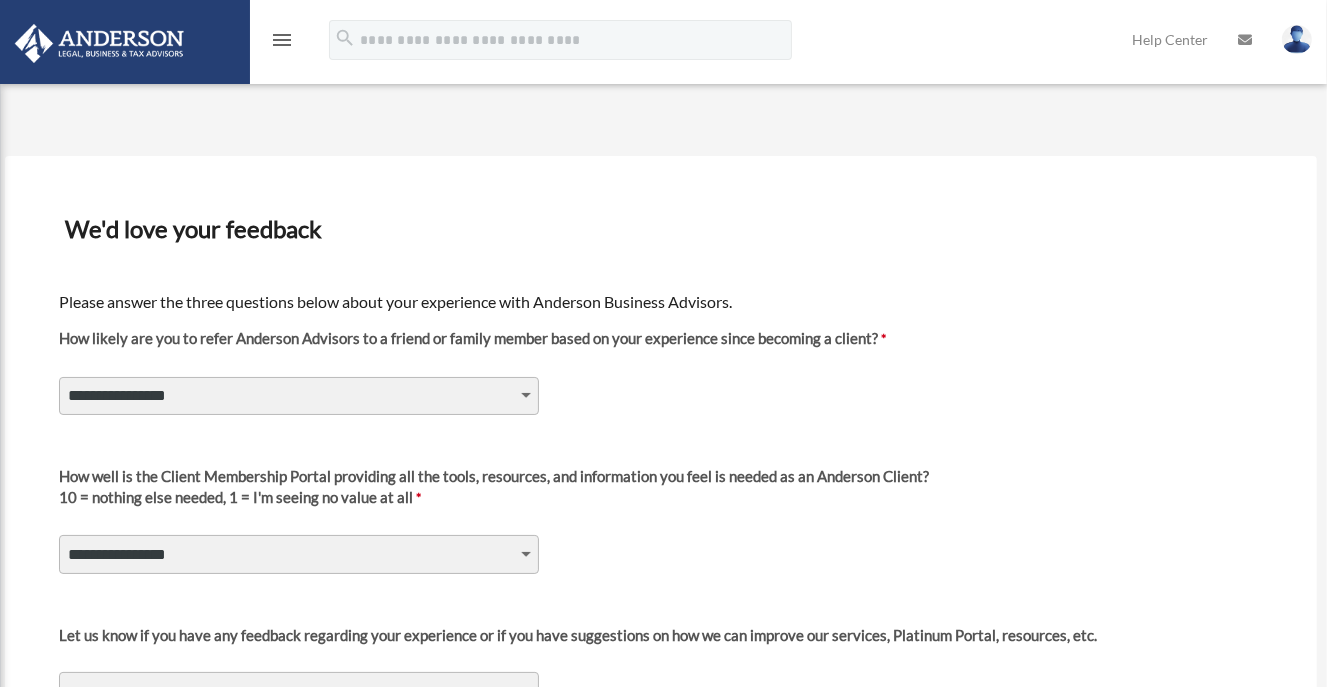 select on "********" 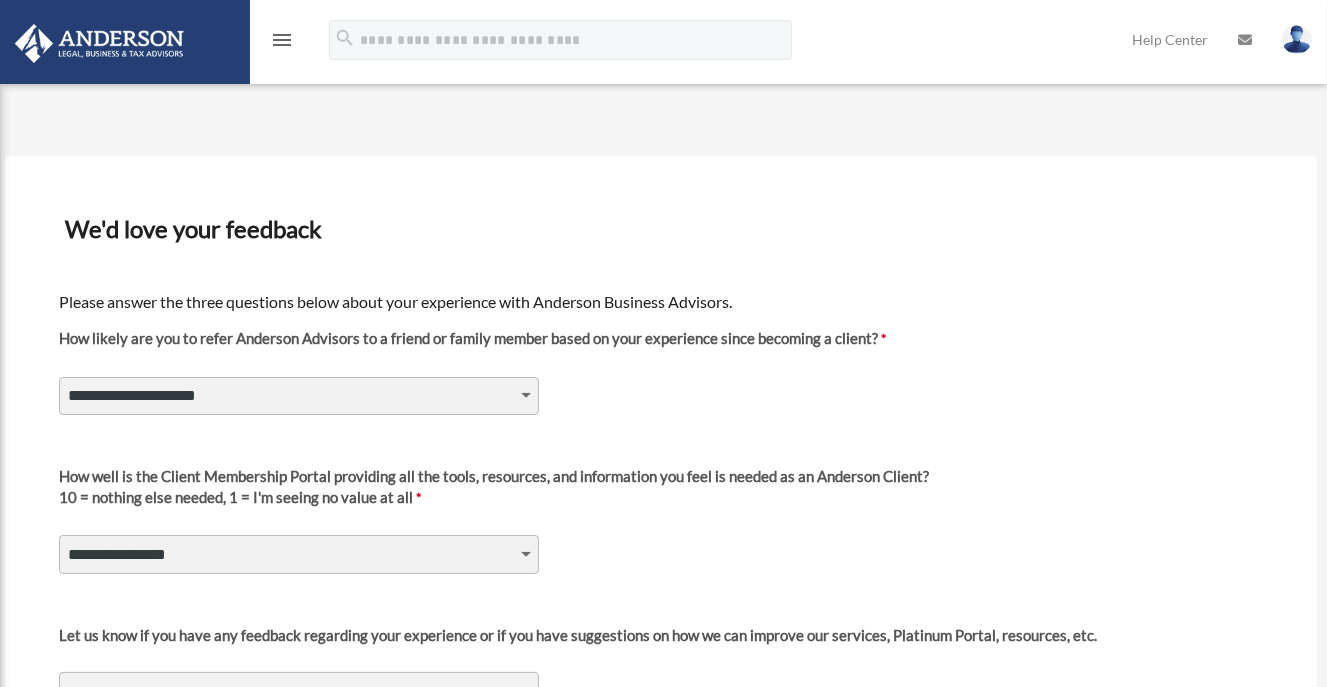 click on "*" at bounding box center (0, 0) 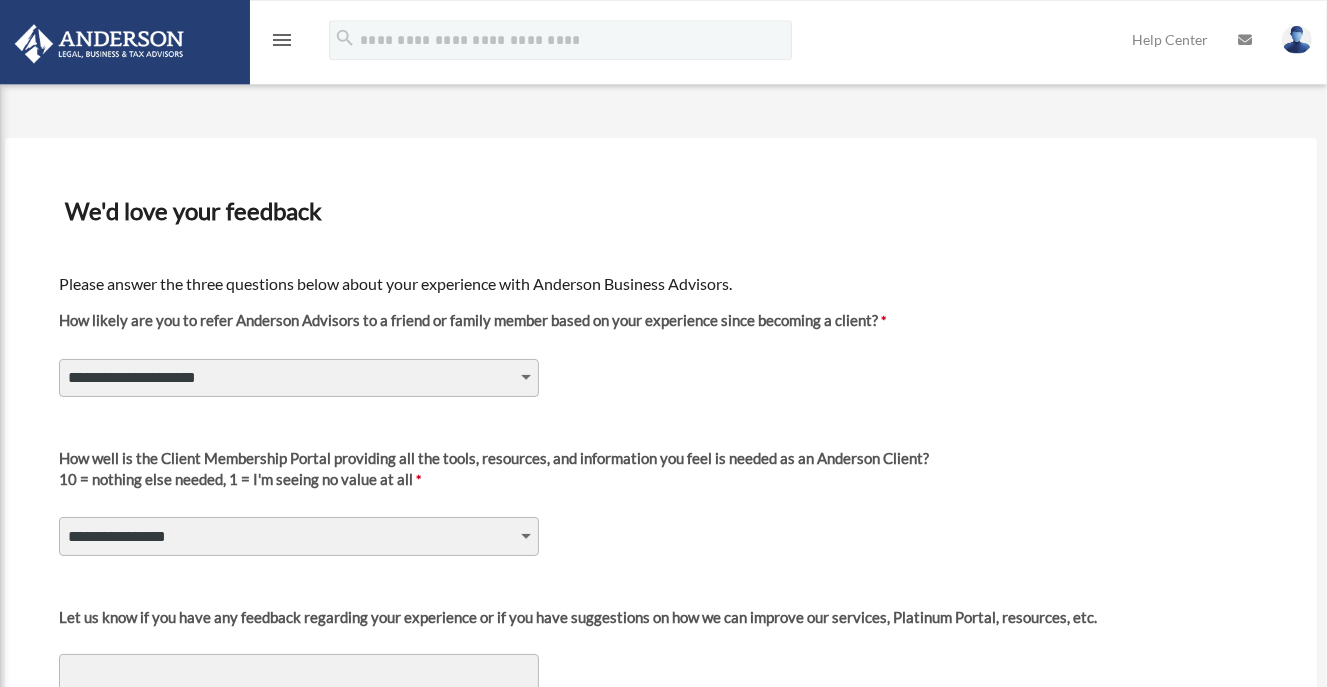 scroll, scrollTop: 105, scrollLeft: 0, axis: vertical 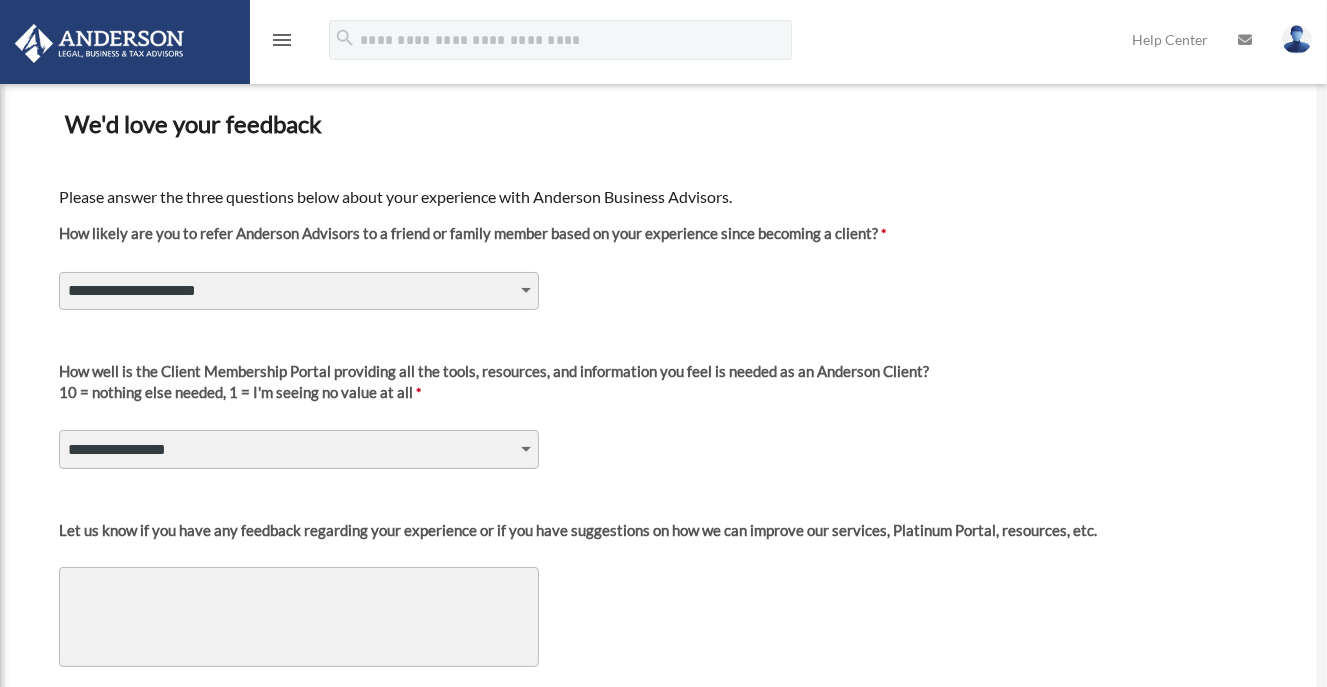 click on "**********" at bounding box center [299, 449] 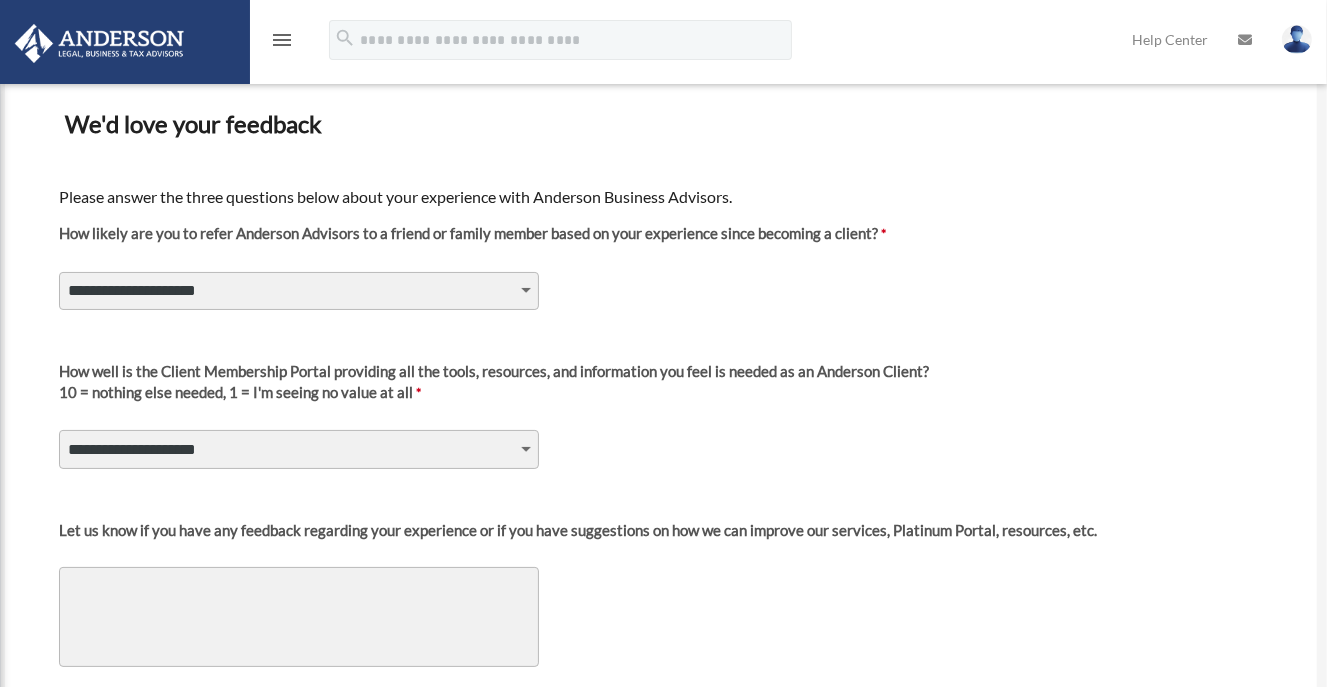 click on "*" at bounding box center (0, 0) 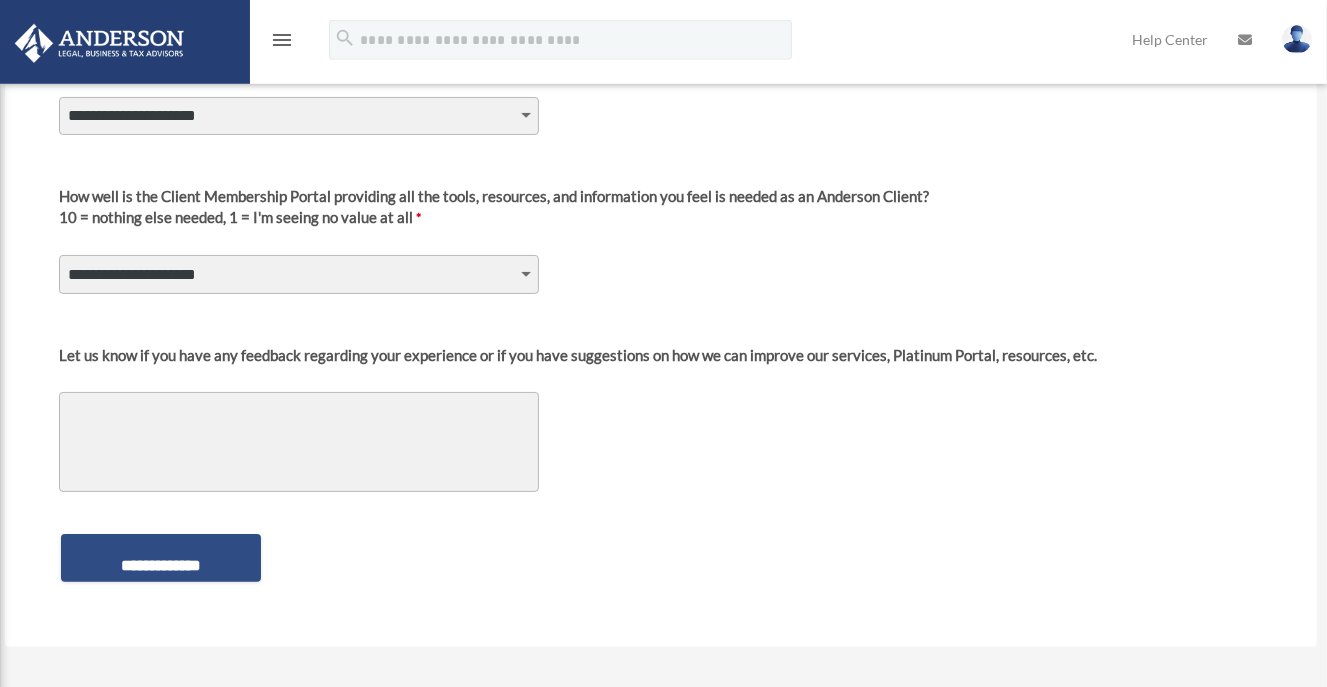 scroll, scrollTop: 316, scrollLeft: 0, axis: vertical 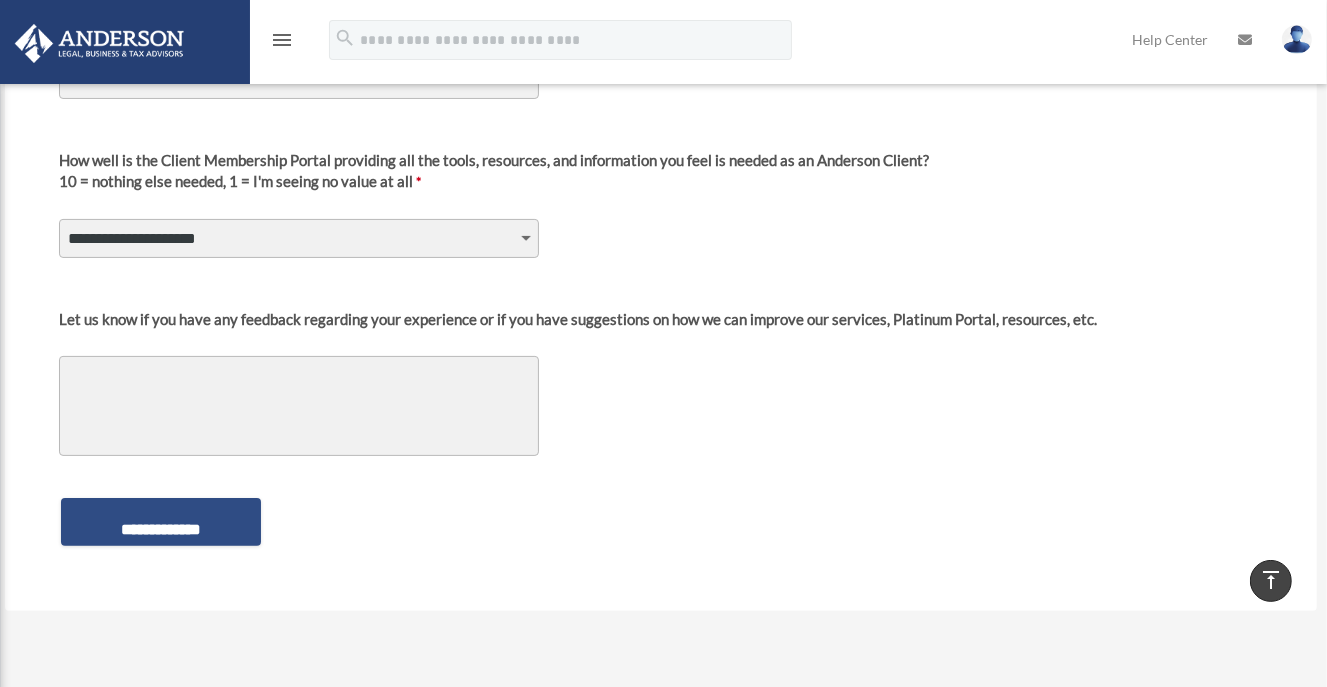 click on "Let us know if you have any feedback regarding your experience or if you have suggestions on how we can improve our services, Platinum Portal, resources, etc." at bounding box center [299, 406] 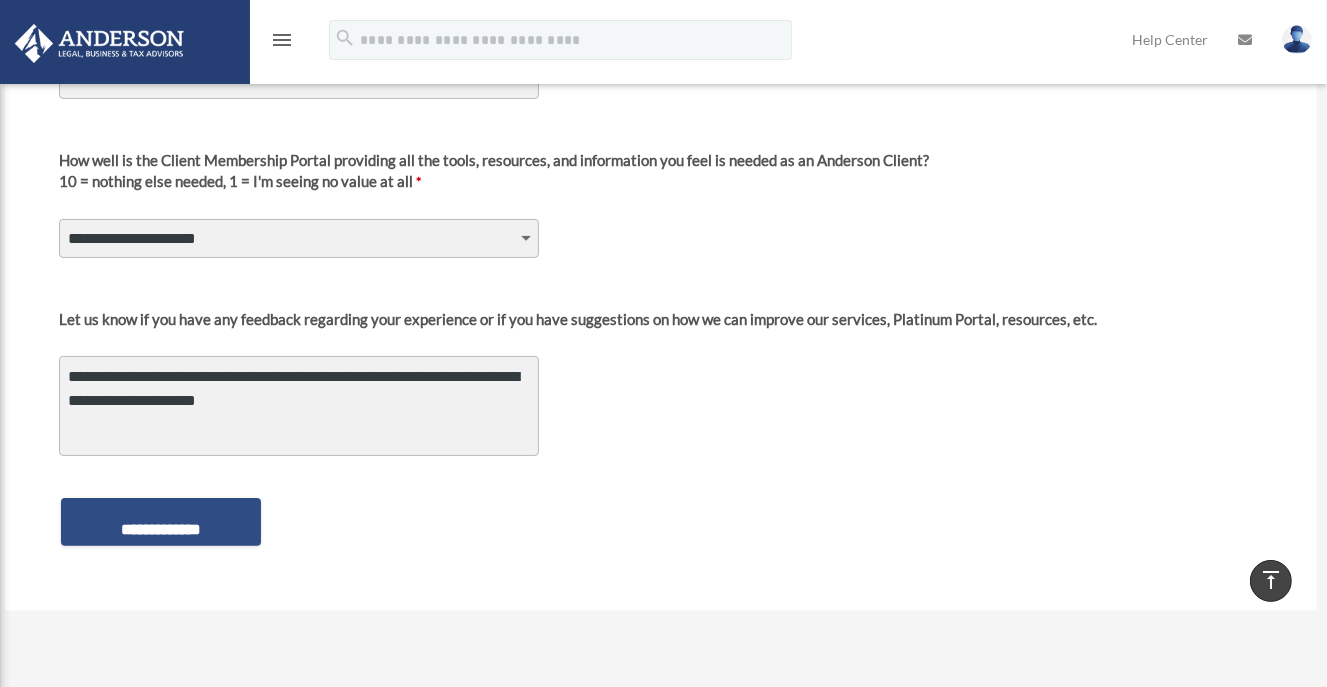 click on "**********" at bounding box center (299, 406) 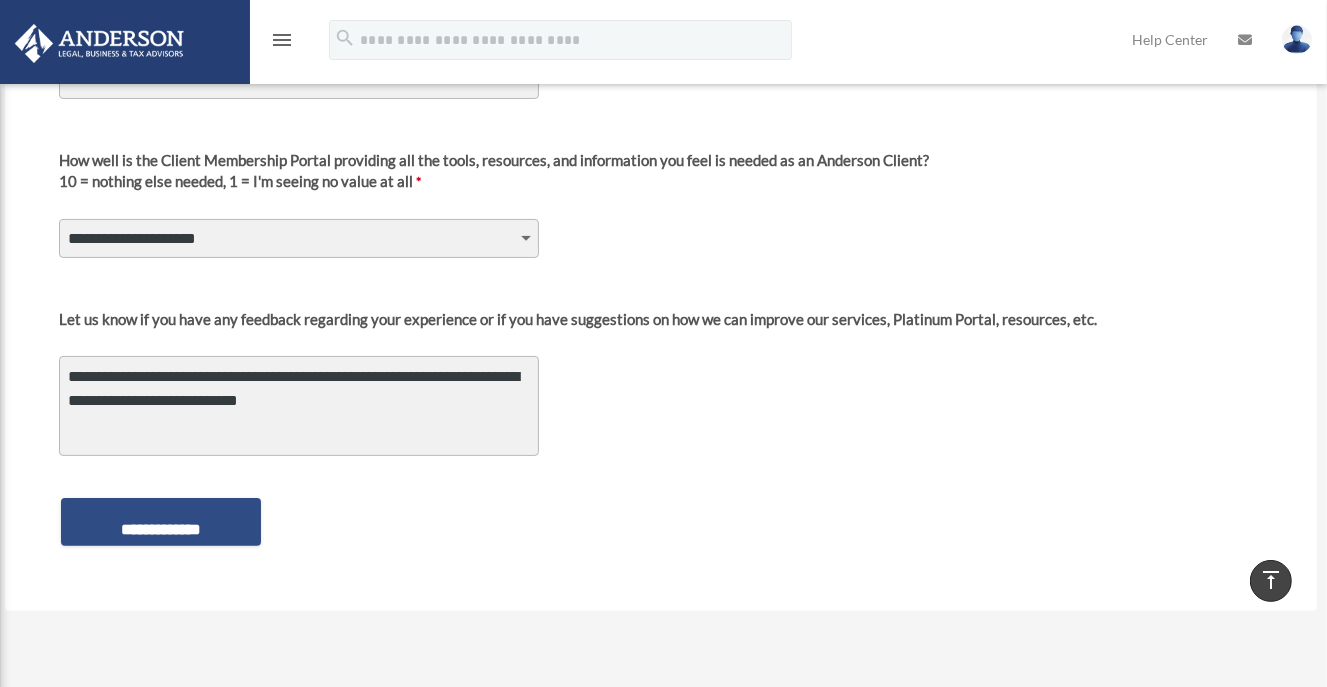 drag, startPoint x: 349, startPoint y: 374, endPoint x: 365, endPoint y: 391, distance: 23.345236 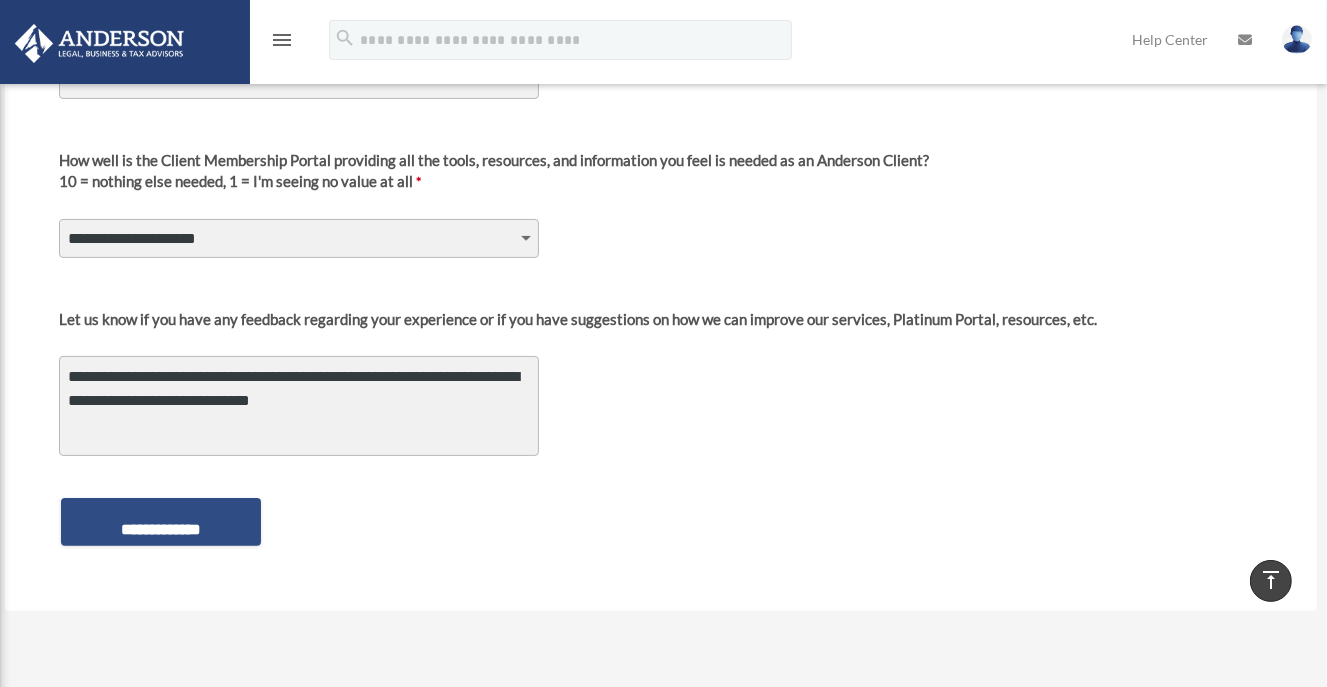 click on "**********" at bounding box center (299, 406) 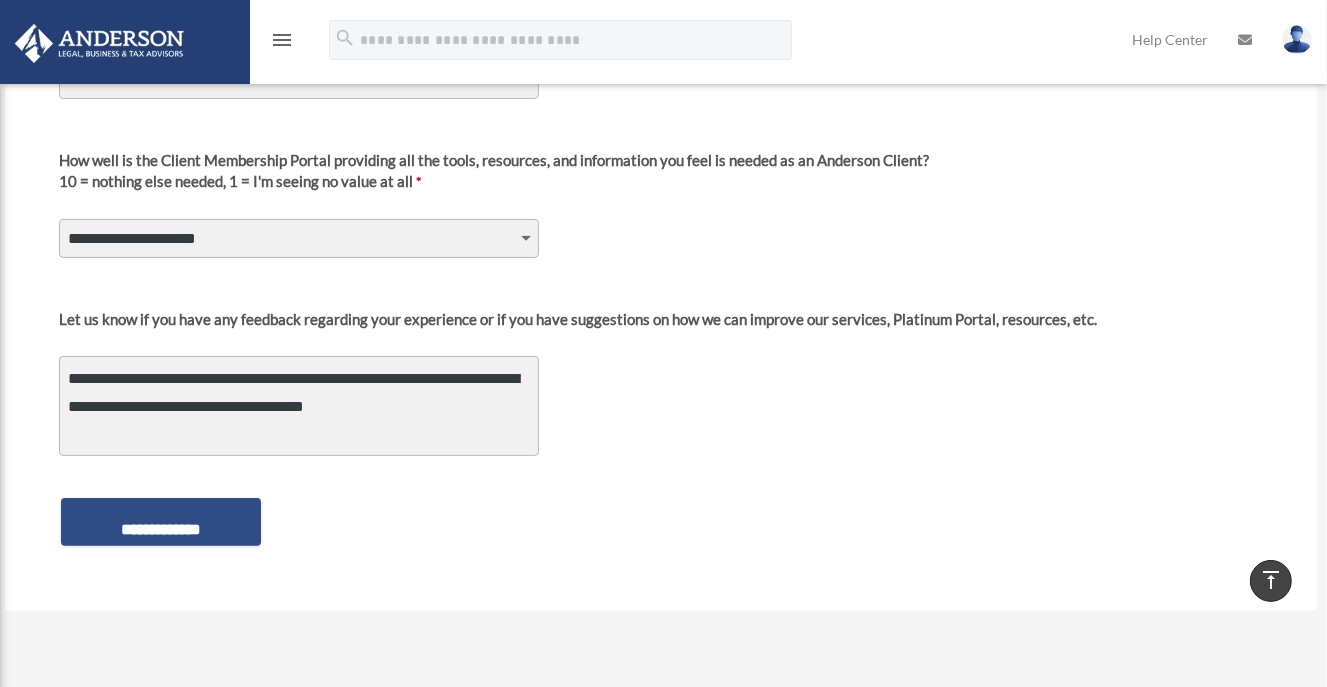 click on "**********" at bounding box center (660, 381) 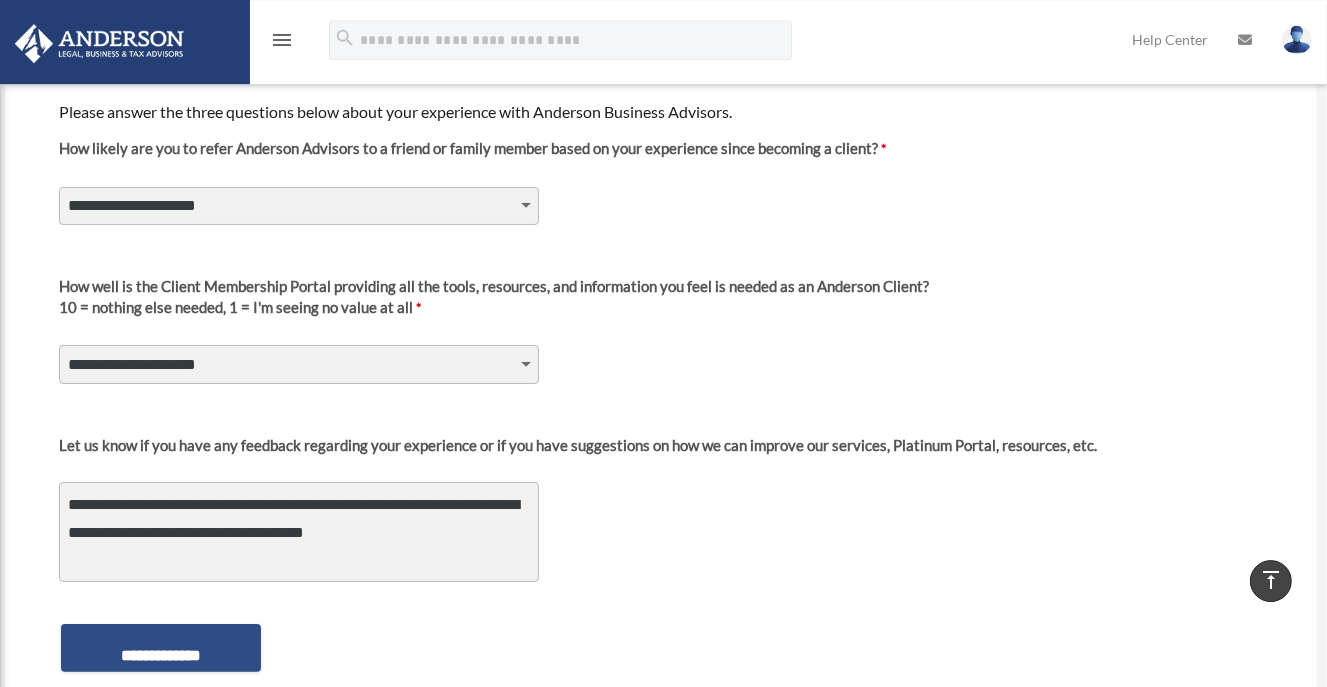 scroll, scrollTop: 105, scrollLeft: 0, axis: vertical 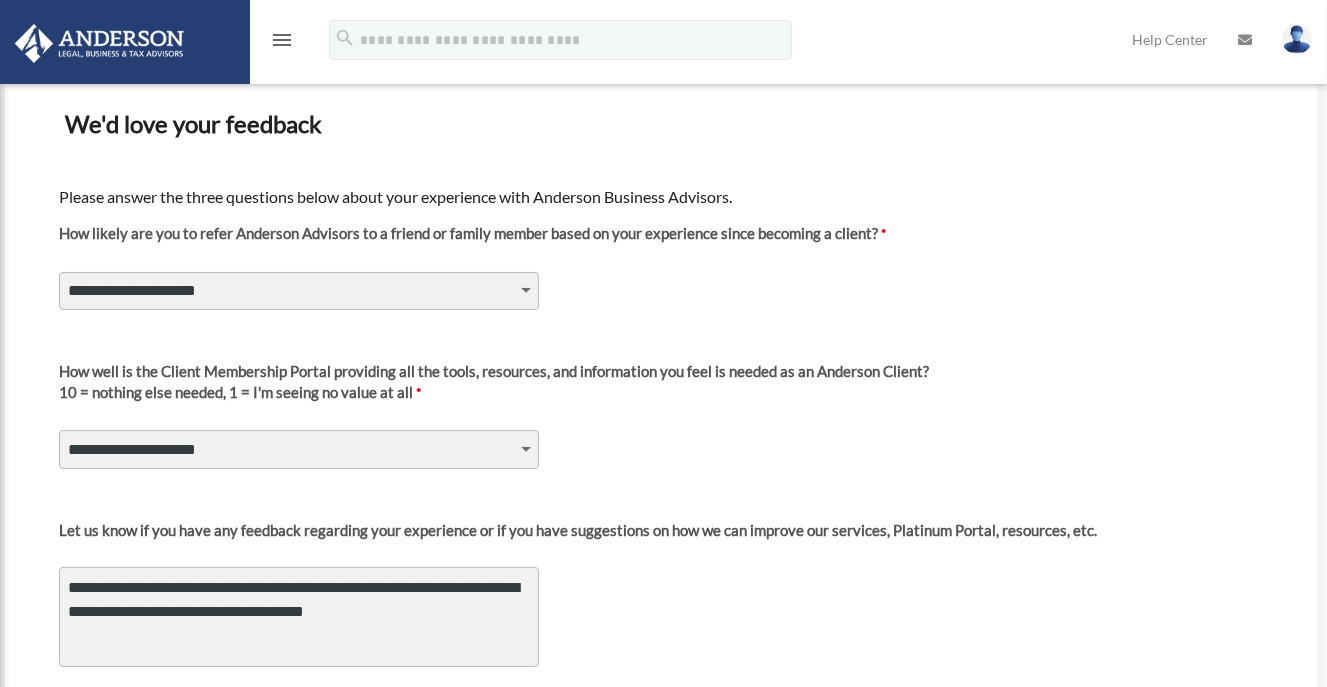 click on "**********" at bounding box center [299, 617] 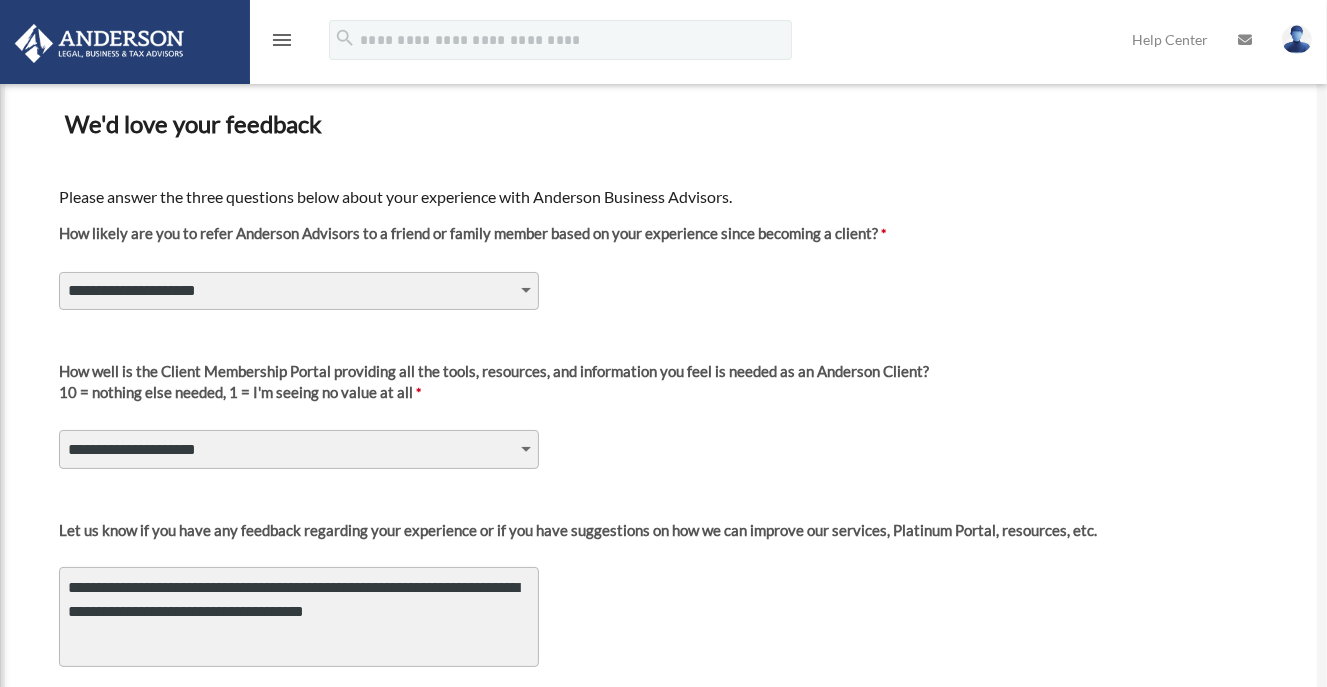 drag, startPoint x: 488, startPoint y: 625, endPoint x: 430, endPoint y: 621, distance: 58.137768 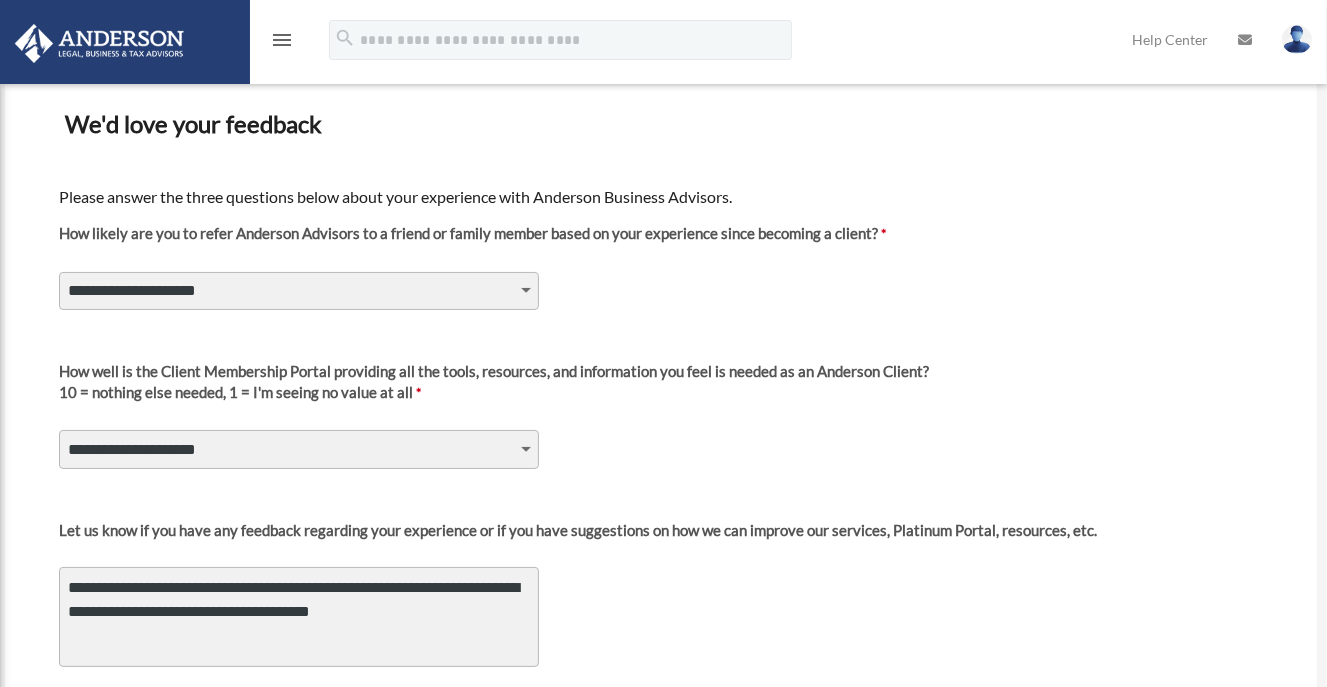 click on "**********" at bounding box center (299, 617) 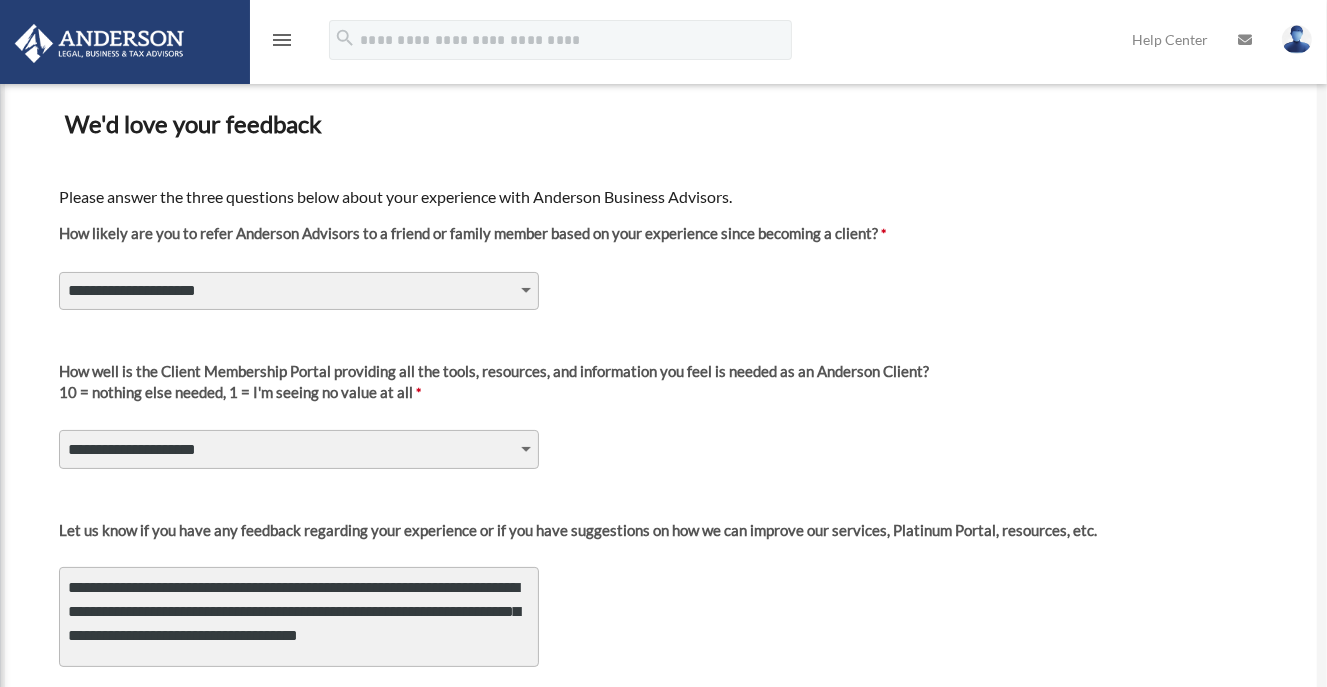 drag, startPoint x: 352, startPoint y: 604, endPoint x: 367, endPoint y: 619, distance: 21.213203 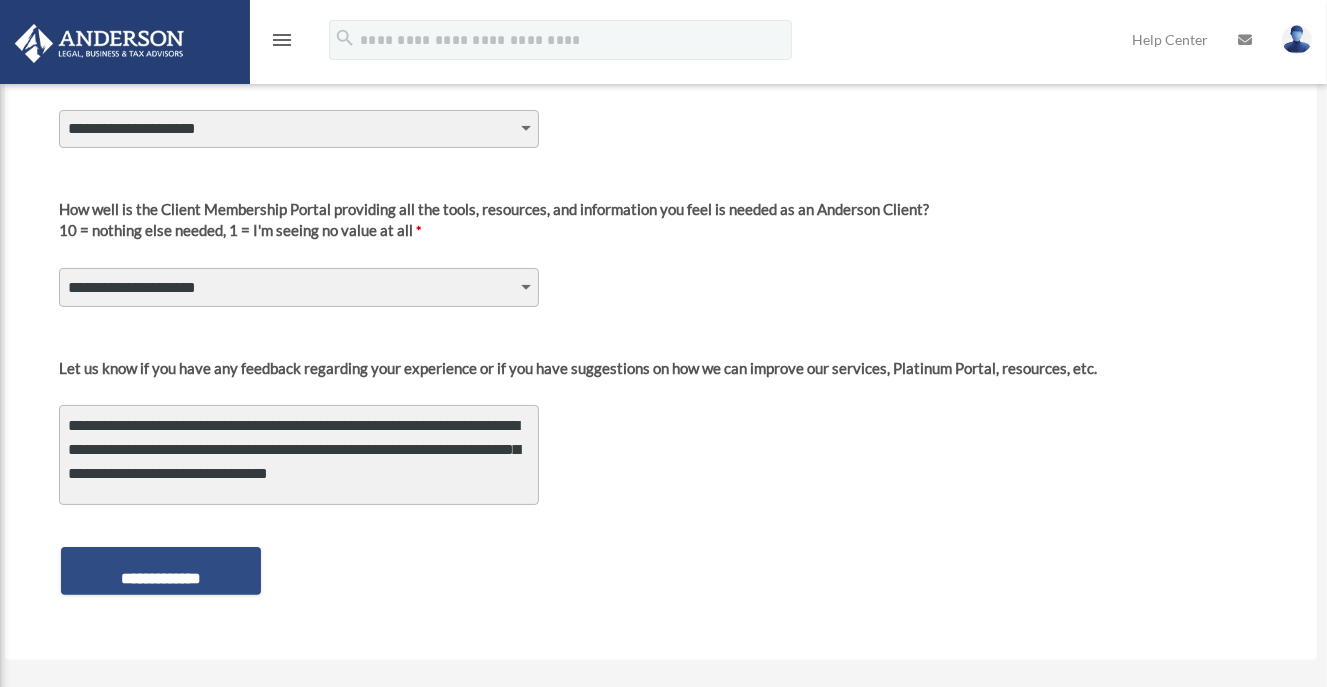 scroll, scrollTop: 316, scrollLeft: 0, axis: vertical 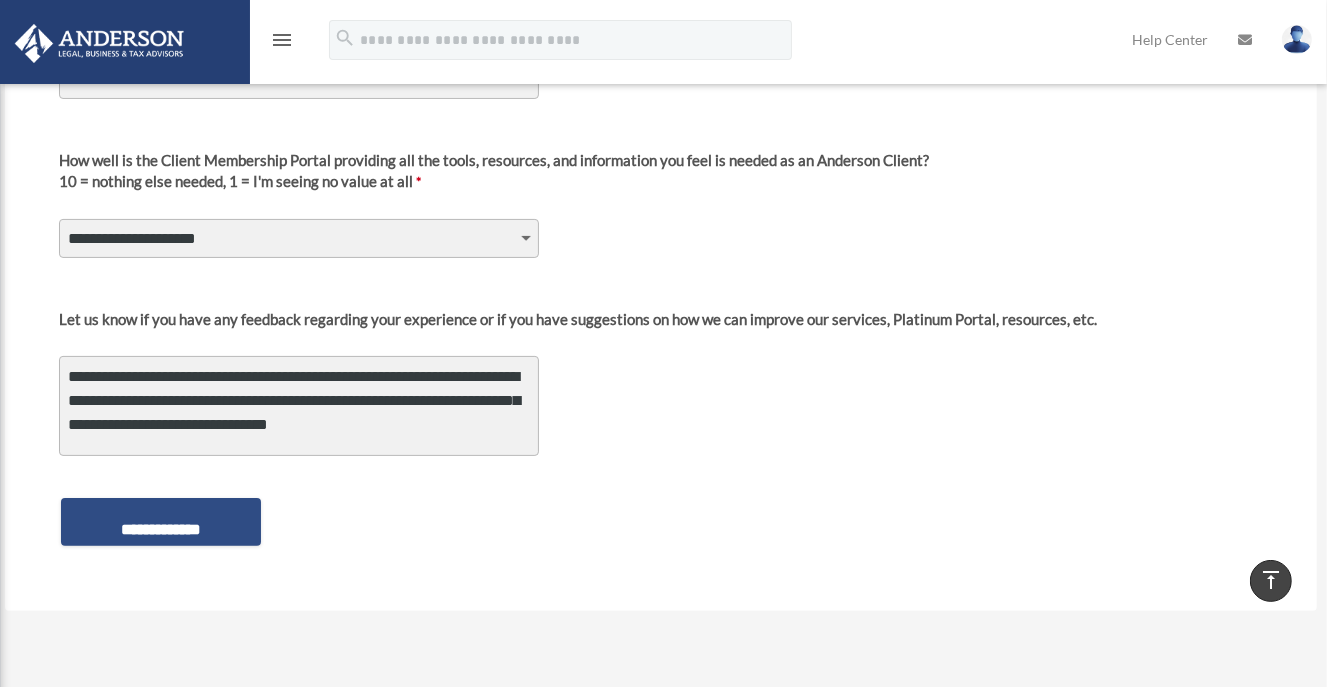 type on "**********" 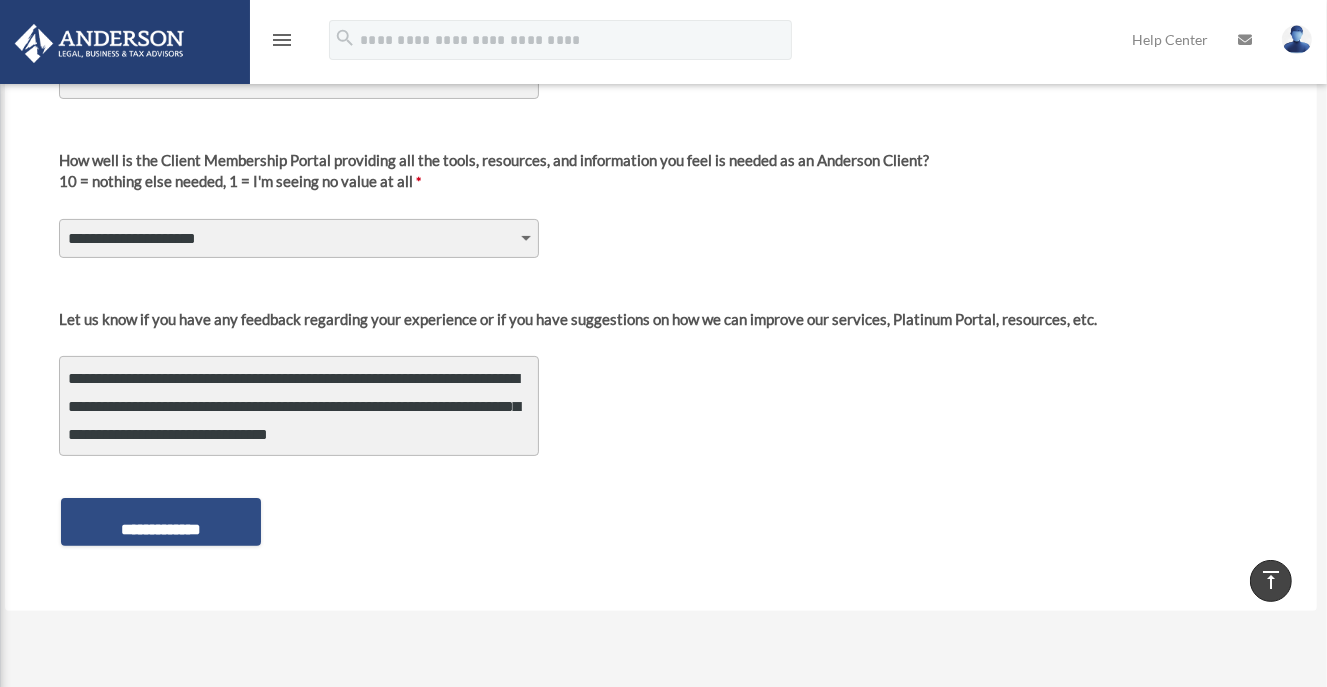 click on "**********" at bounding box center [663, 226] 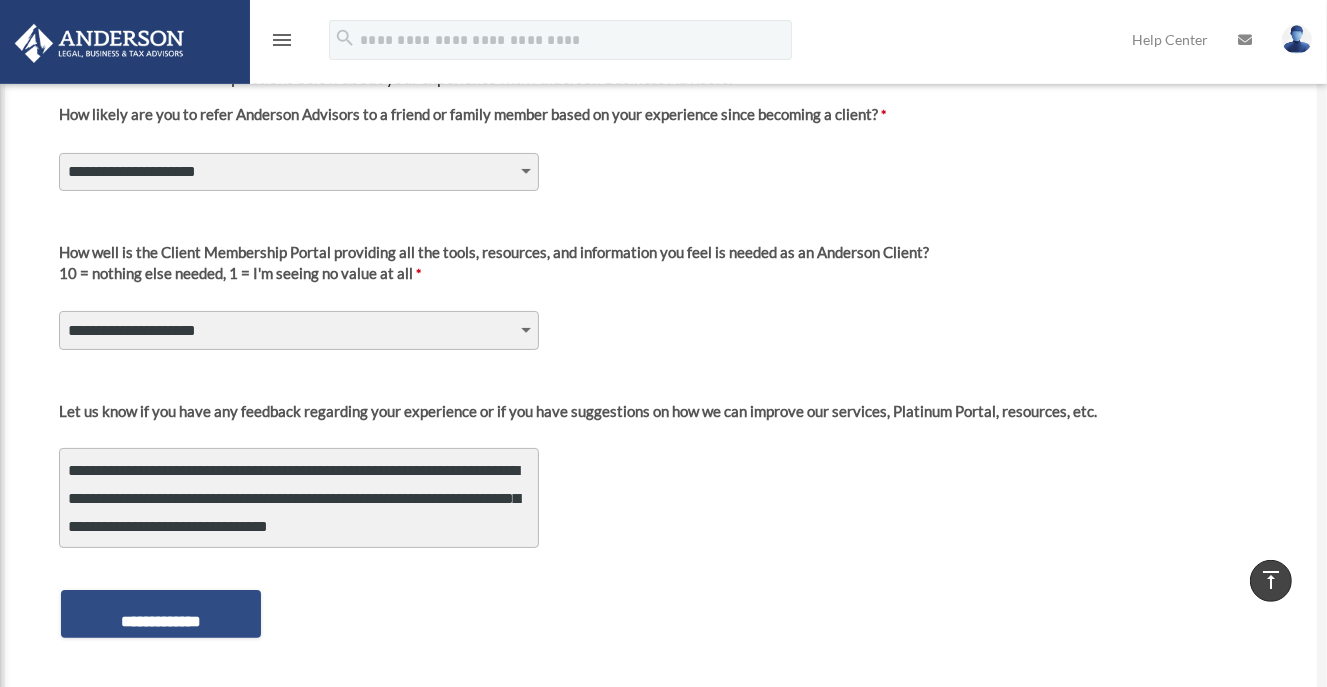 scroll, scrollTop: 105, scrollLeft: 0, axis: vertical 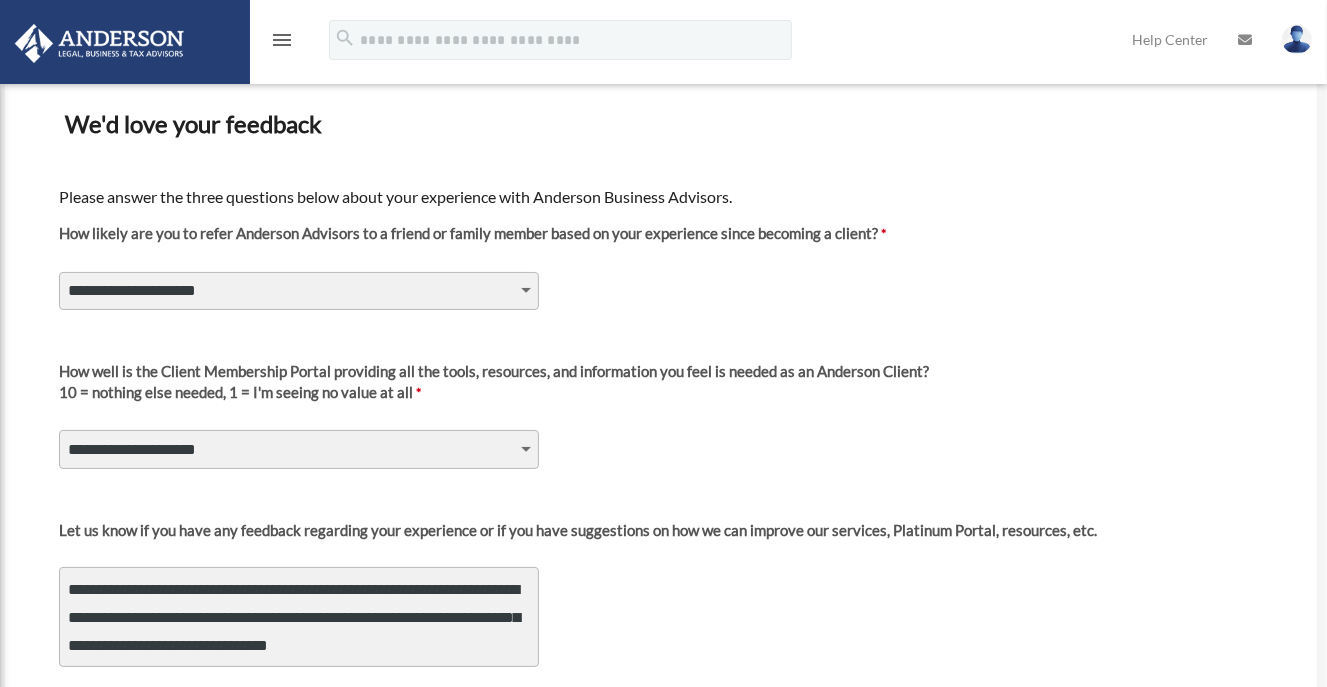 click on "**********" at bounding box center [299, 291] 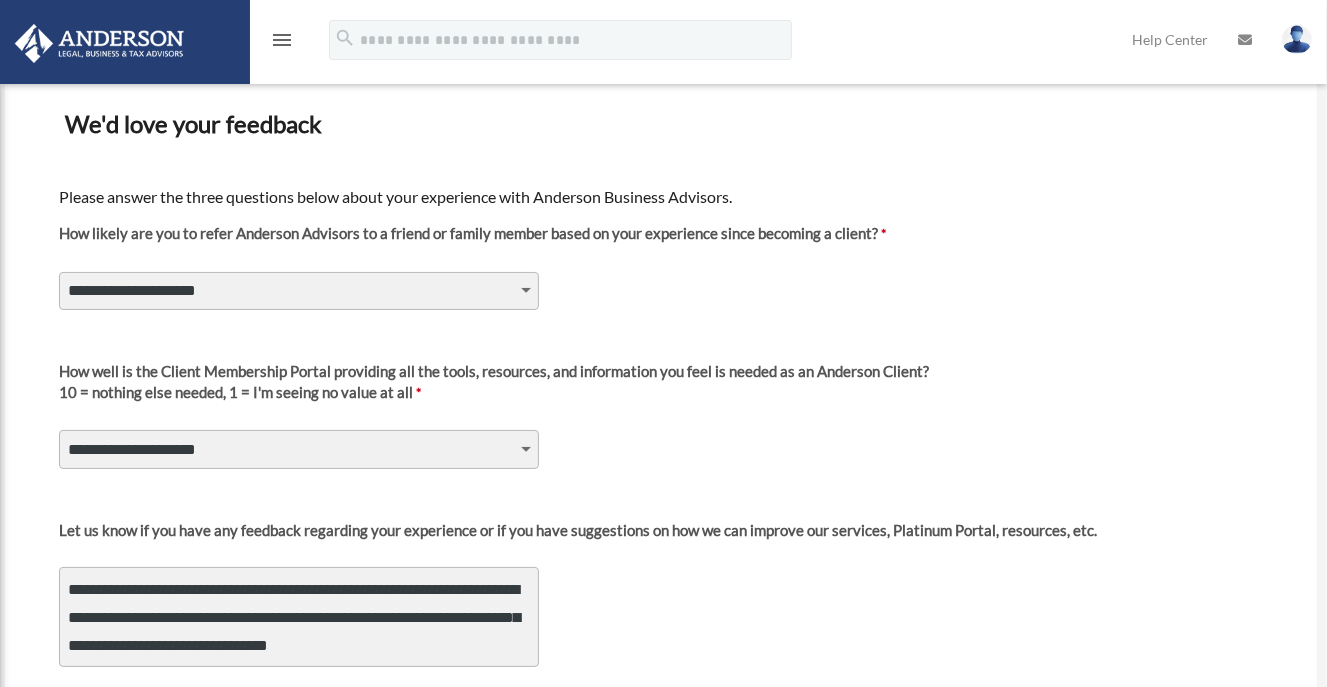 click on "**********" at bounding box center [299, 449] 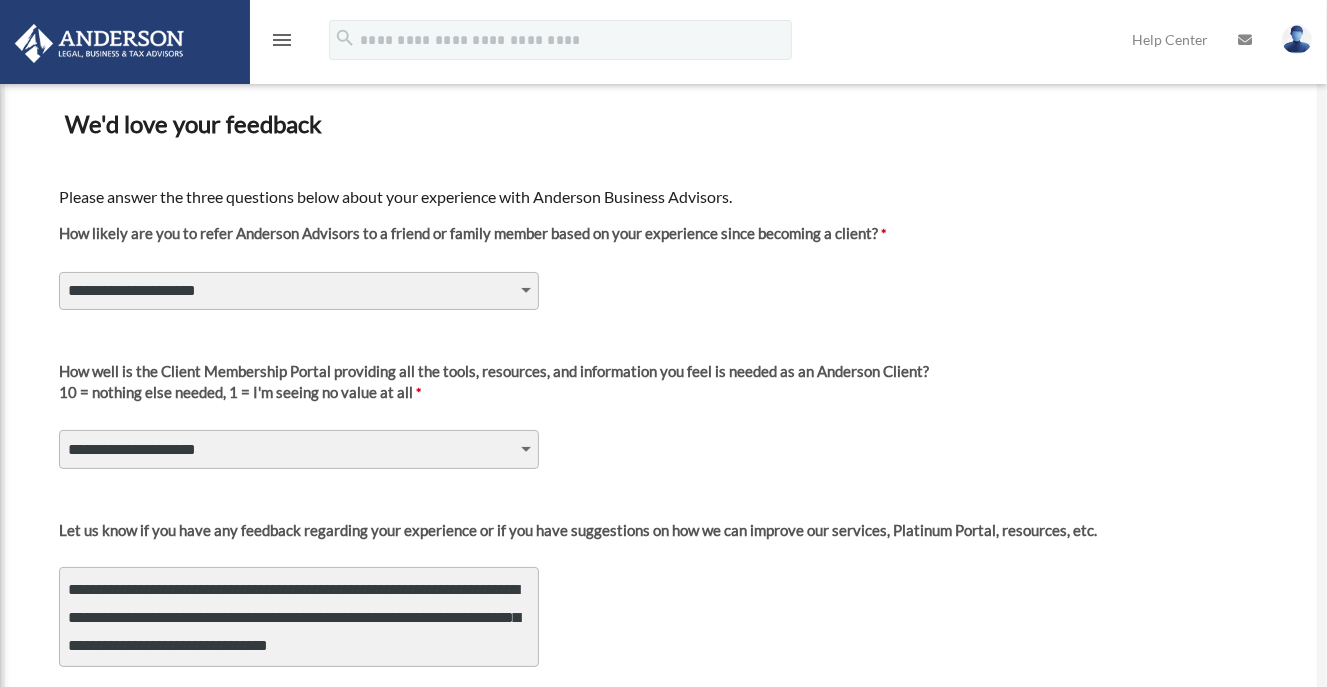 select on "********" 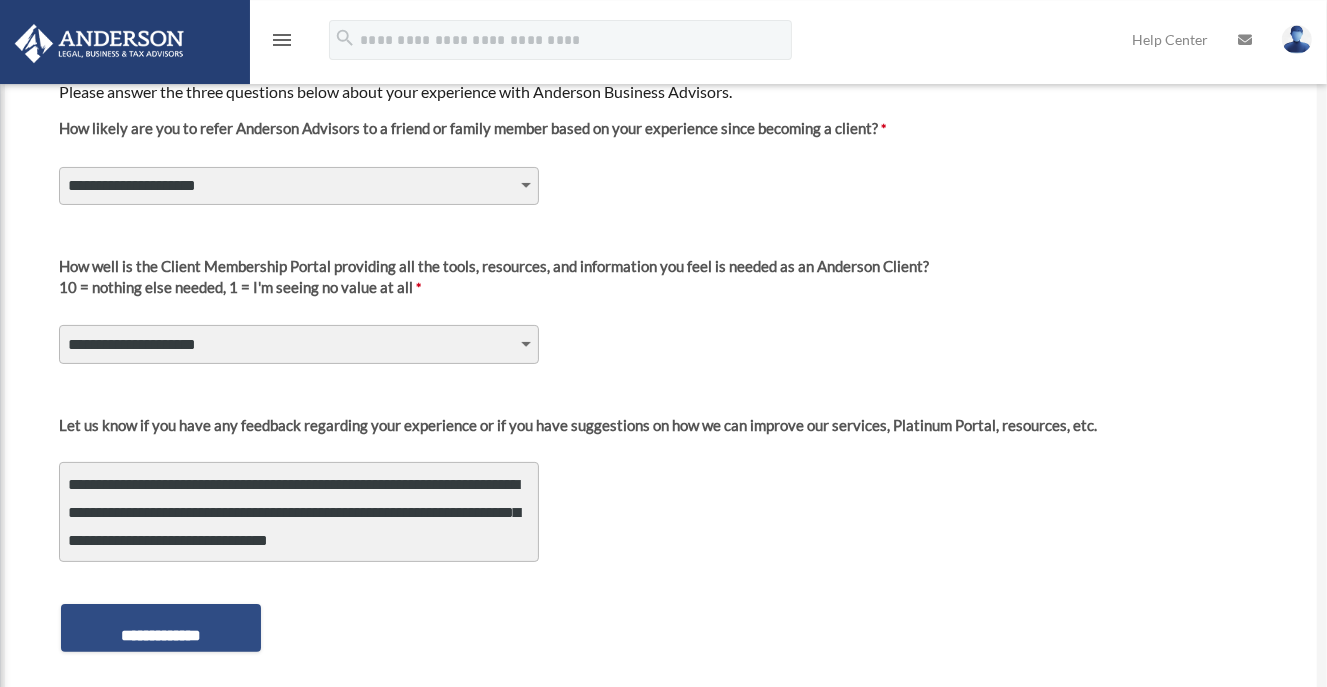 scroll, scrollTop: 211, scrollLeft: 0, axis: vertical 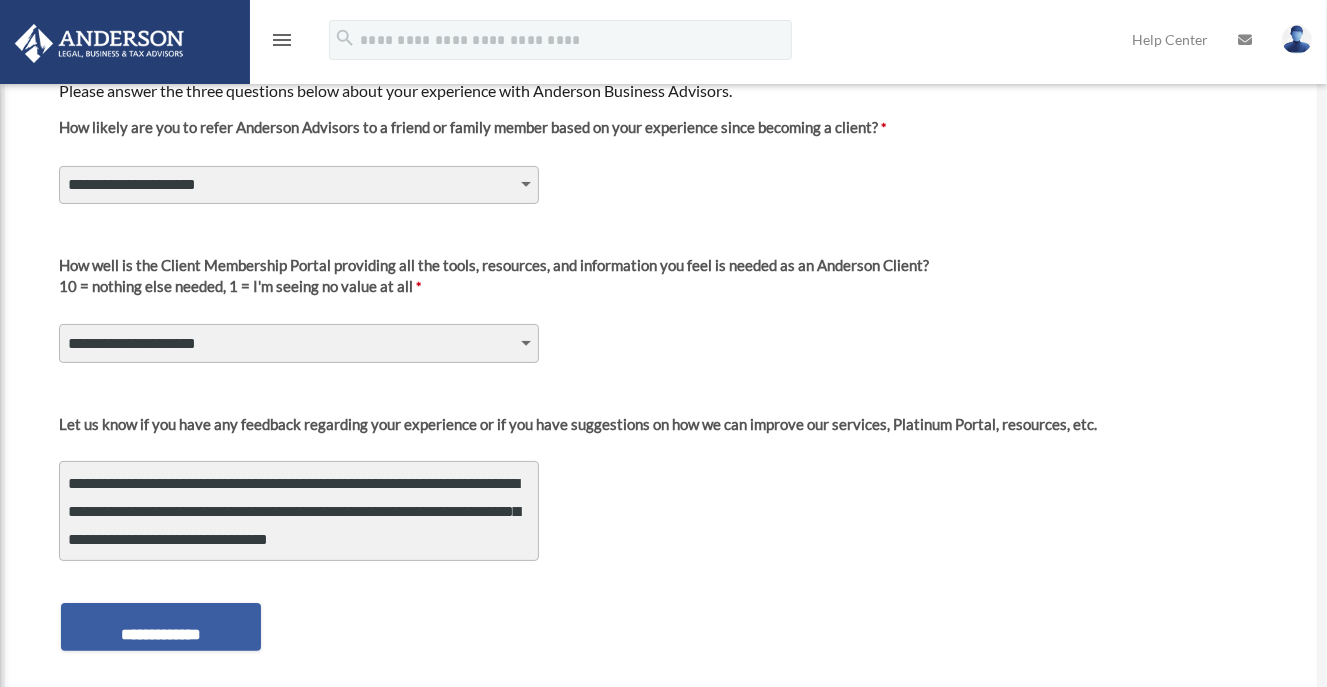 click on "**********" at bounding box center (161, 627) 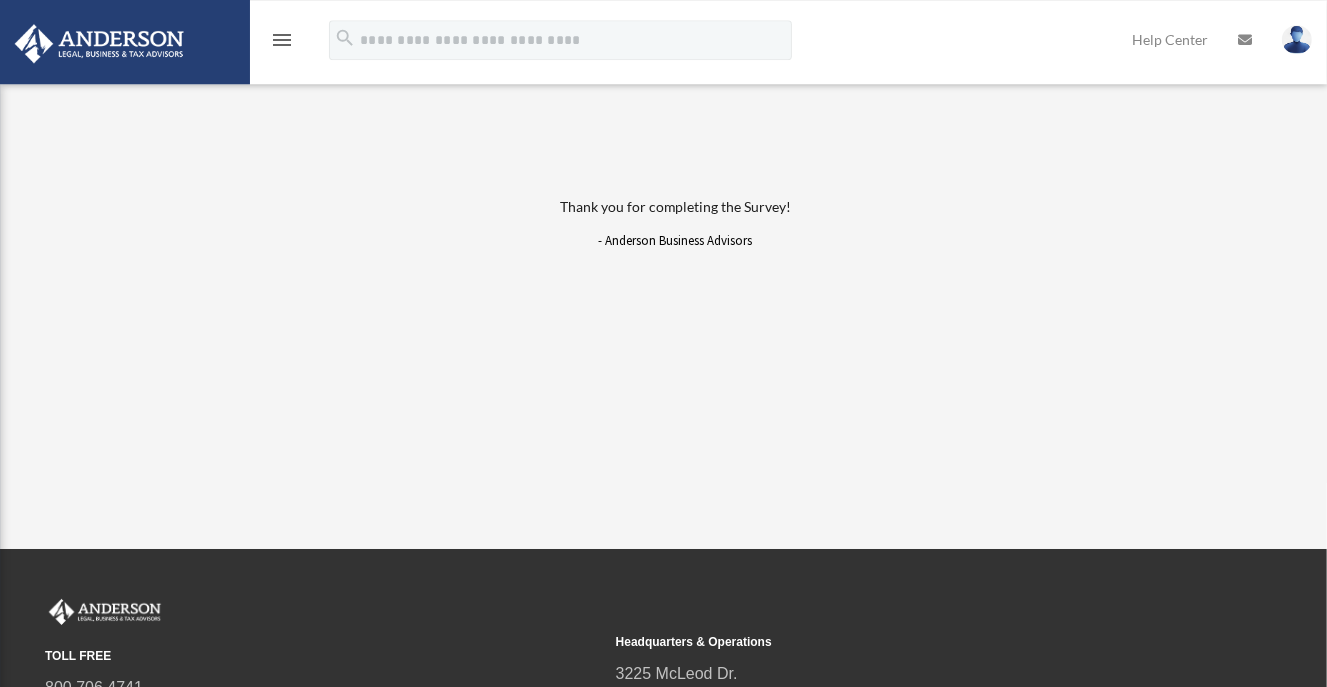 scroll, scrollTop: 0, scrollLeft: 0, axis: both 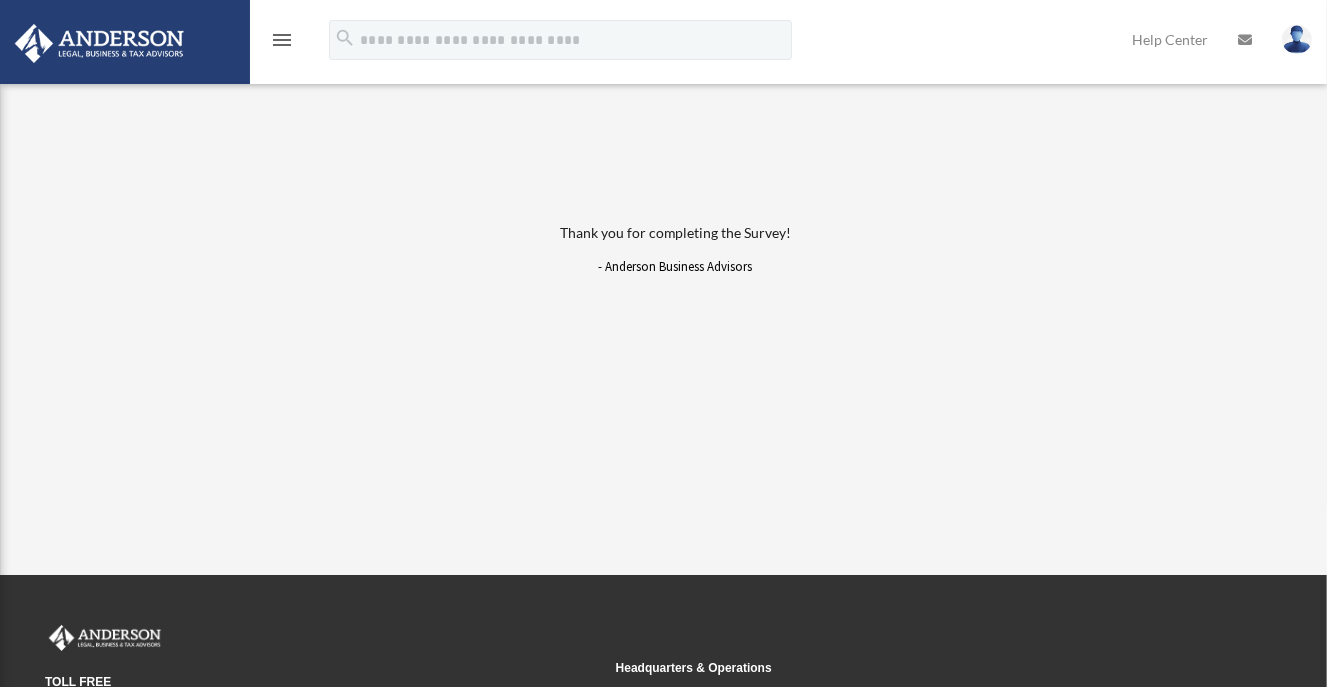 click at bounding box center [1297, 39] 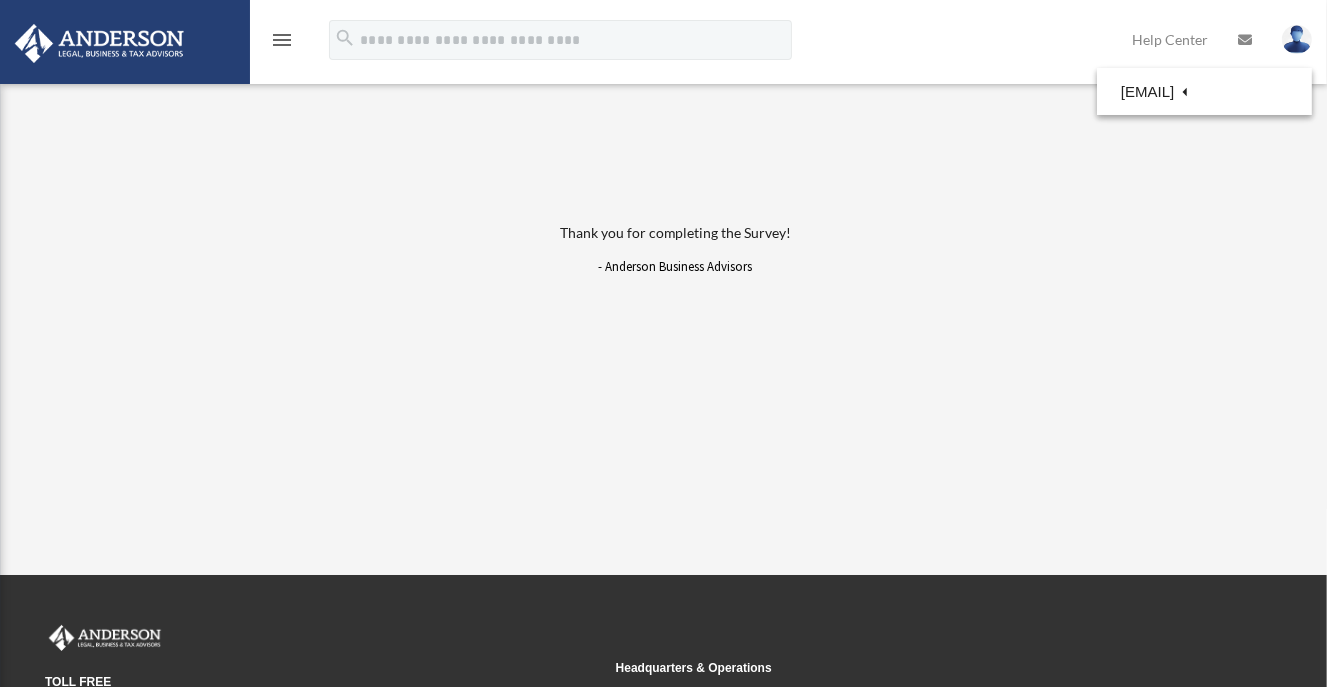 drag, startPoint x: 1099, startPoint y: 226, endPoint x: 1094, endPoint y: 135, distance: 91.13726 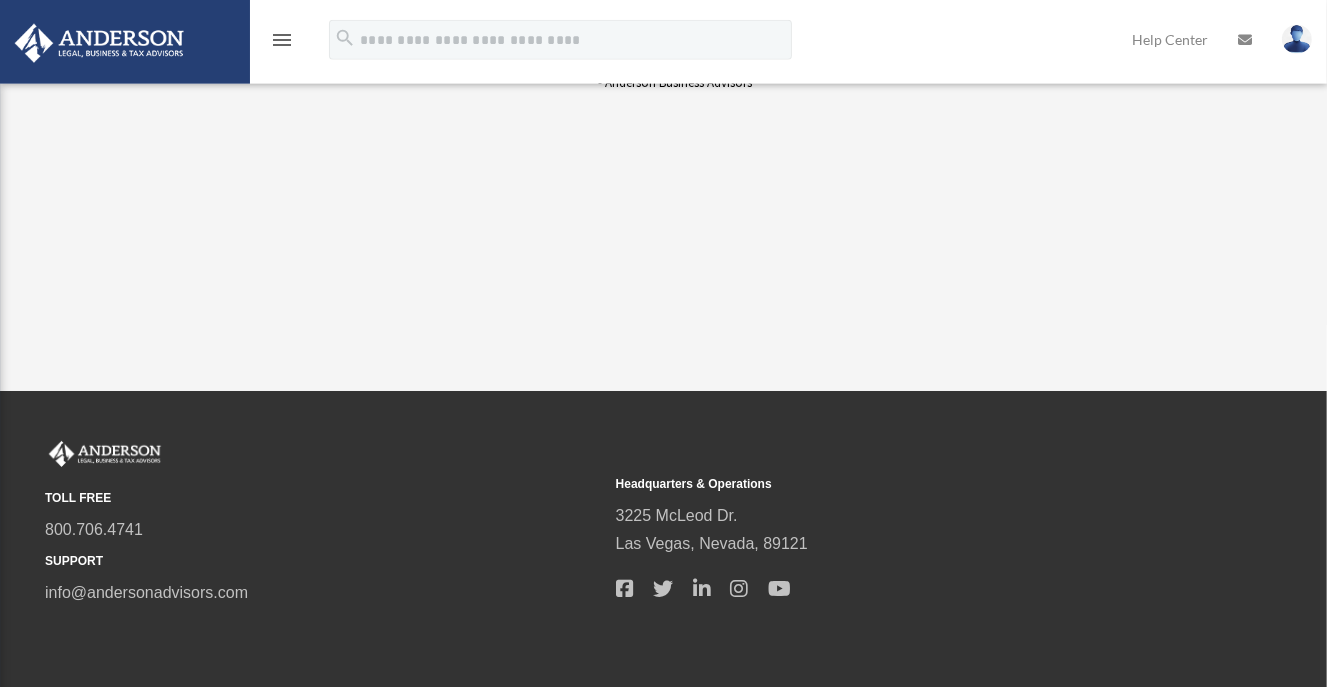 scroll, scrollTop: 211, scrollLeft: 0, axis: vertical 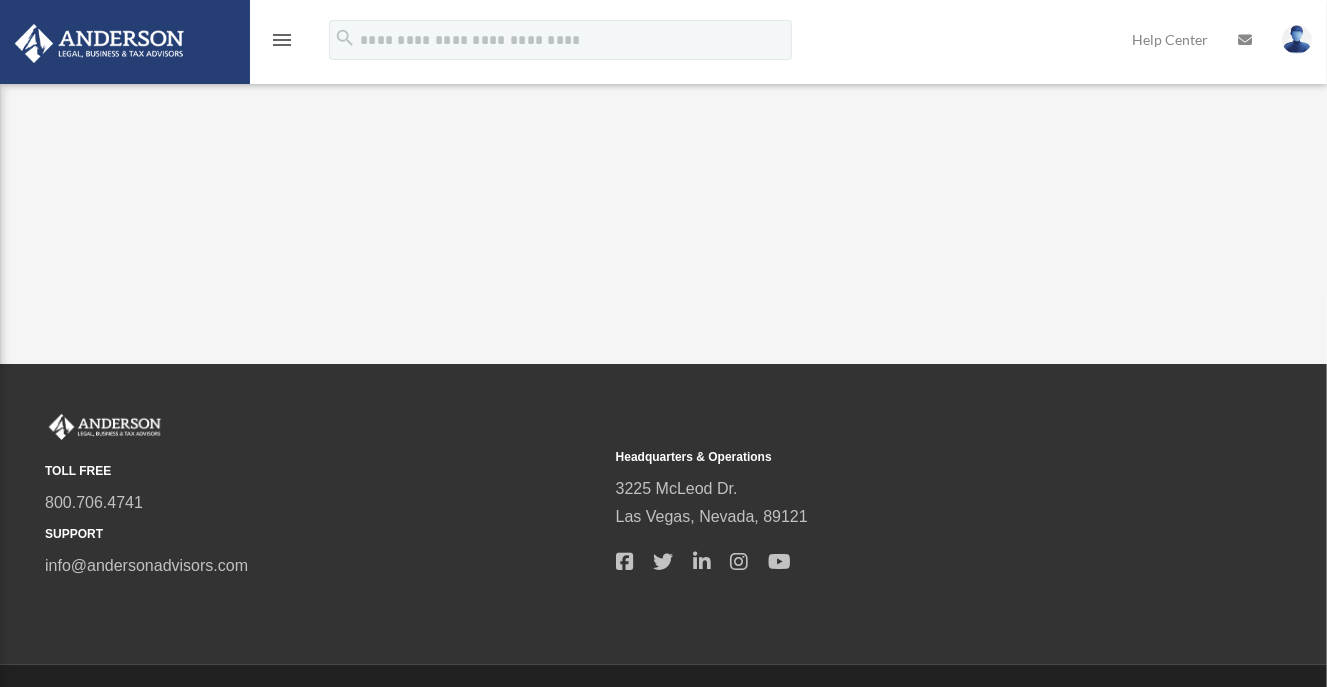 click at bounding box center (99, 43) 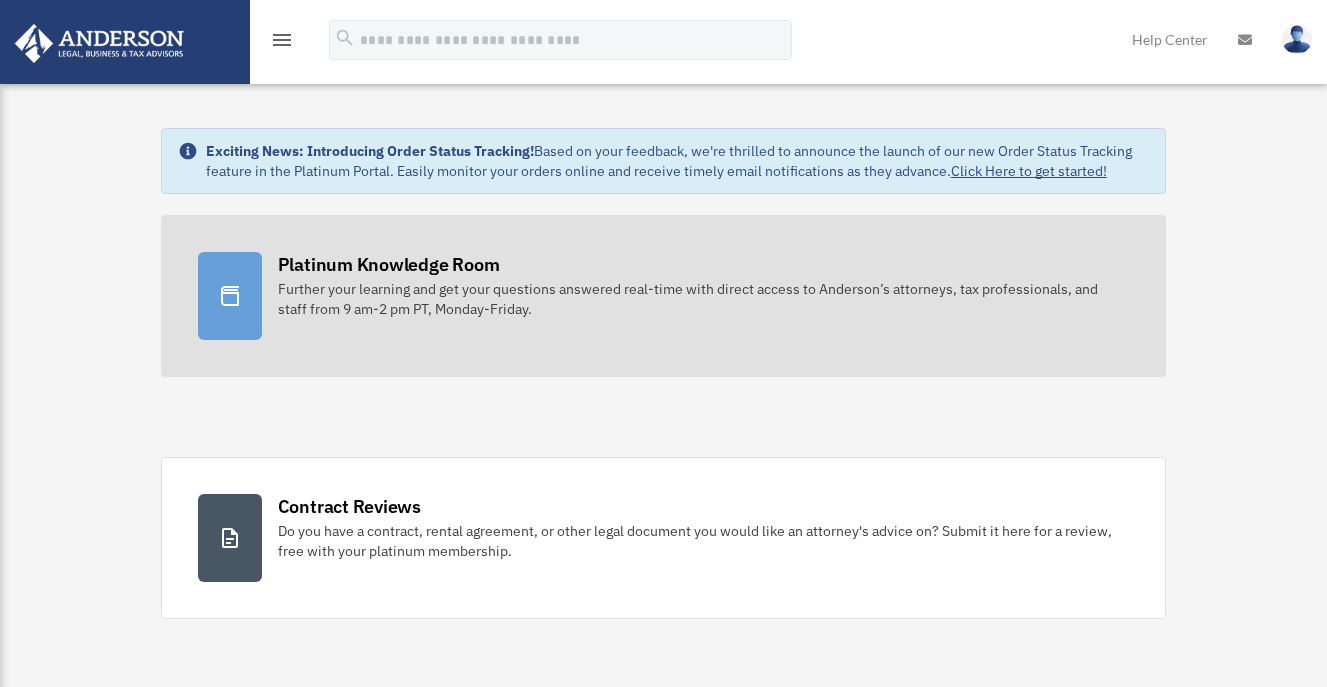 scroll, scrollTop: 0, scrollLeft: 0, axis: both 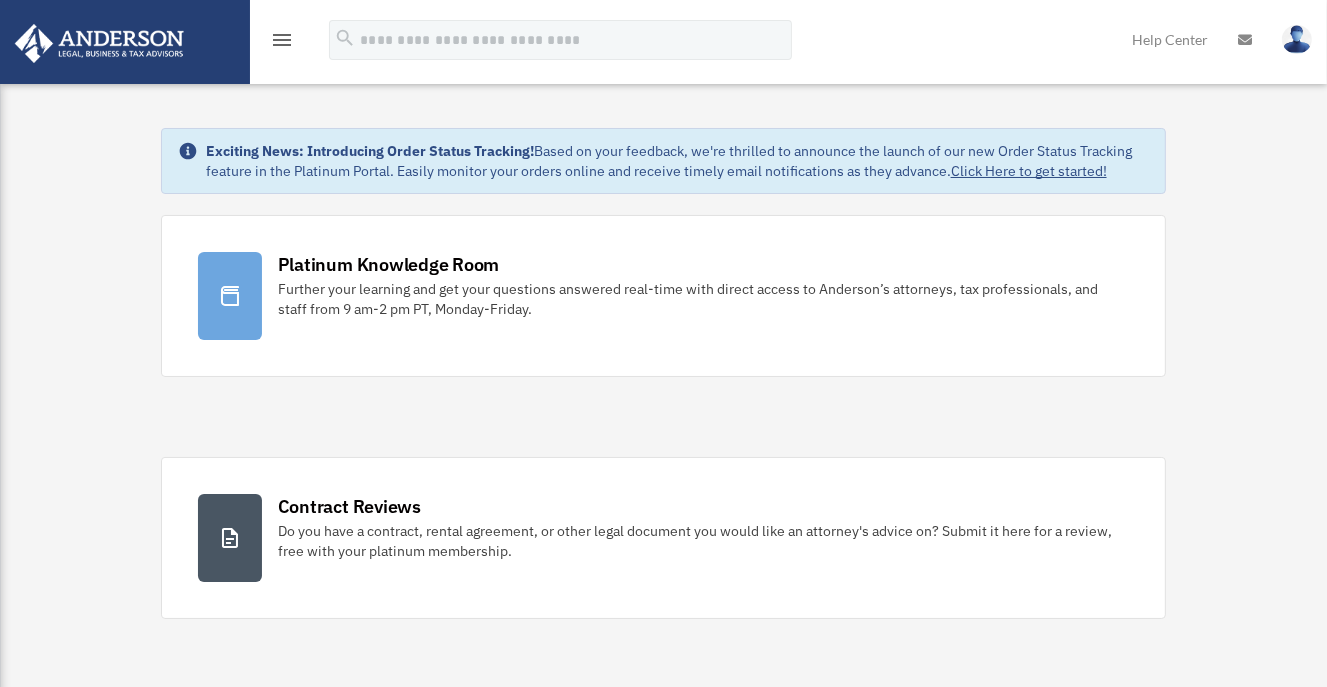 drag, startPoint x: 0, startPoint y: 446, endPoint x: 18, endPoint y: 442, distance: 18.439089 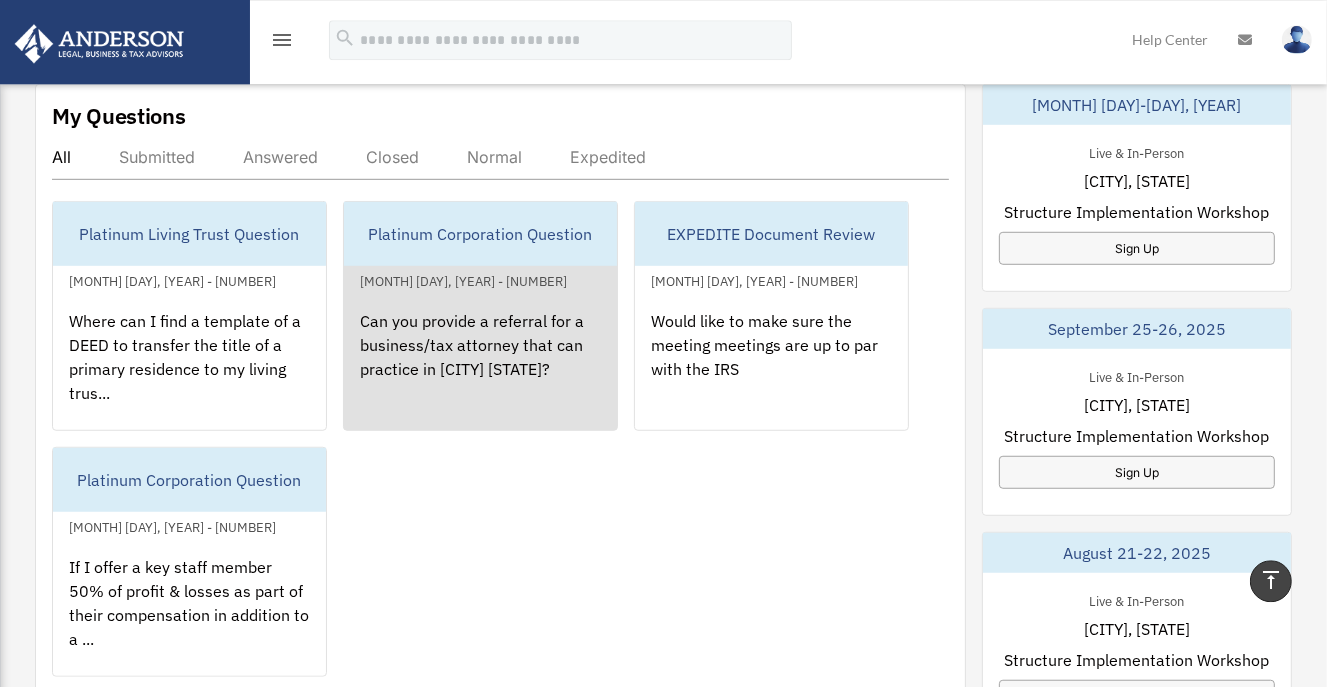 scroll, scrollTop: 1161, scrollLeft: 0, axis: vertical 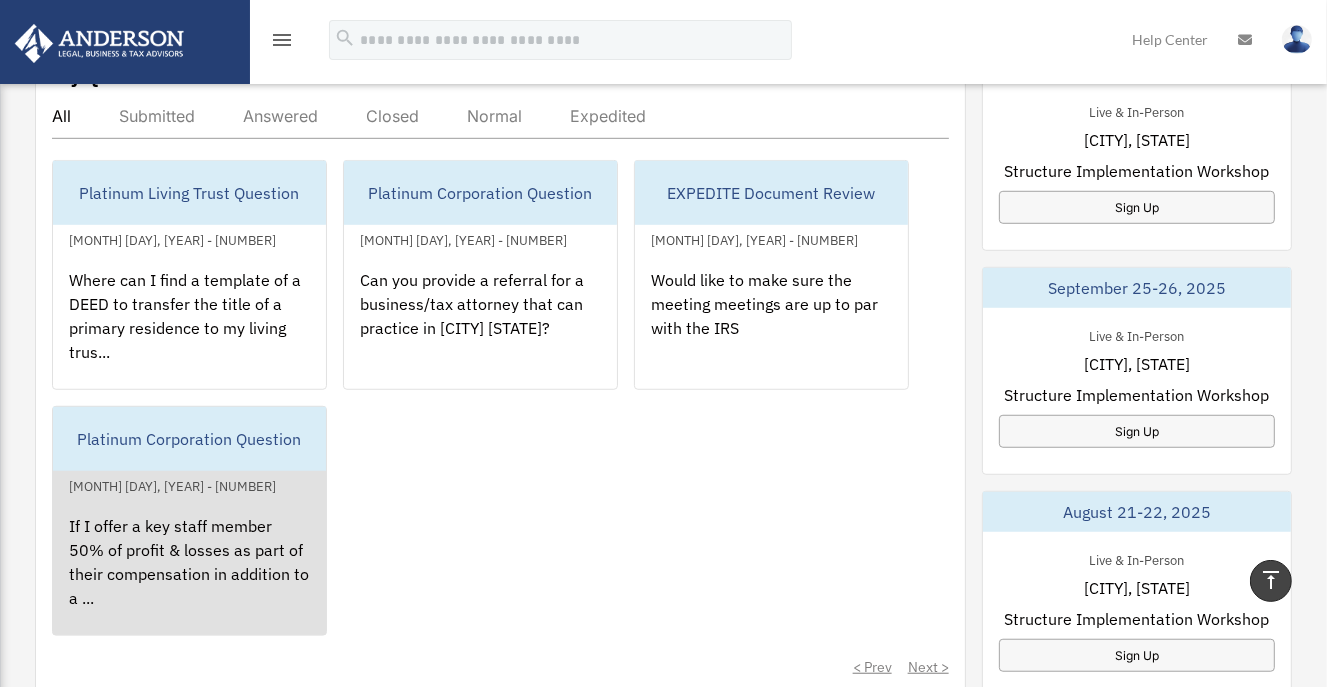 click on "If I offer a key staff member 50% of profit & losses as part of their compensation in addition to a ..." at bounding box center (189, 576) 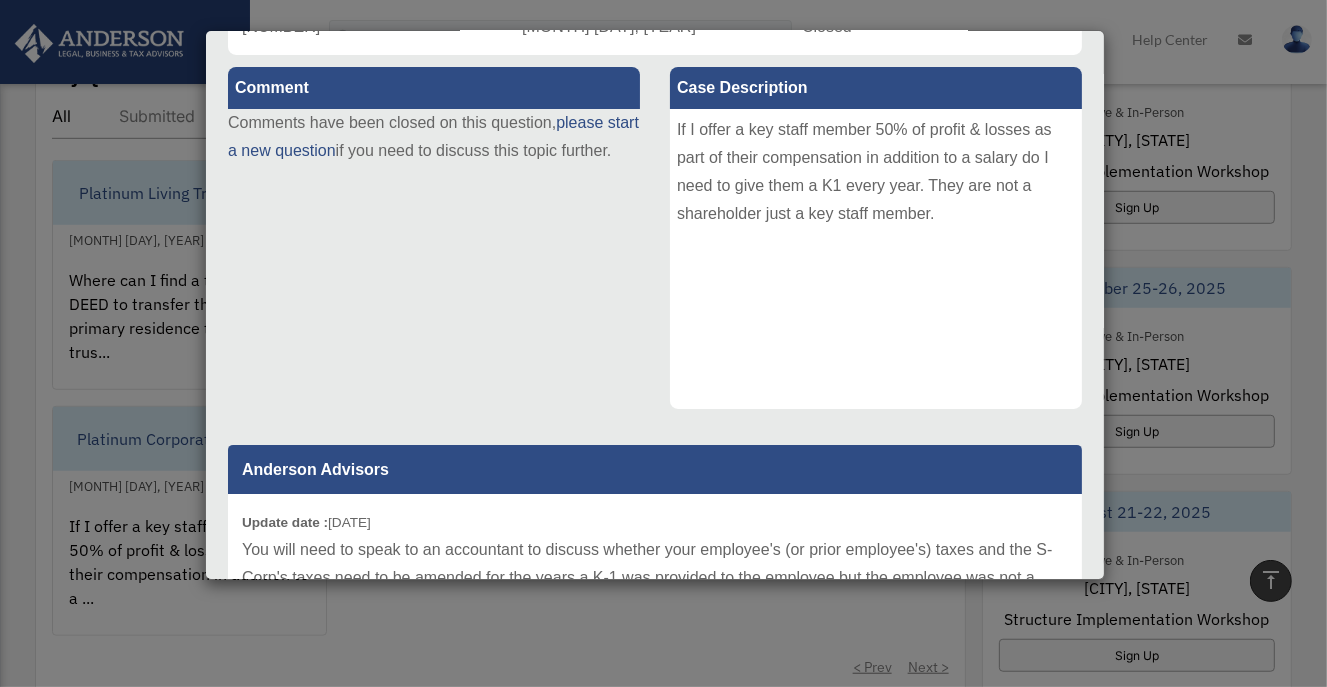 scroll, scrollTop: 316, scrollLeft: 0, axis: vertical 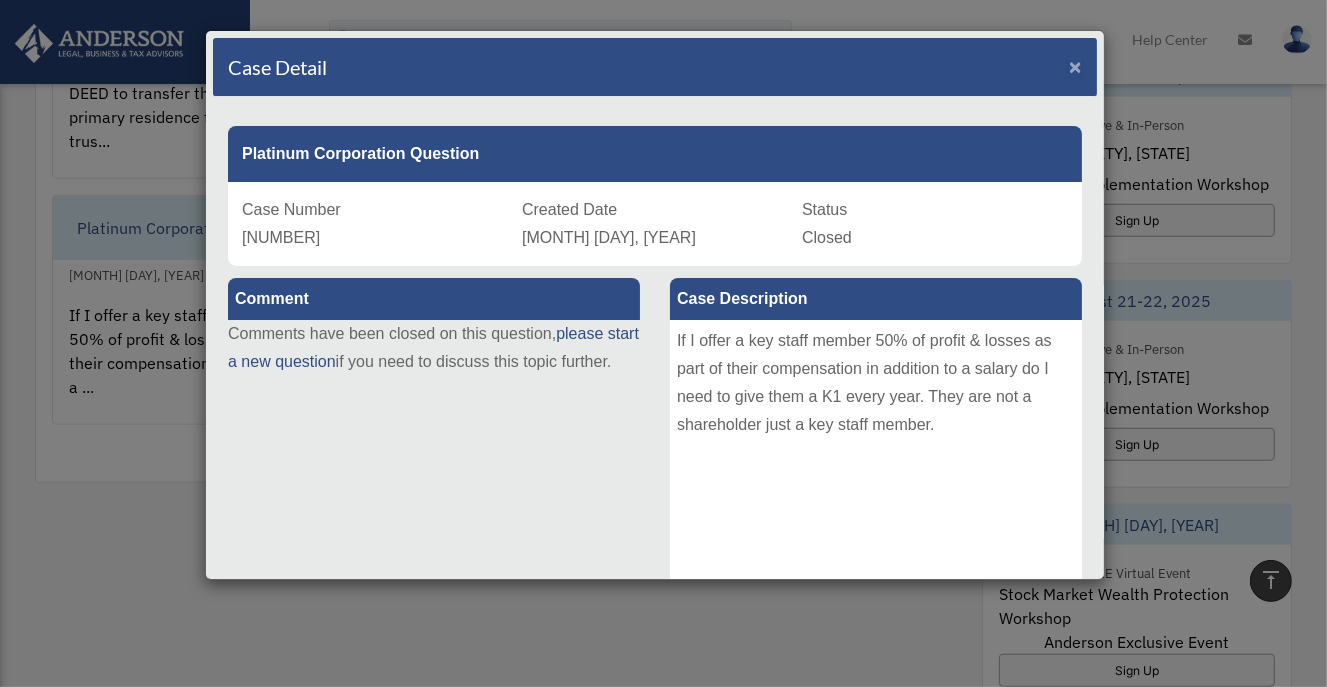 click on "×" at bounding box center (1075, 66) 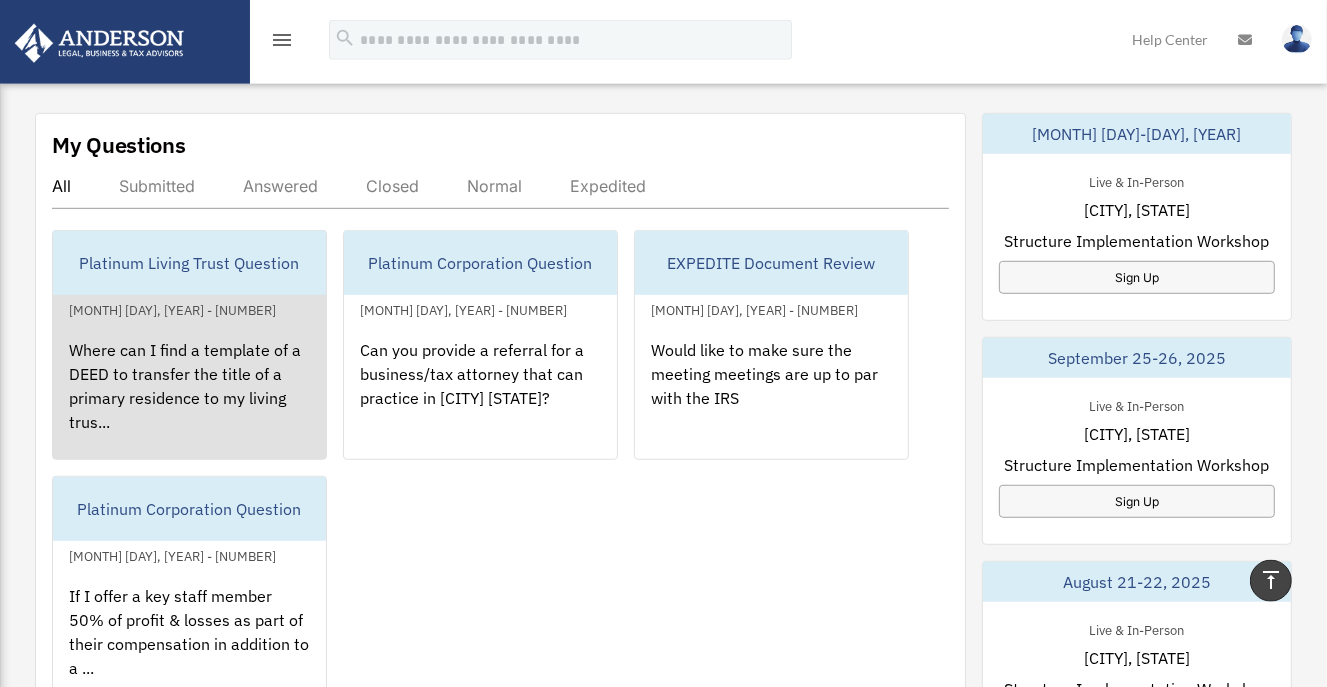 scroll, scrollTop: 1056, scrollLeft: 0, axis: vertical 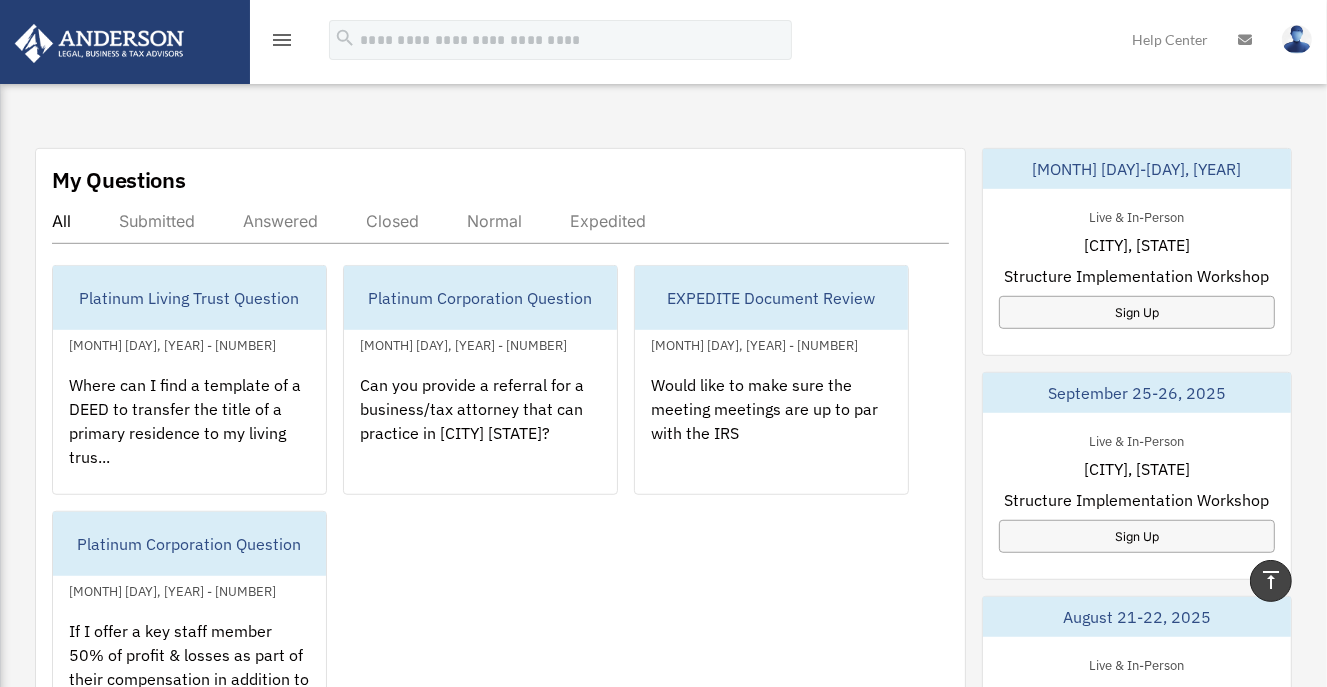 click on "All" at bounding box center (61, 221) 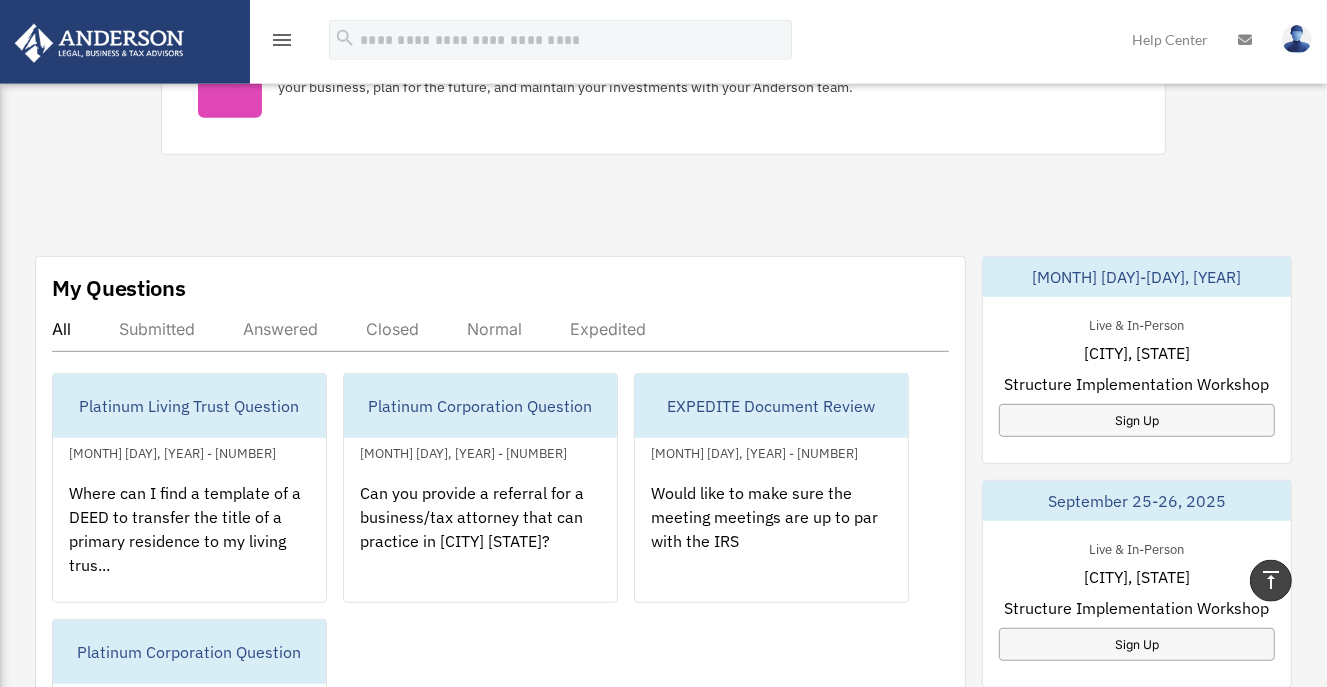 scroll, scrollTop: 950, scrollLeft: 0, axis: vertical 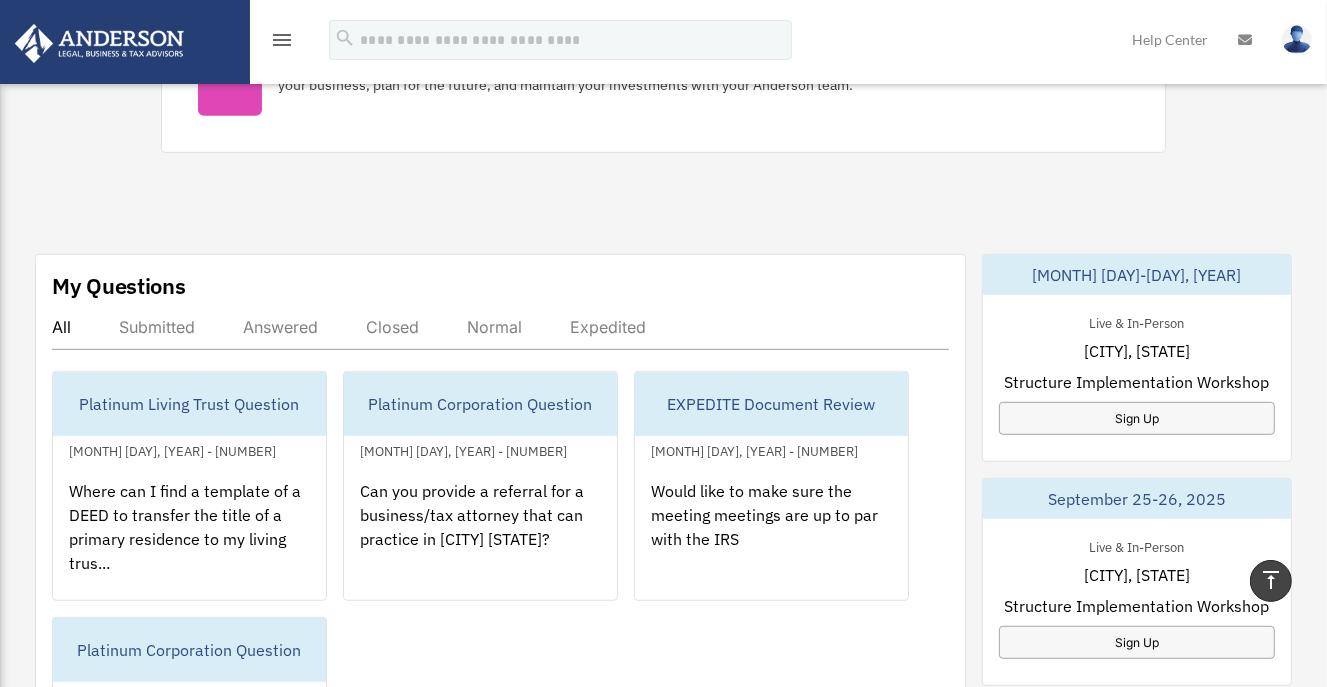 click on "Submitted" at bounding box center (157, 327) 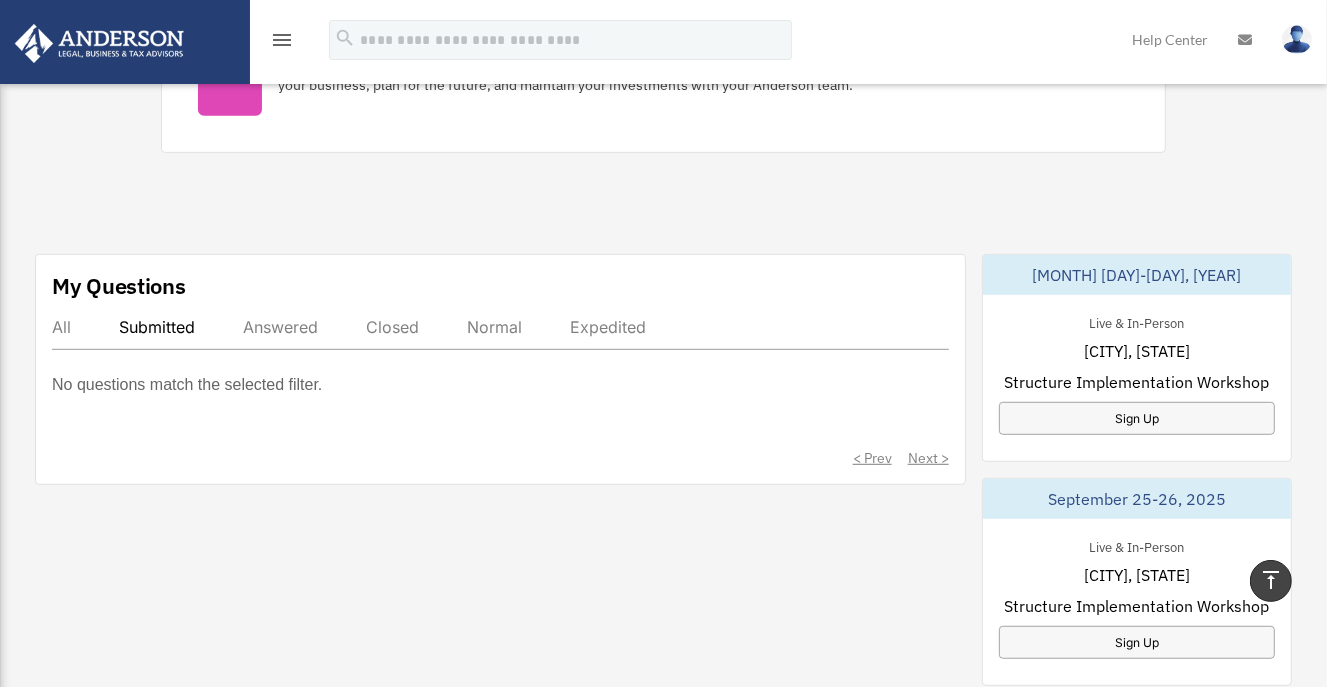 click on "Answered" at bounding box center [280, 327] 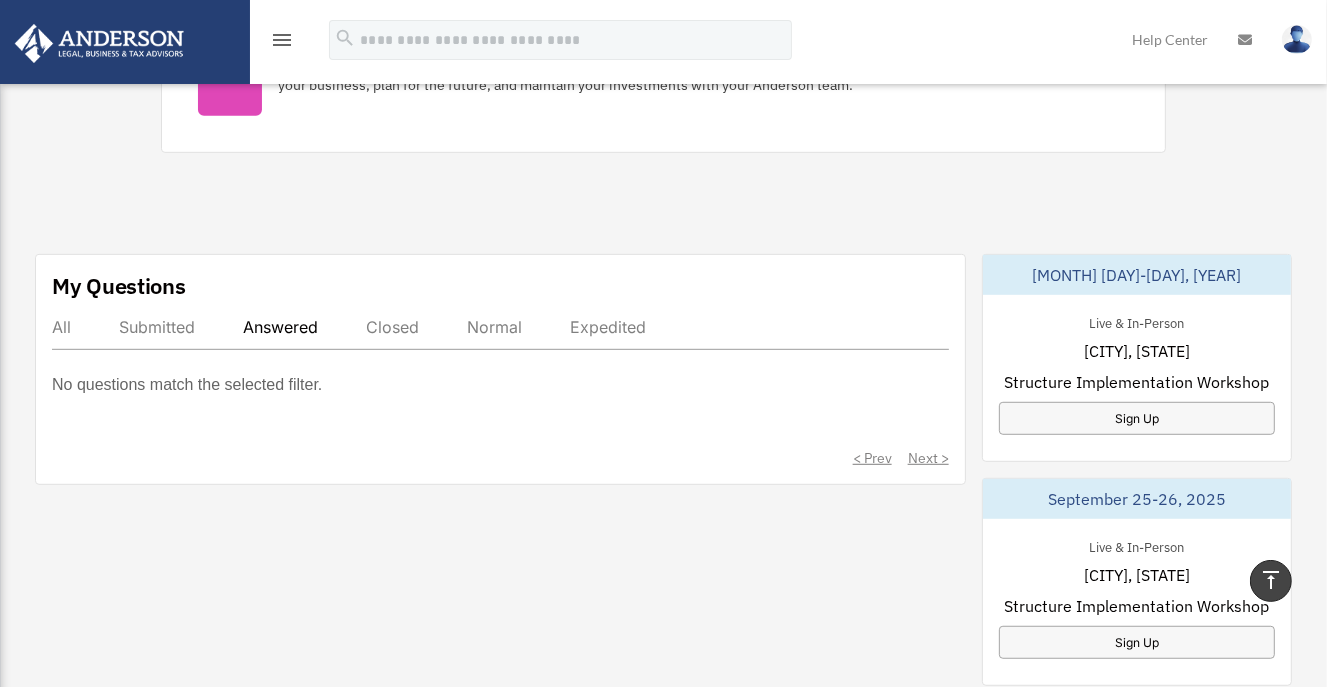 click on "Closed" at bounding box center (392, 327) 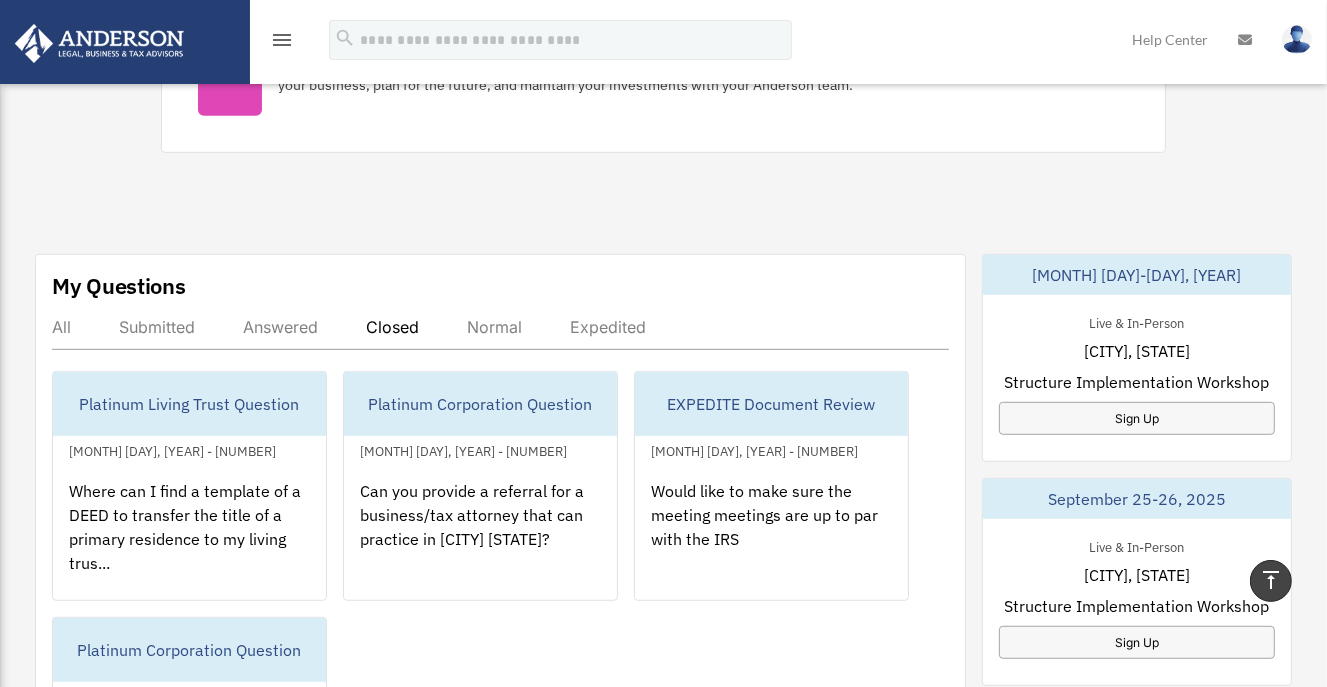 click on "Normal" at bounding box center [494, 327] 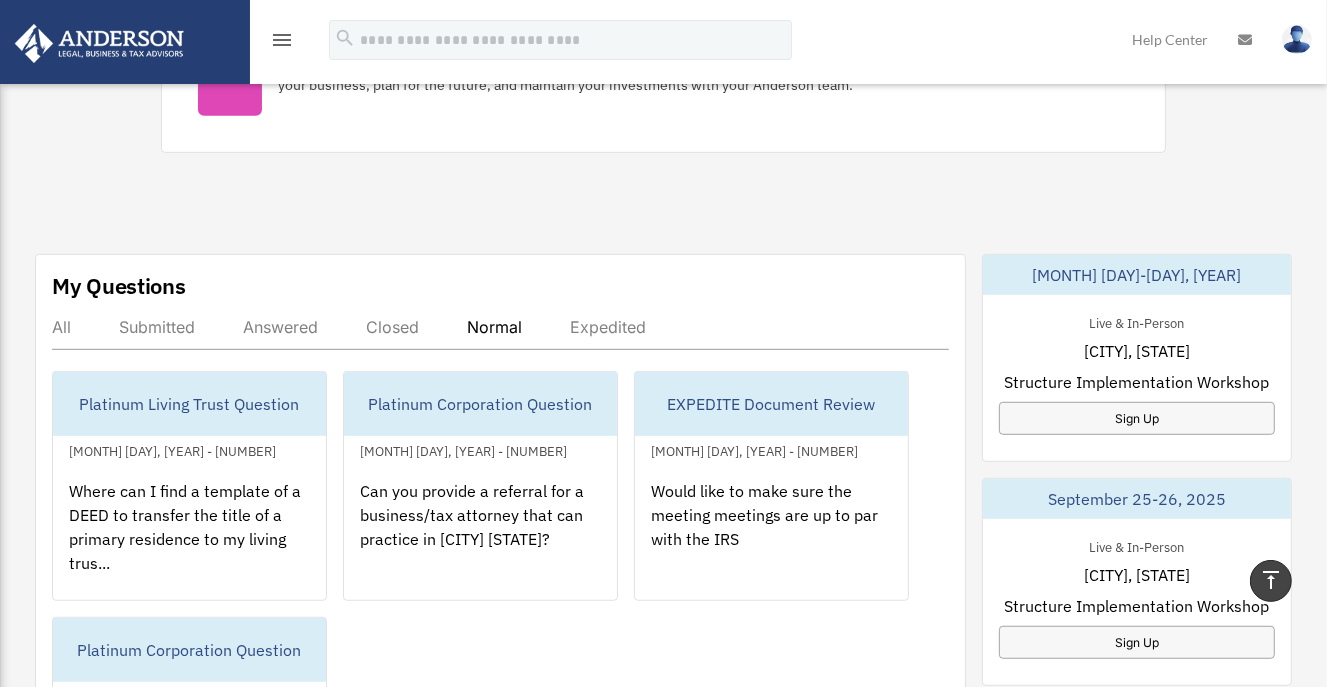 click on "Expedited" at bounding box center [608, 327] 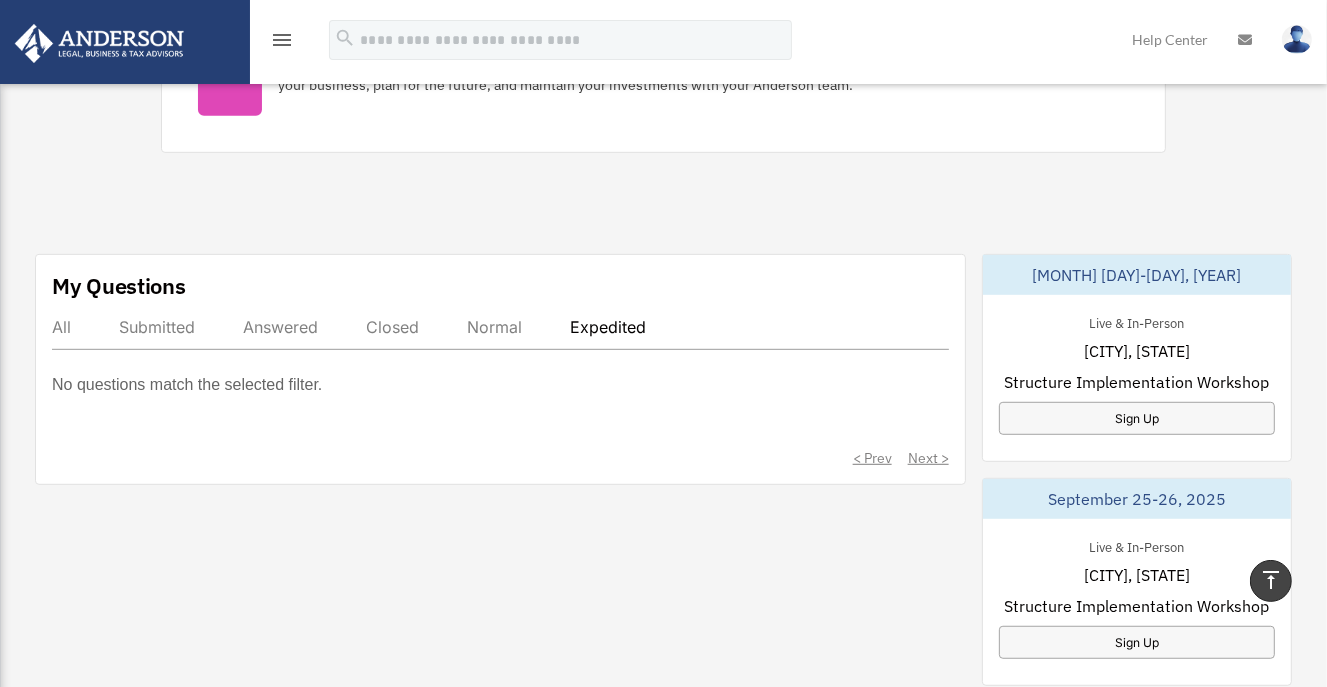 click on "Closed" at bounding box center [392, 327] 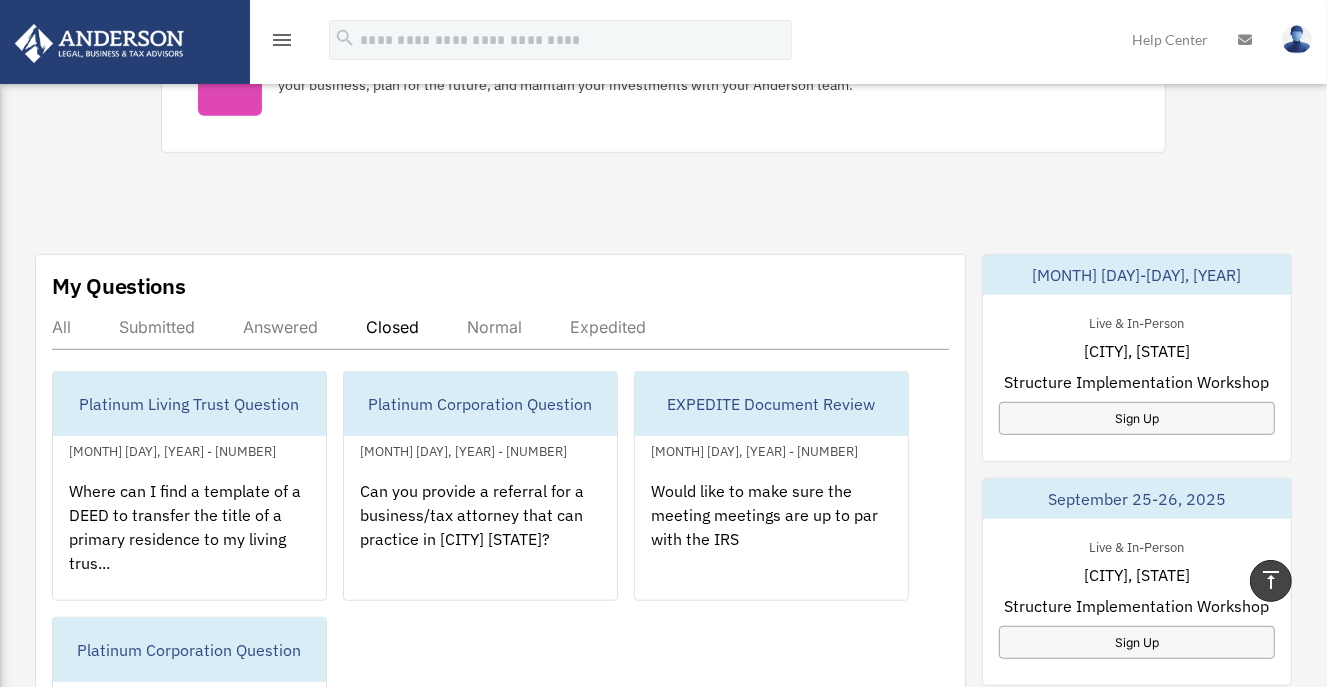 click on "All" at bounding box center [61, 327] 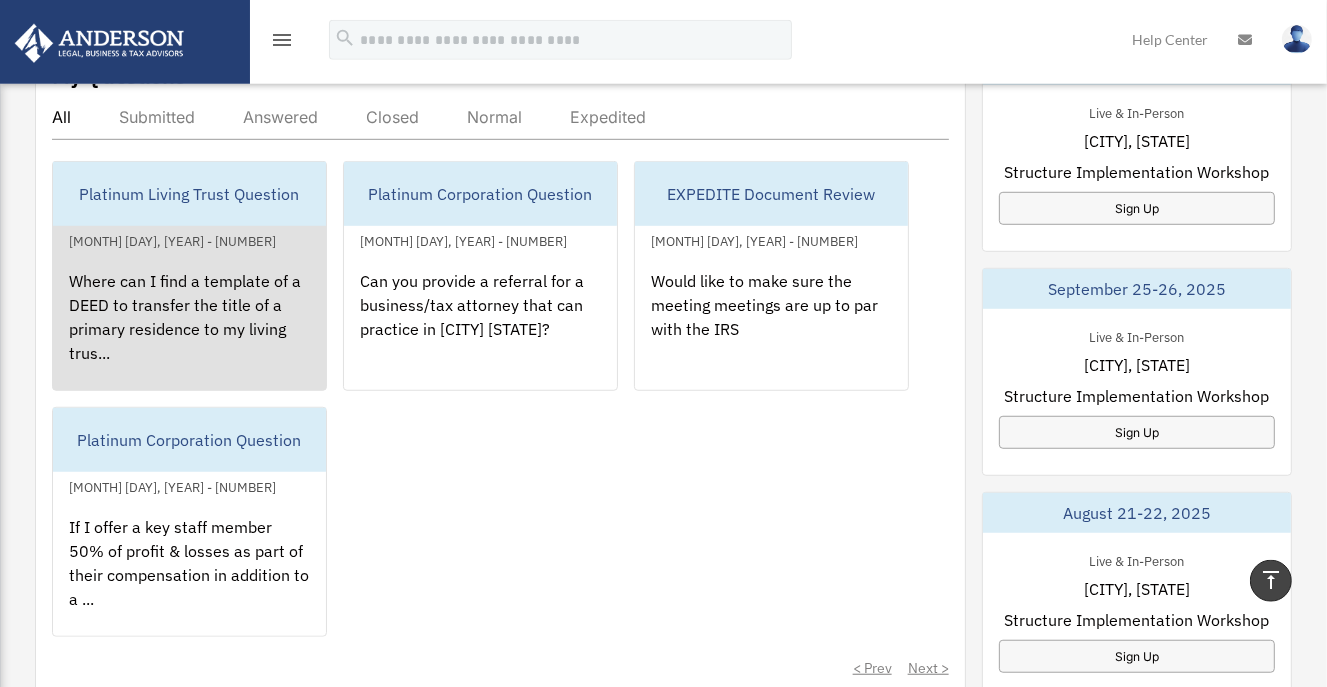 scroll, scrollTop: 1161, scrollLeft: 0, axis: vertical 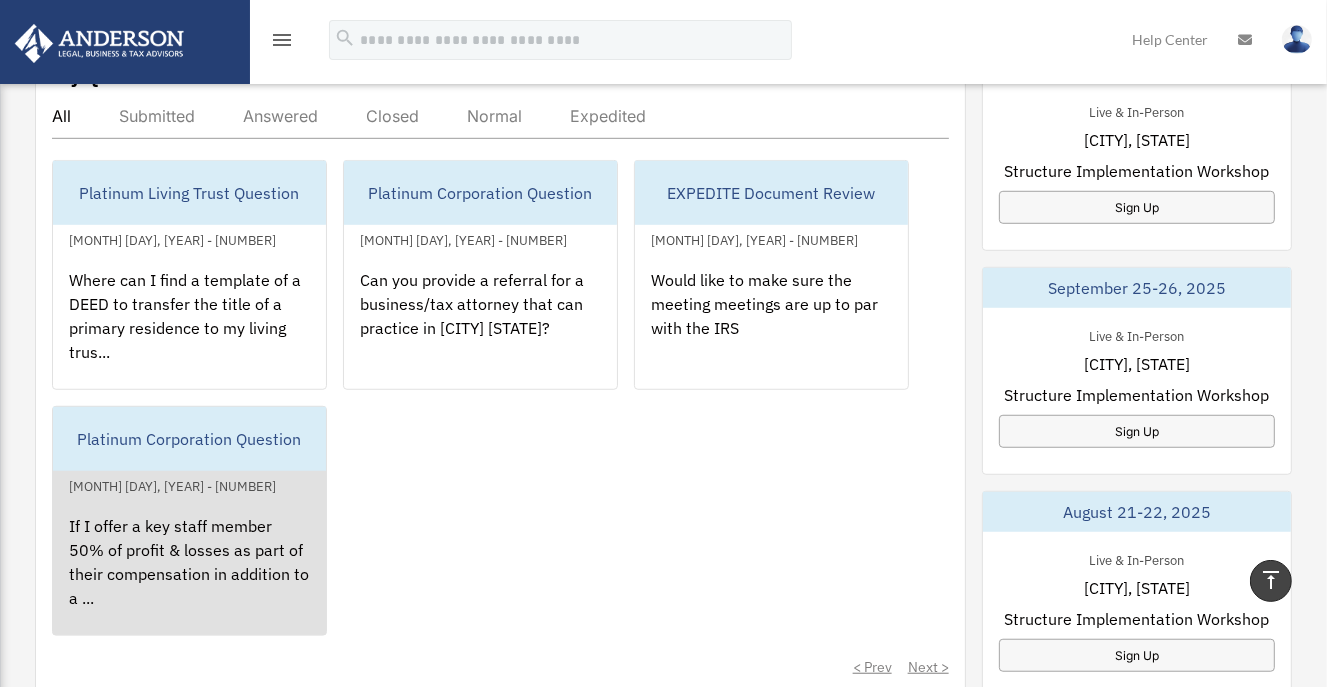 click on "Platinum Corporation Question" at bounding box center (189, 439) 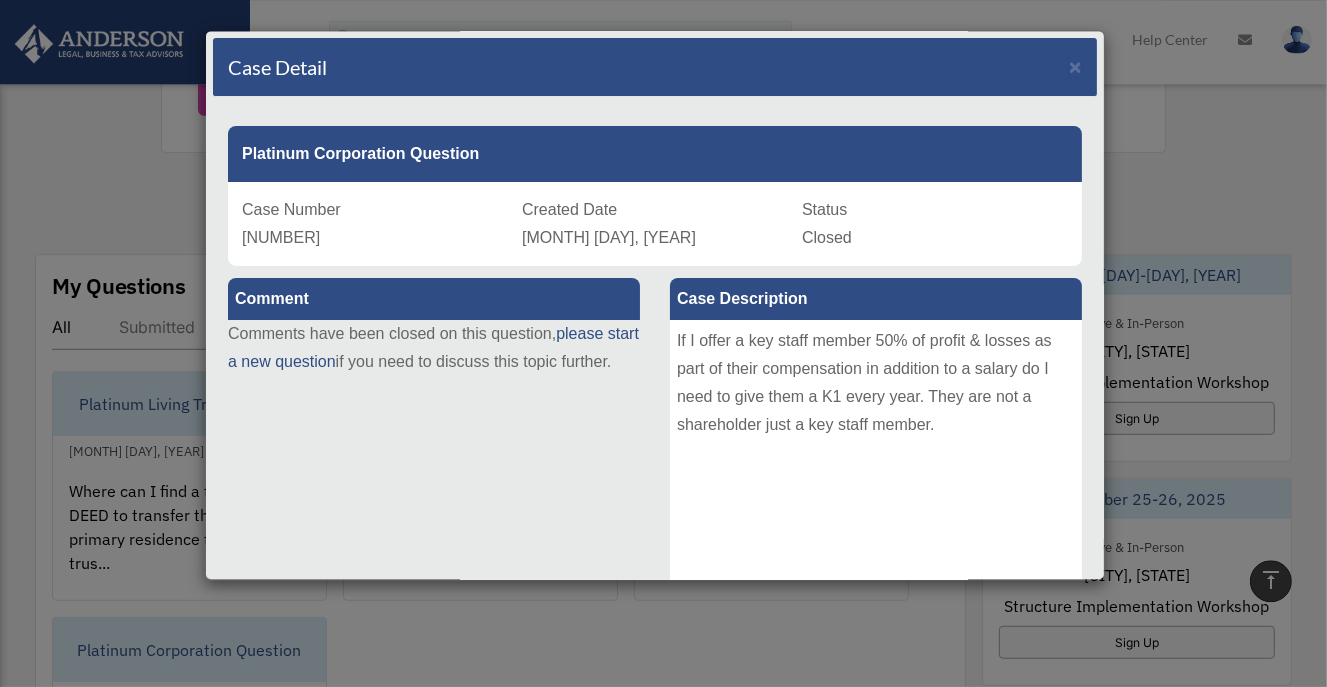 scroll, scrollTop: 950, scrollLeft: 0, axis: vertical 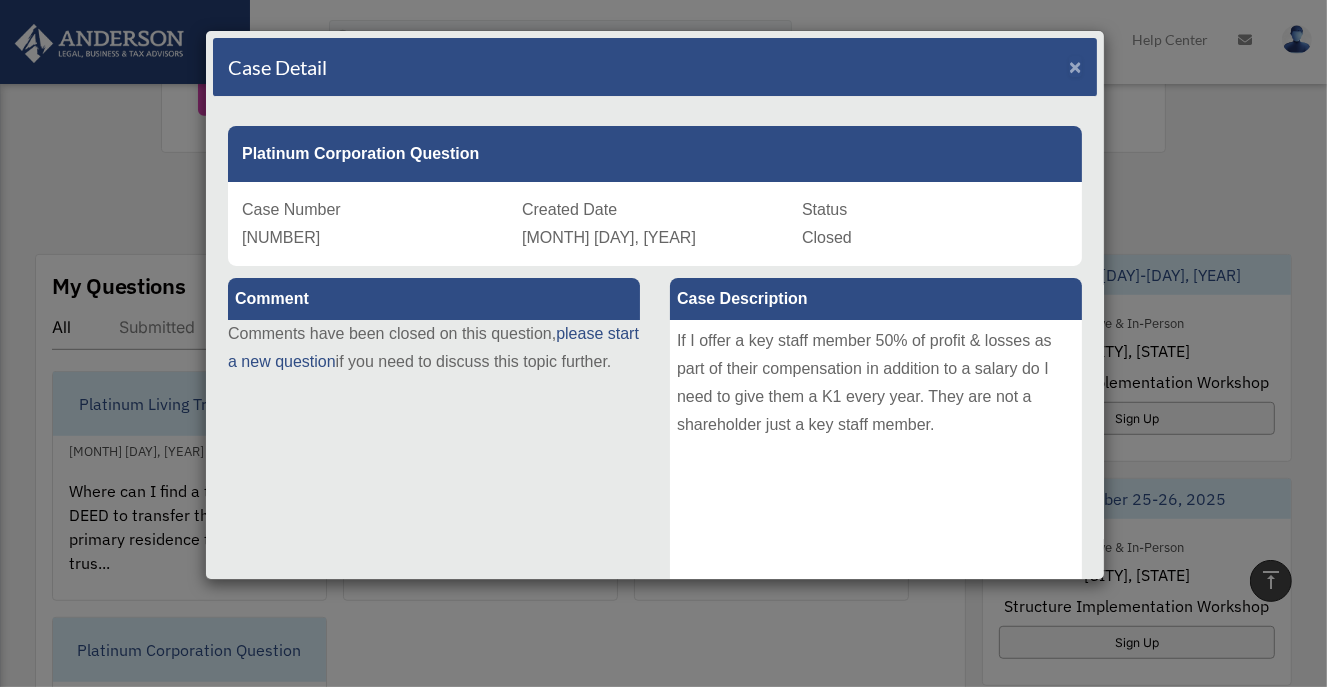 click on "×" at bounding box center (1075, 66) 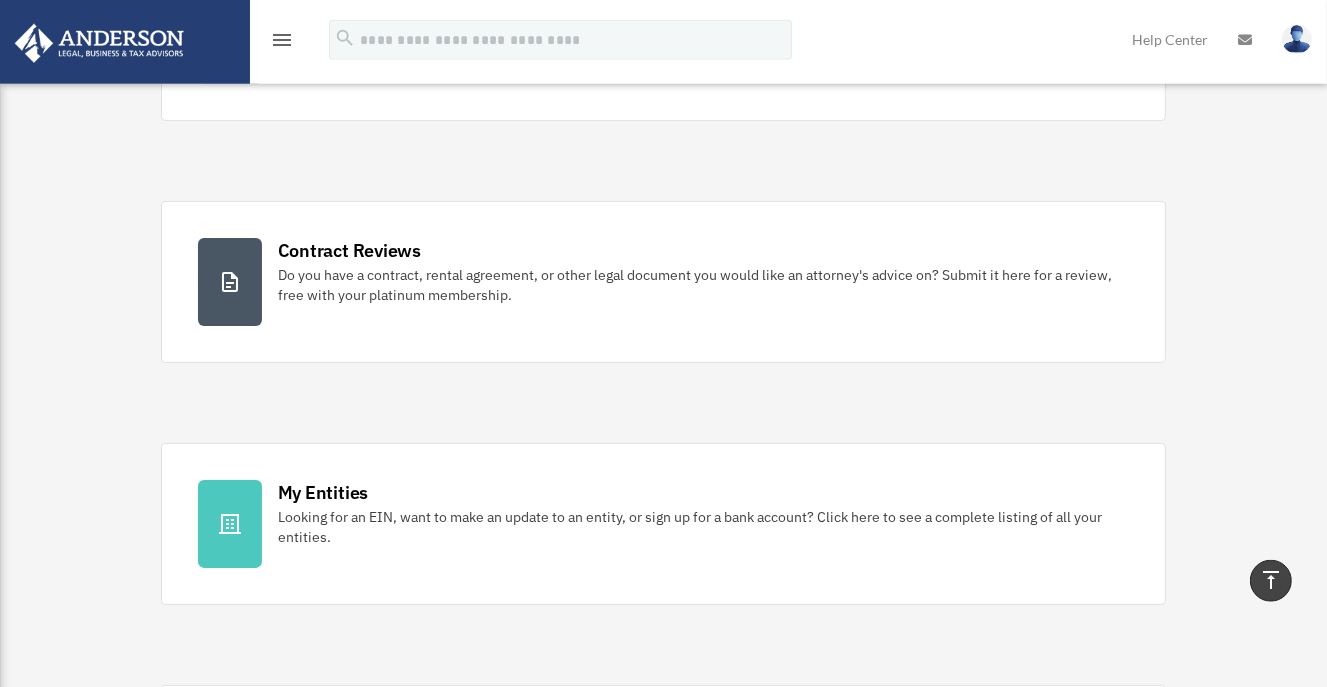 scroll, scrollTop: 0, scrollLeft: 0, axis: both 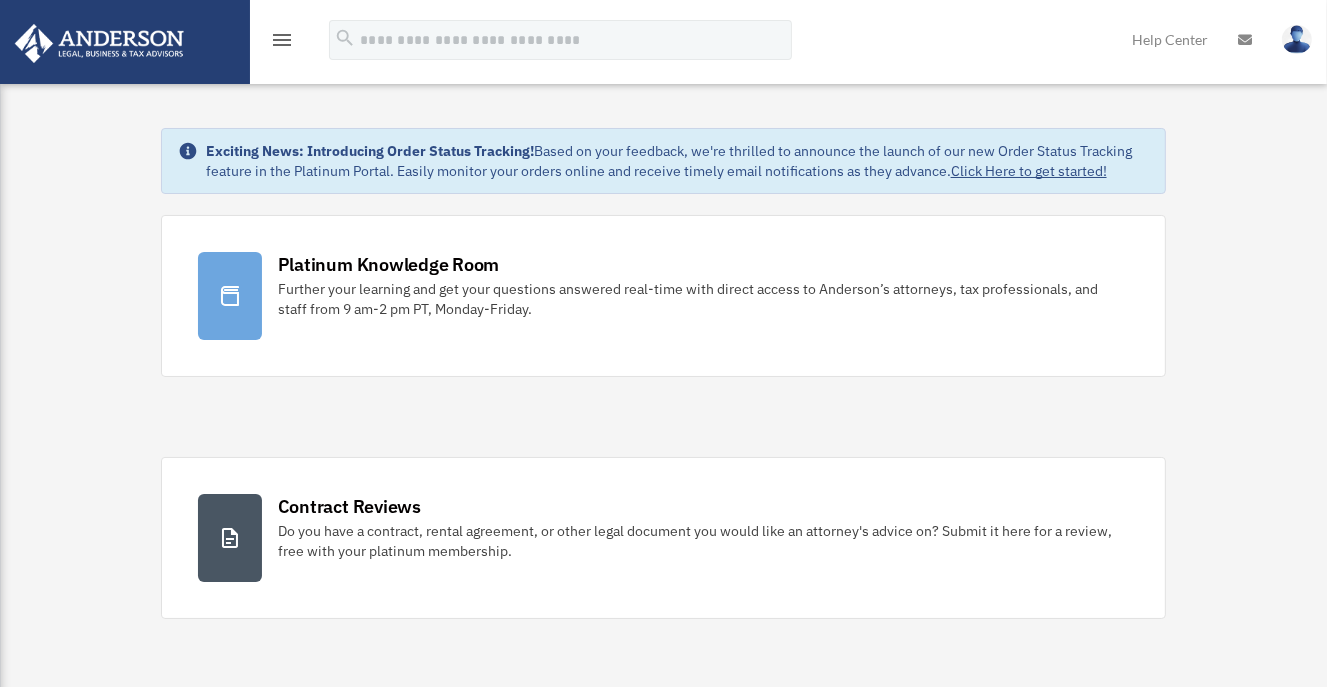click at bounding box center [1297, 39] 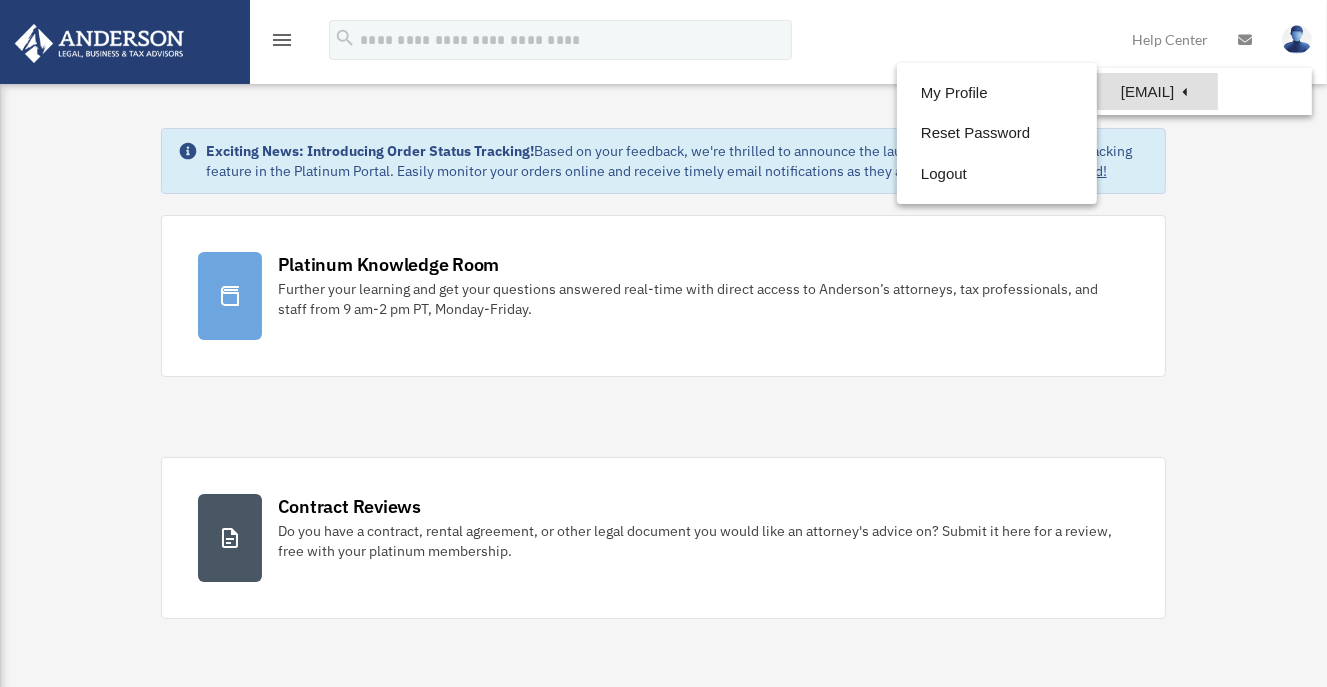 click on "[EMAIL]" at bounding box center (1157, 91) 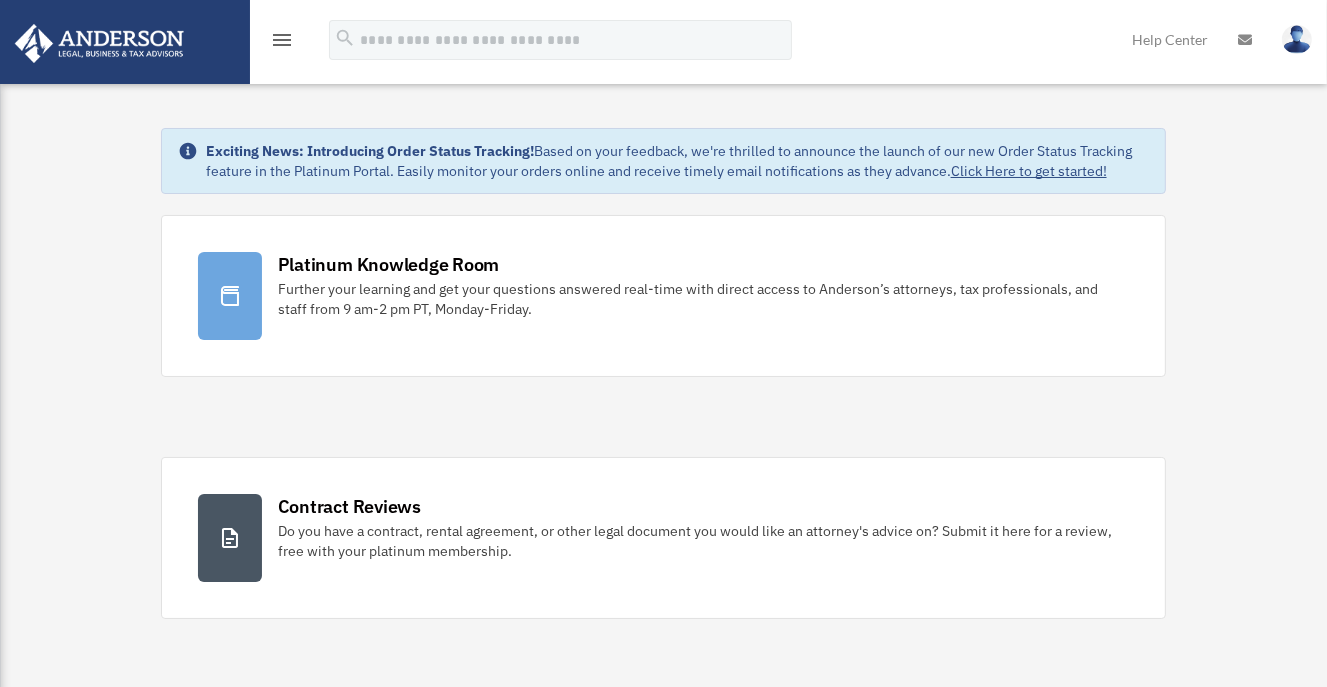 click at bounding box center (1297, 39) 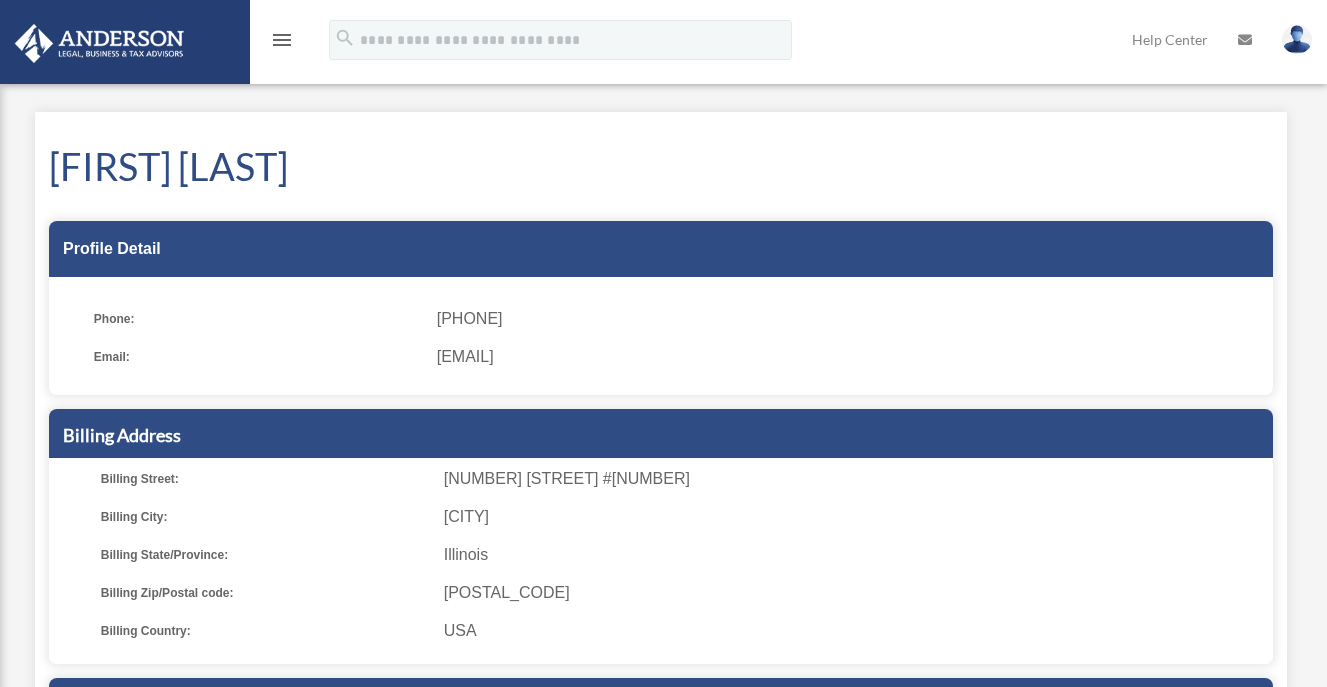 scroll, scrollTop: 0, scrollLeft: 0, axis: both 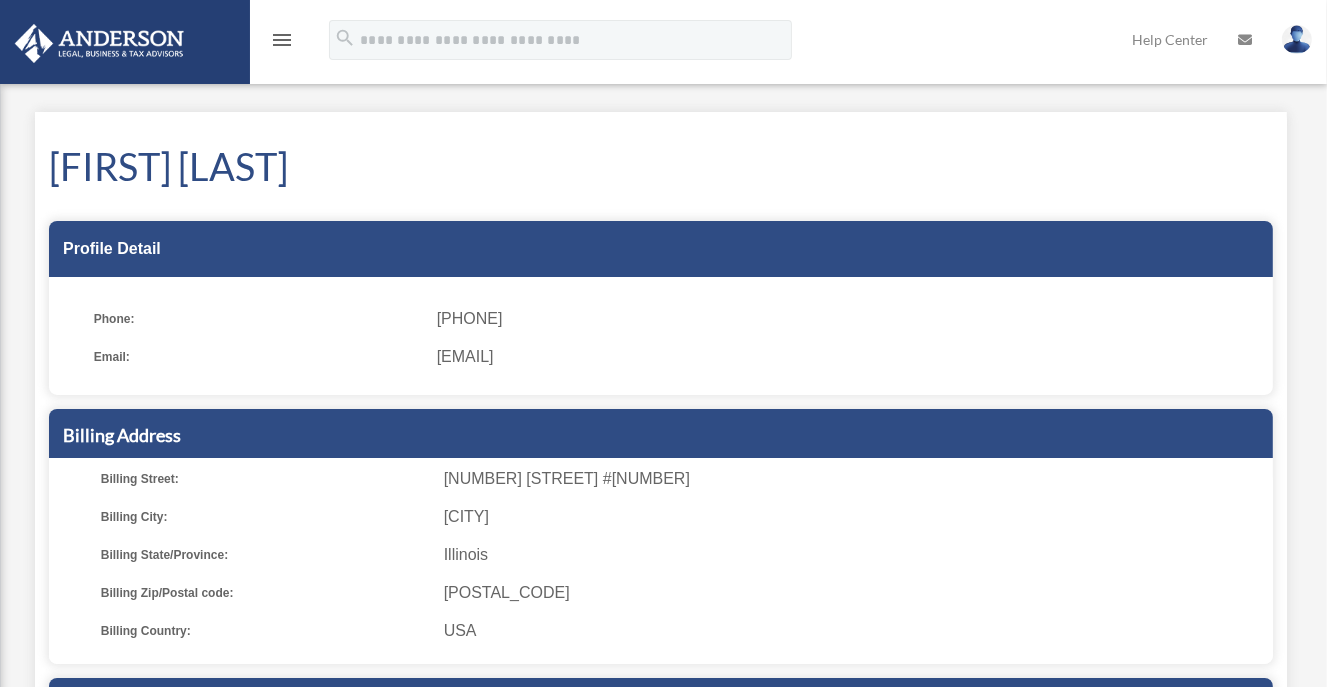 click at bounding box center (1297, 39) 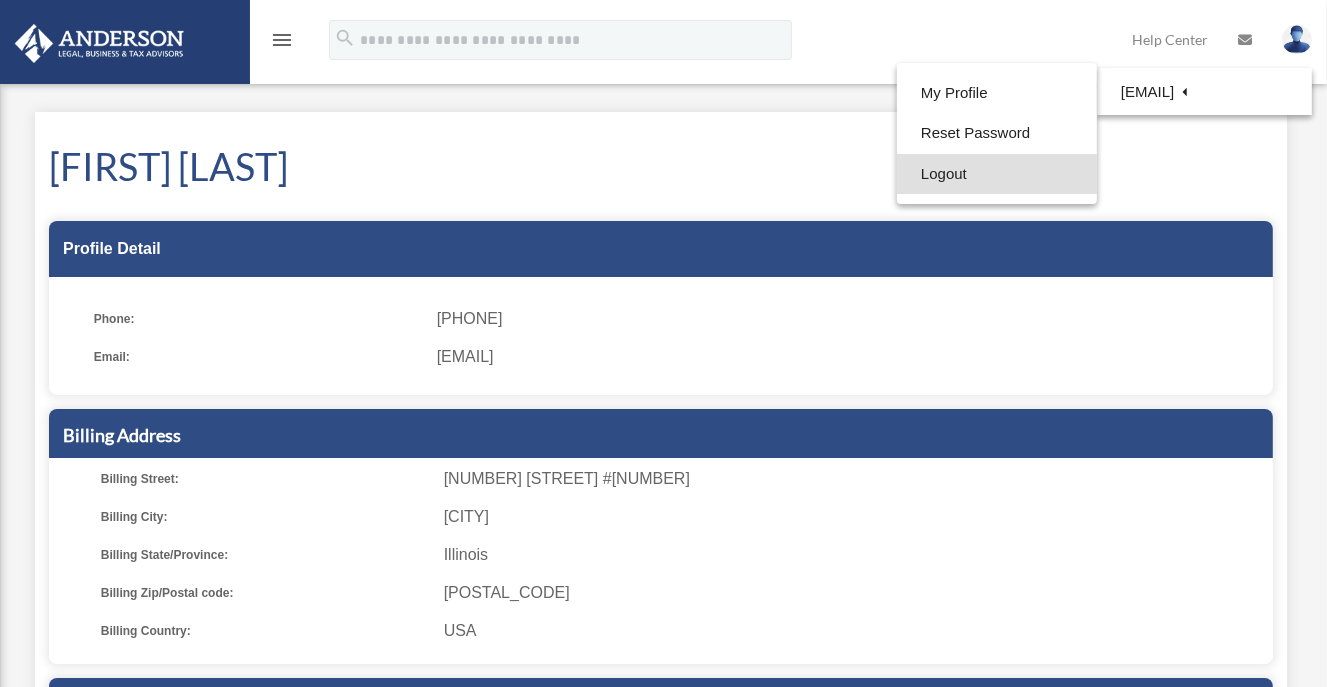 click on "Logout" at bounding box center (997, 174) 